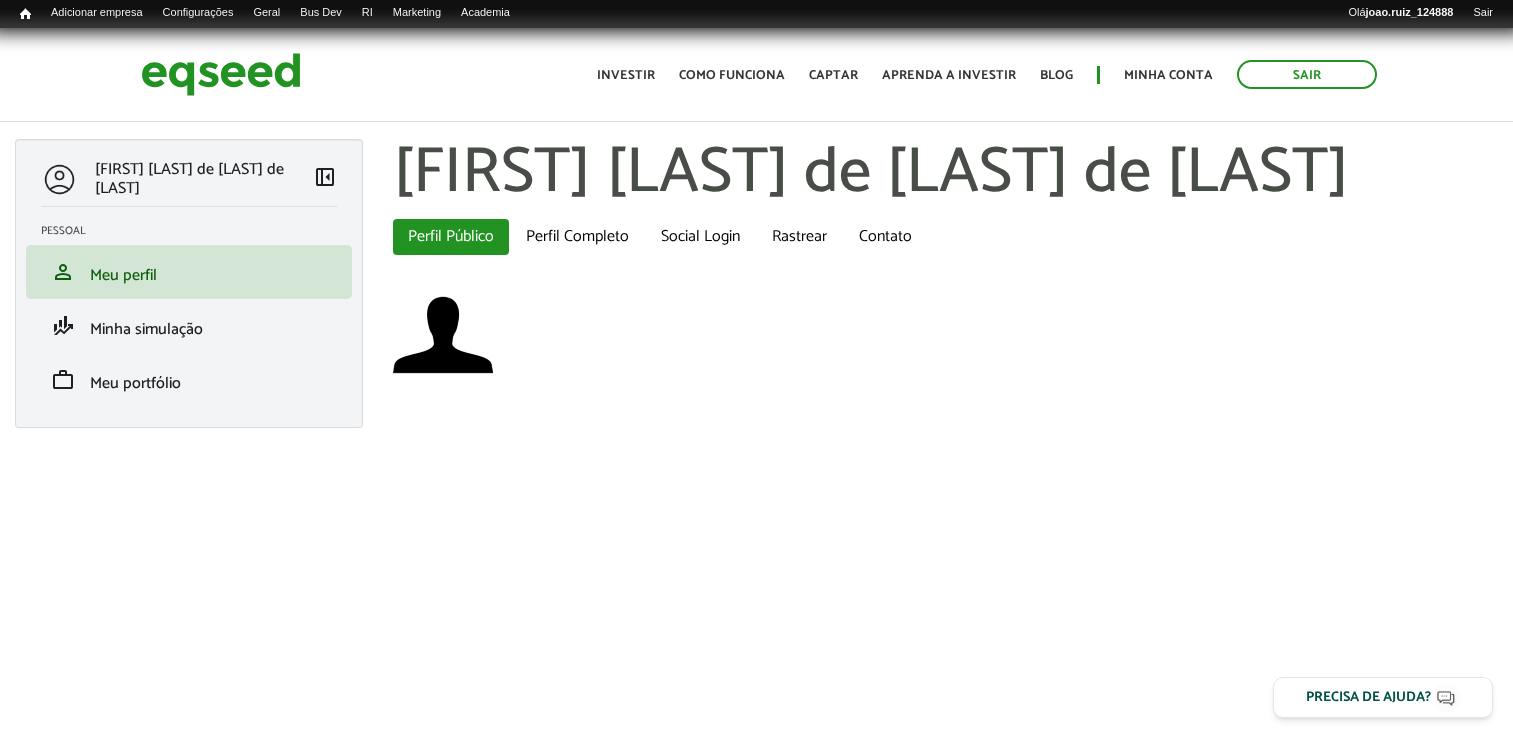 scroll, scrollTop: 0, scrollLeft: 0, axis: both 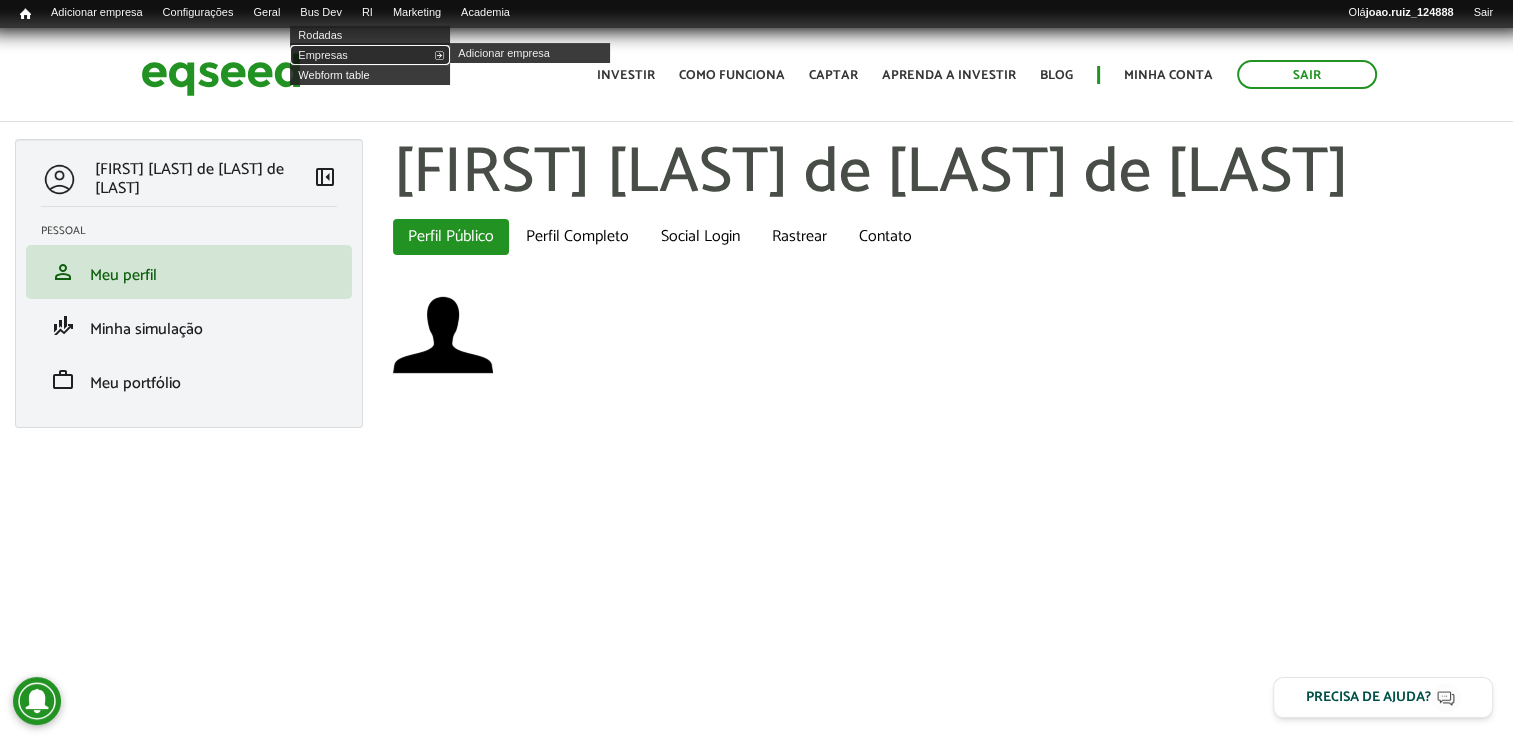 click on "Empresas" at bounding box center (370, 55) 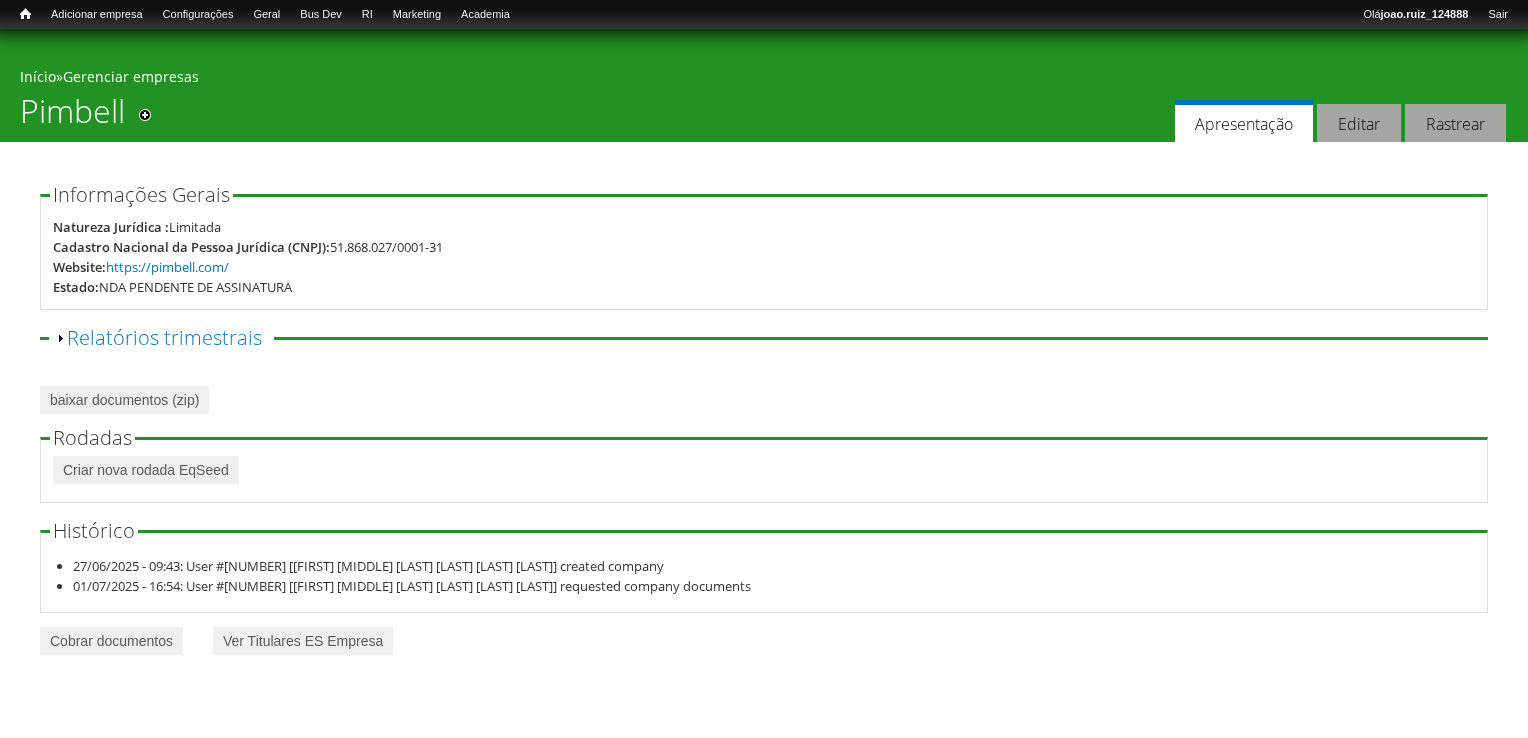 scroll, scrollTop: 0, scrollLeft: 0, axis: both 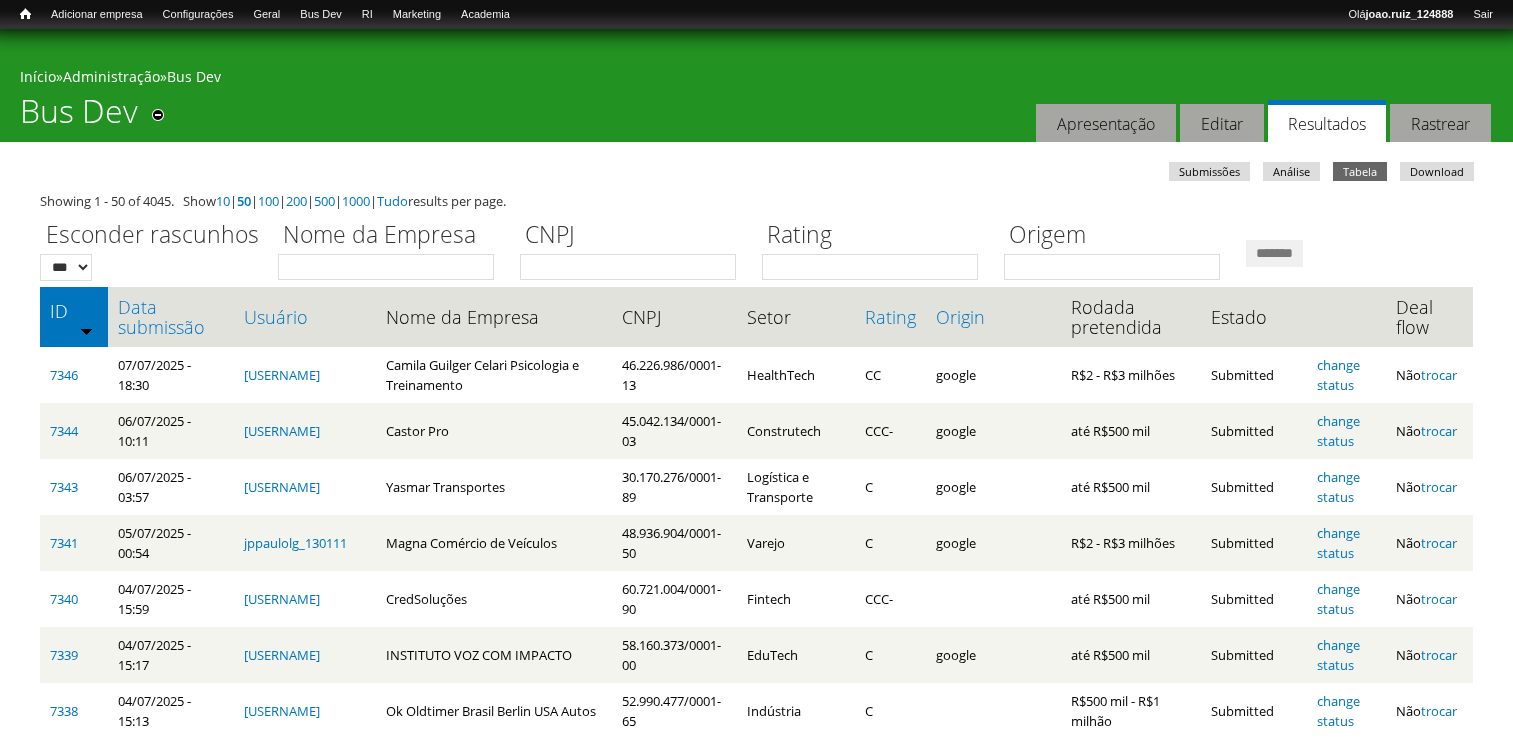 click on "Nome da Empresa" at bounding box center (386, 267) 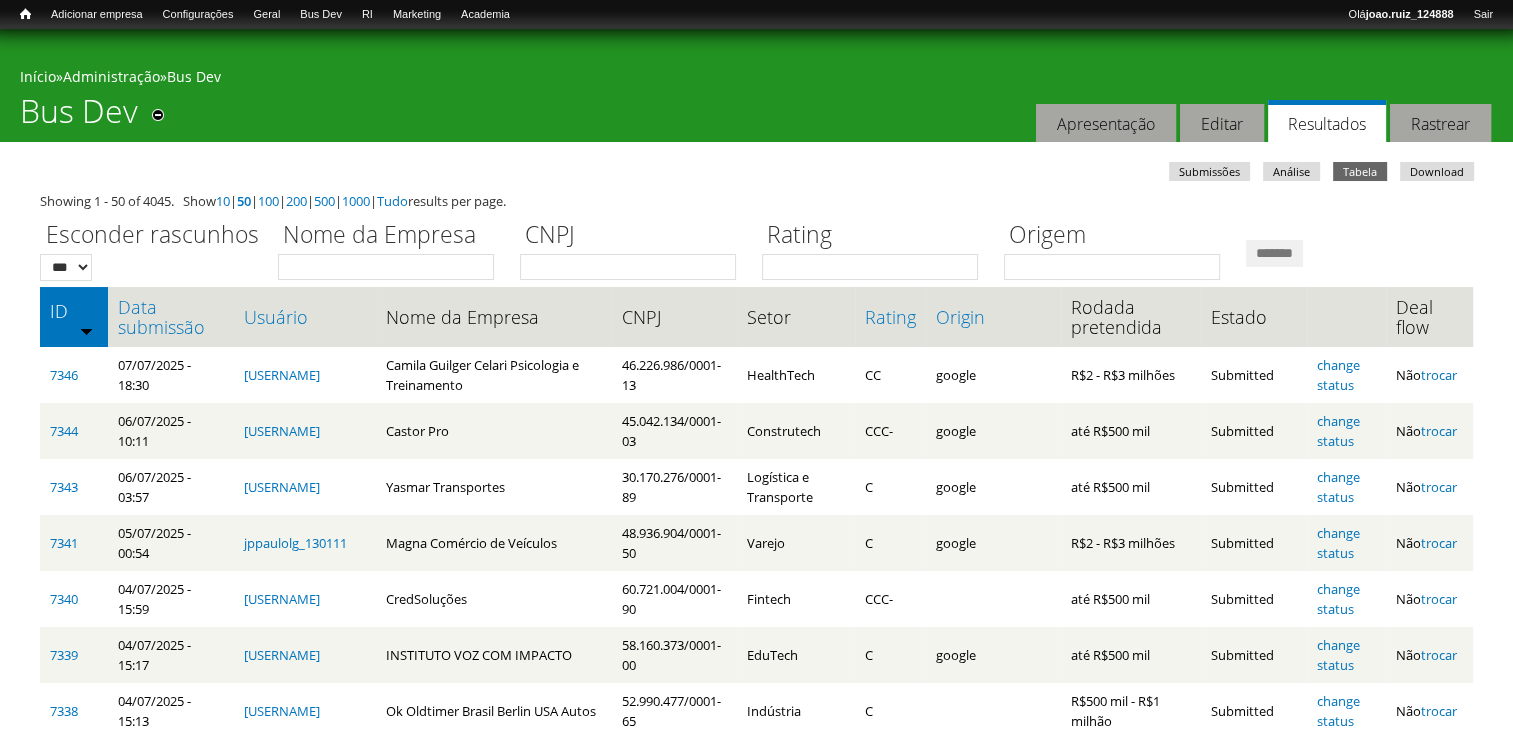 scroll, scrollTop: 0, scrollLeft: 0, axis: both 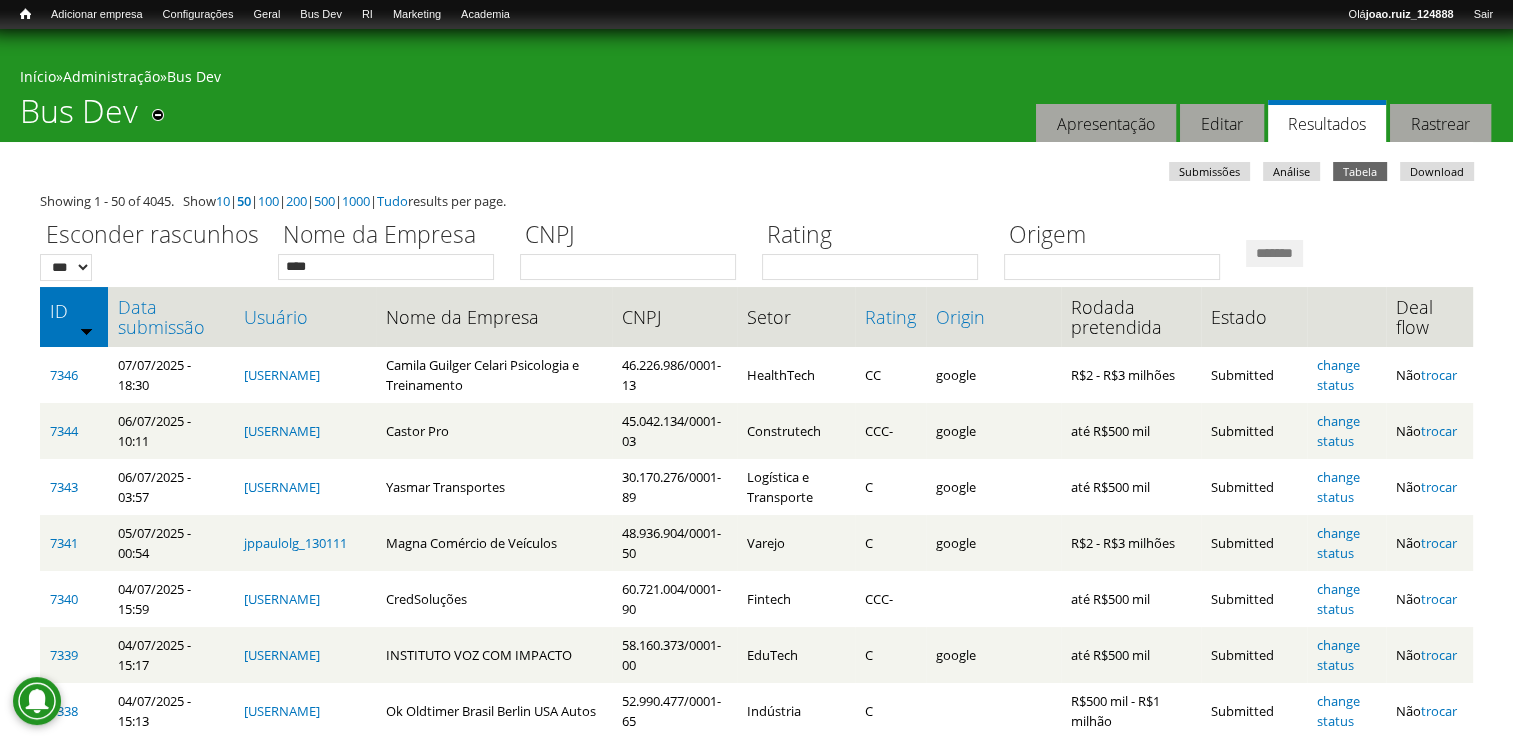 type on "***" 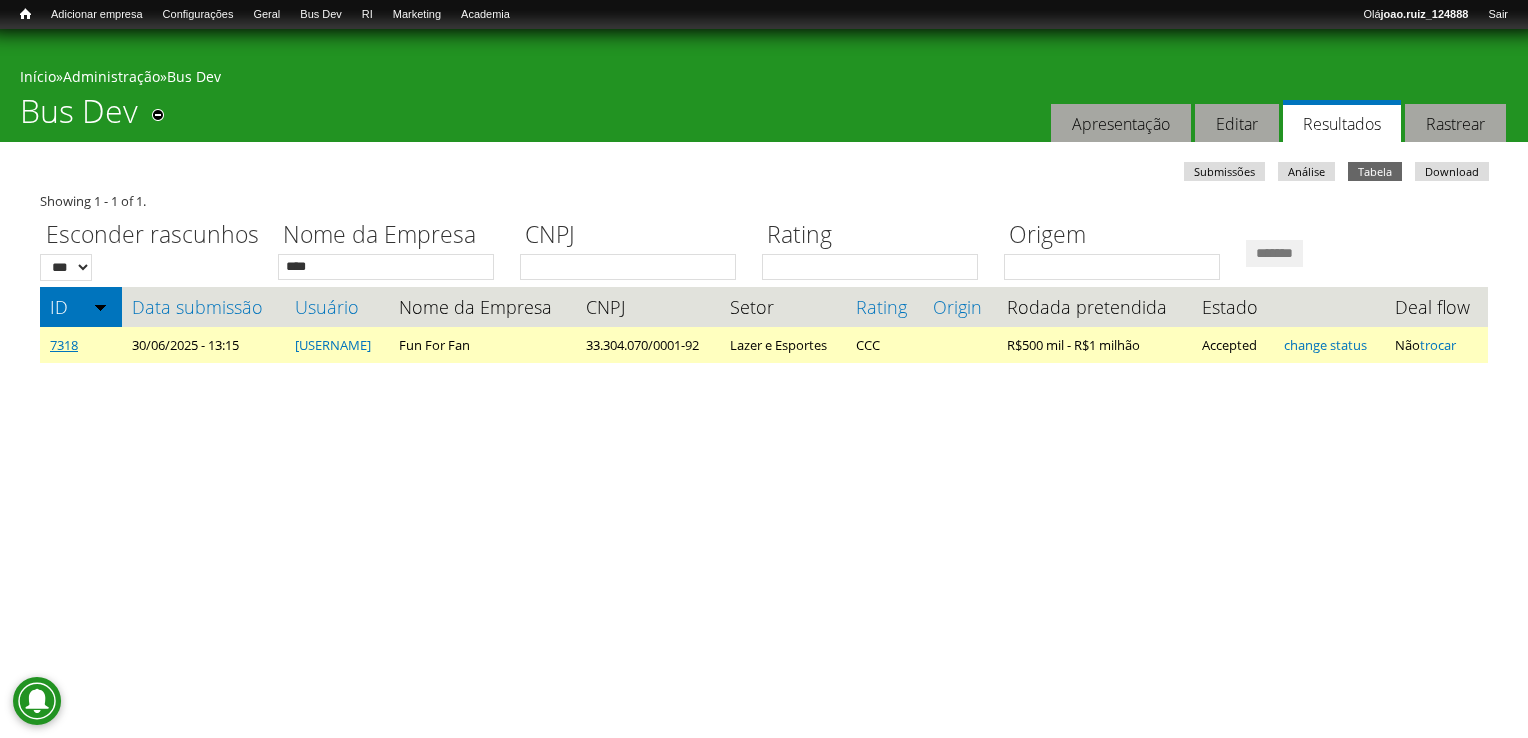 click on "7318" at bounding box center [64, 345] 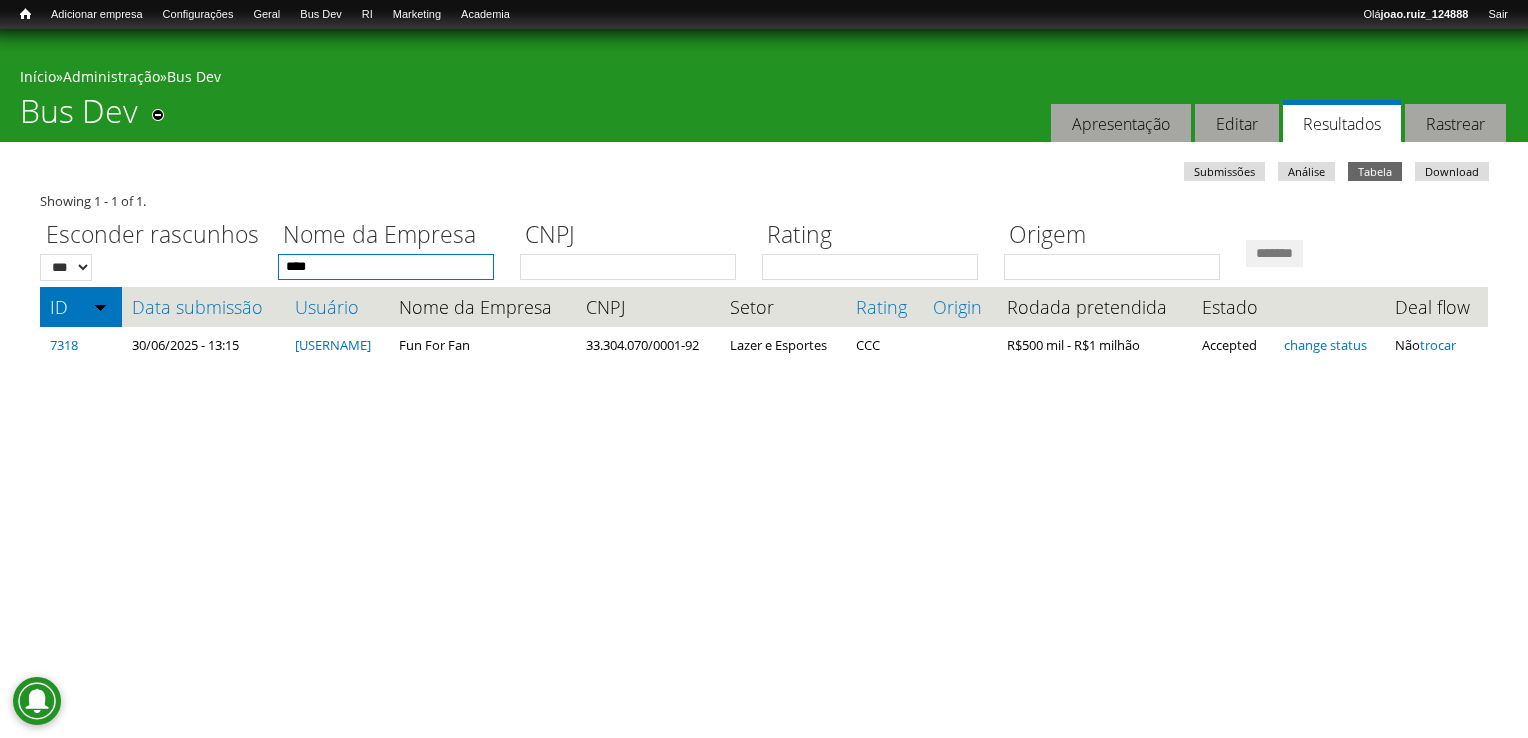 click on "***" at bounding box center (386, 267) 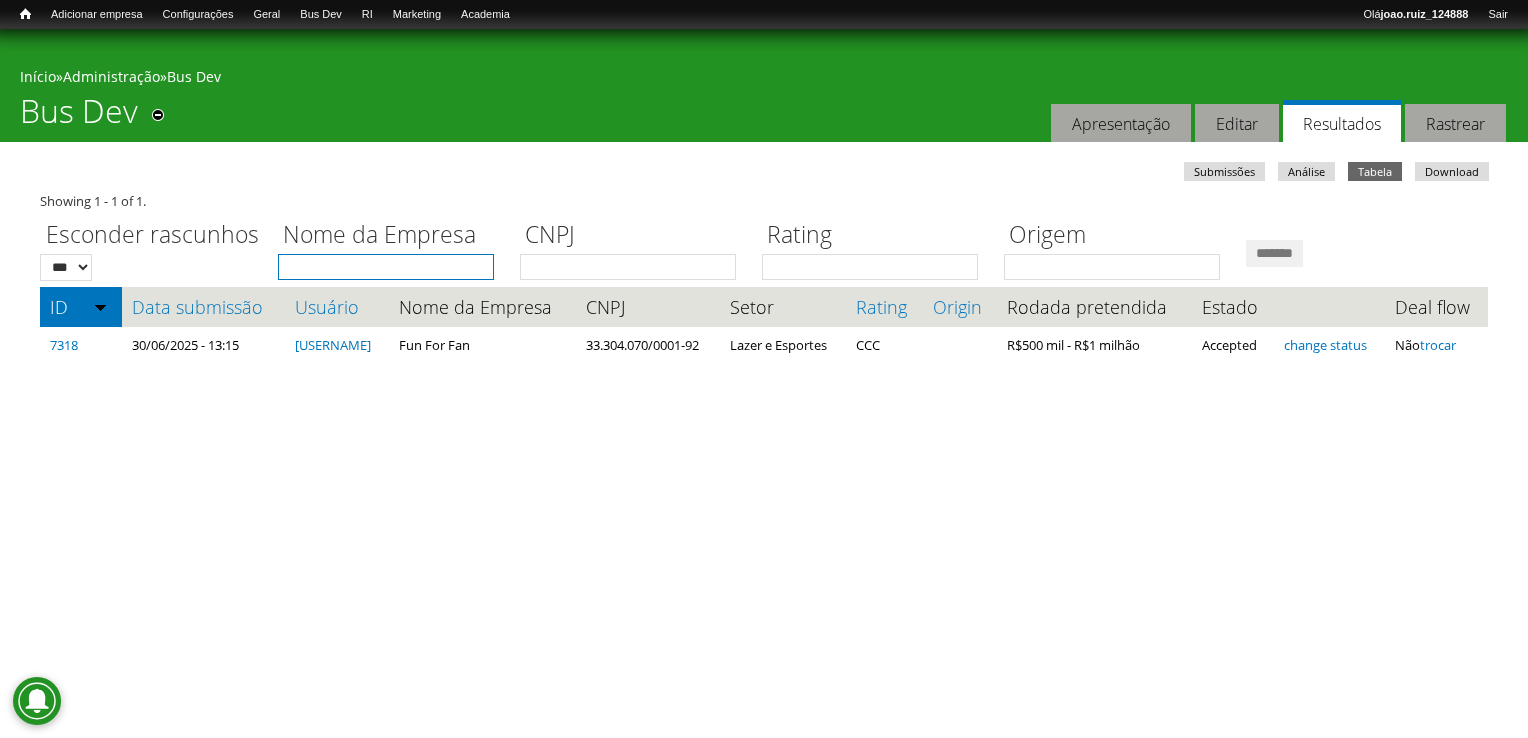 type 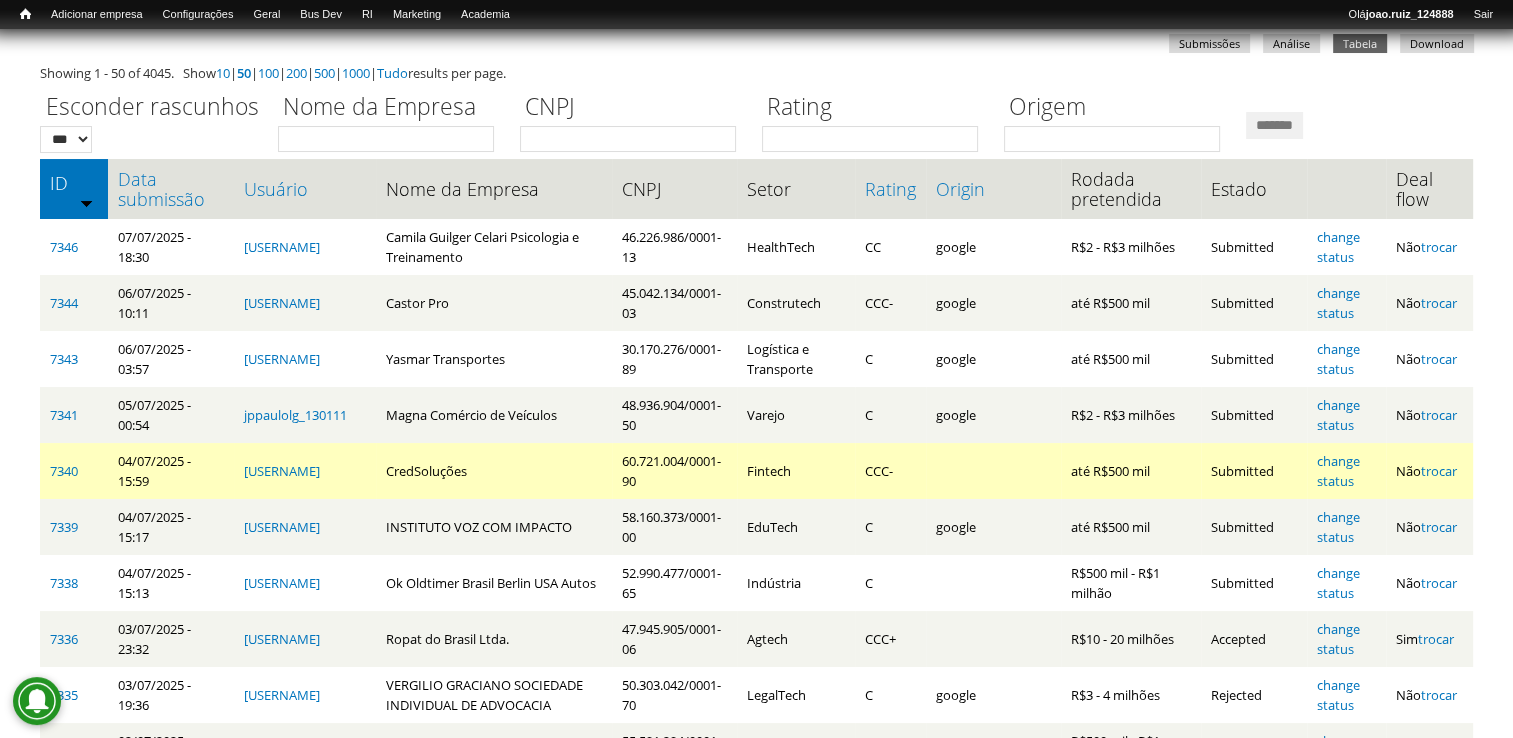 scroll, scrollTop: 200, scrollLeft: 0, axis: vertical 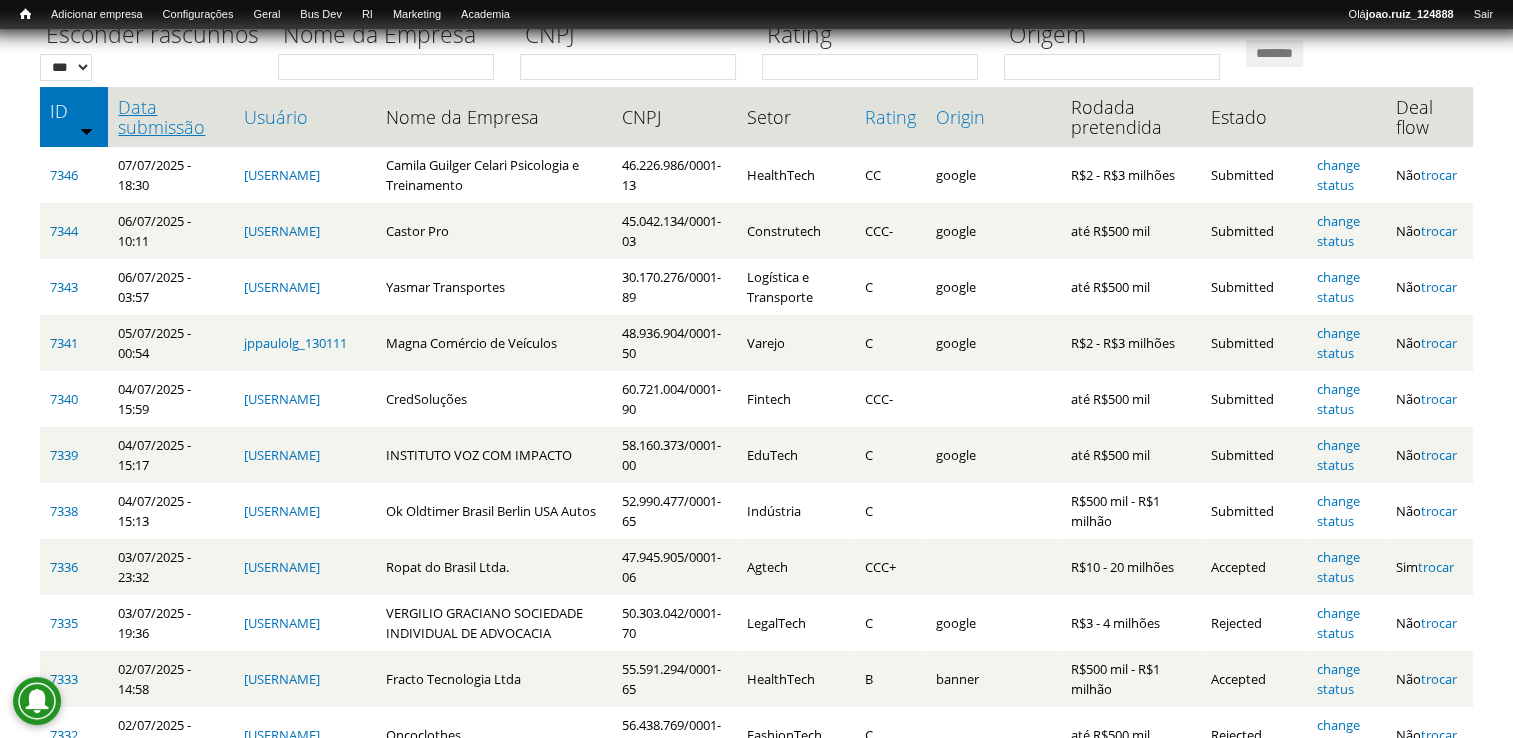 click on "Data submissão" at bounding box center [170, 117] 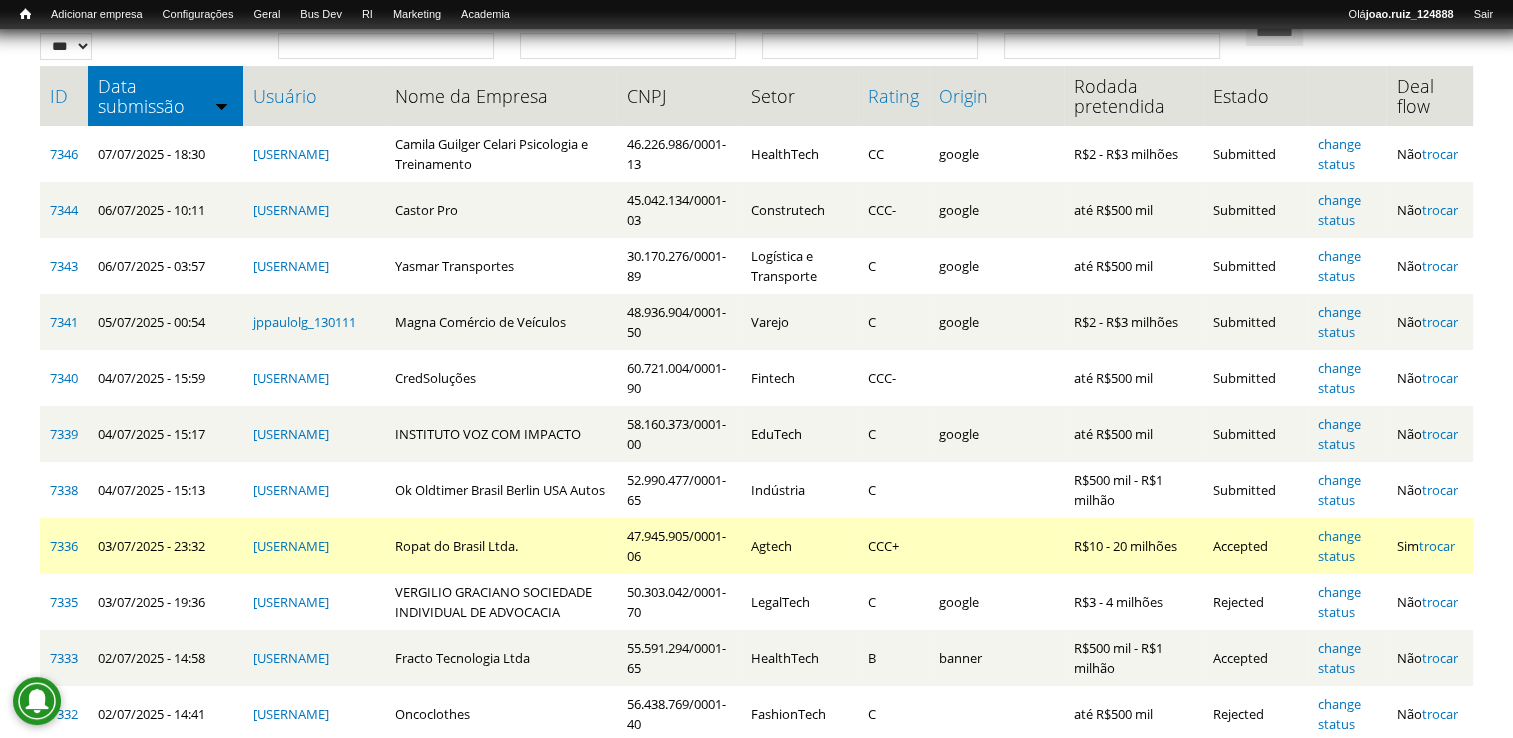 scroll, scrollTop: 176, scrollLeft: 0, axis: vertical 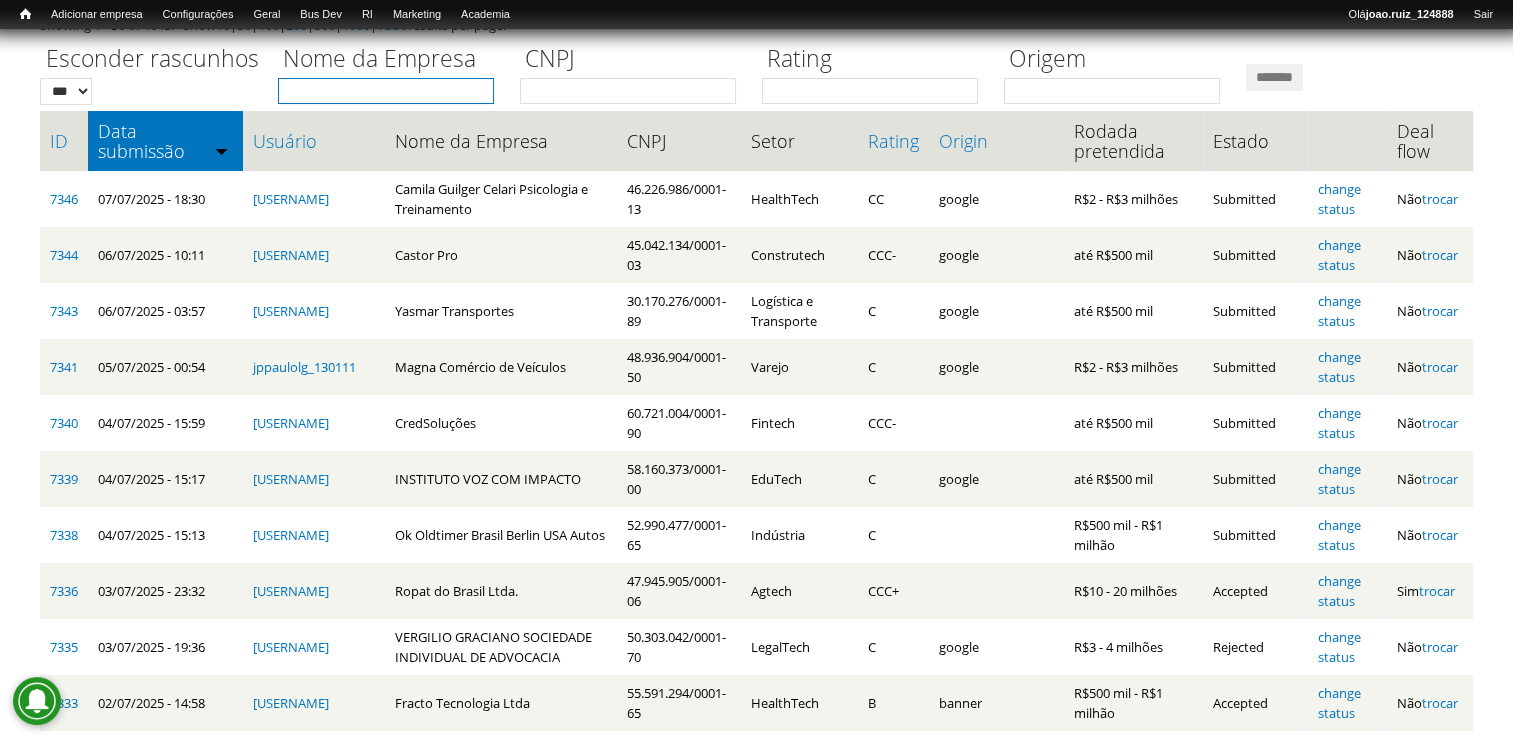 click on "Nome da Empresa" at bounding box center [386, 91] 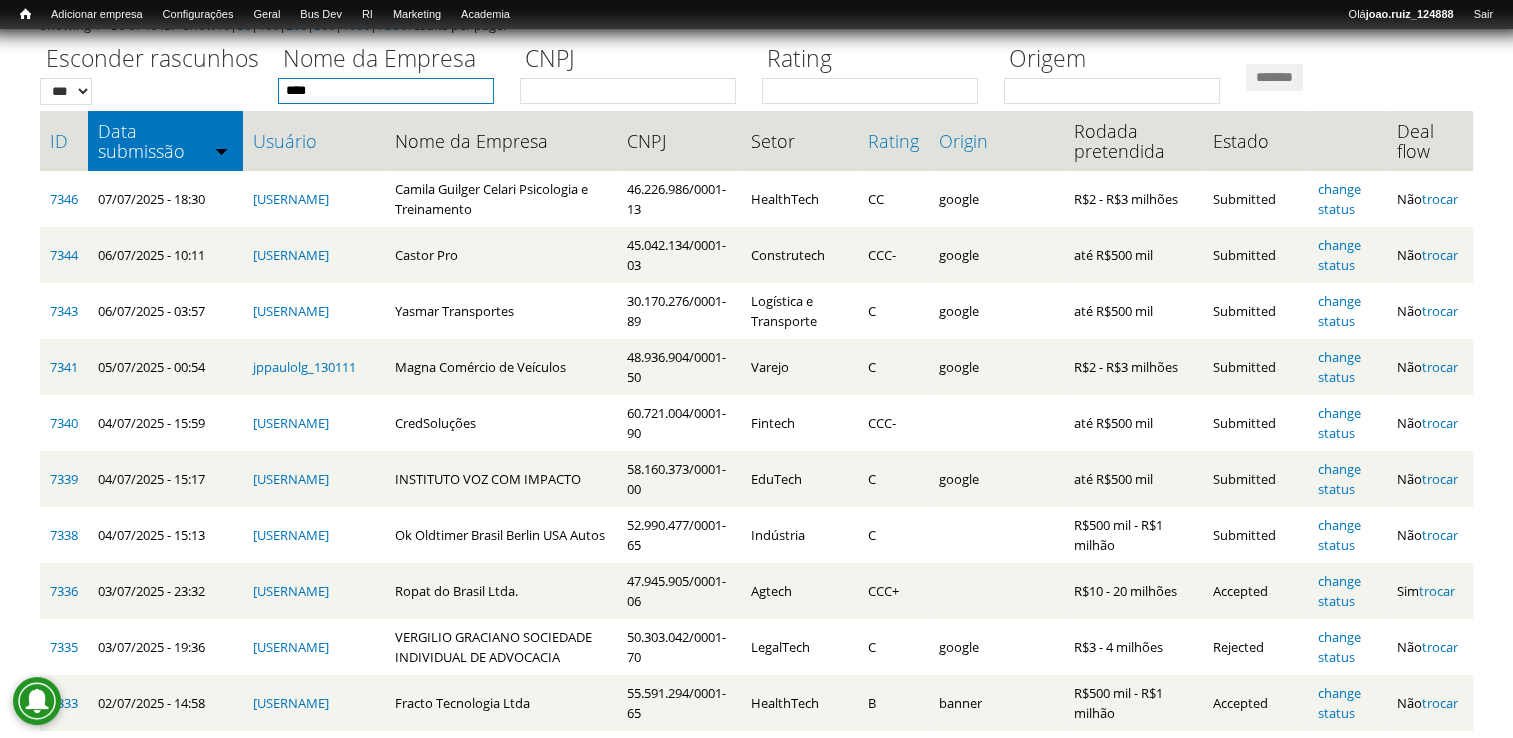 type on "****" 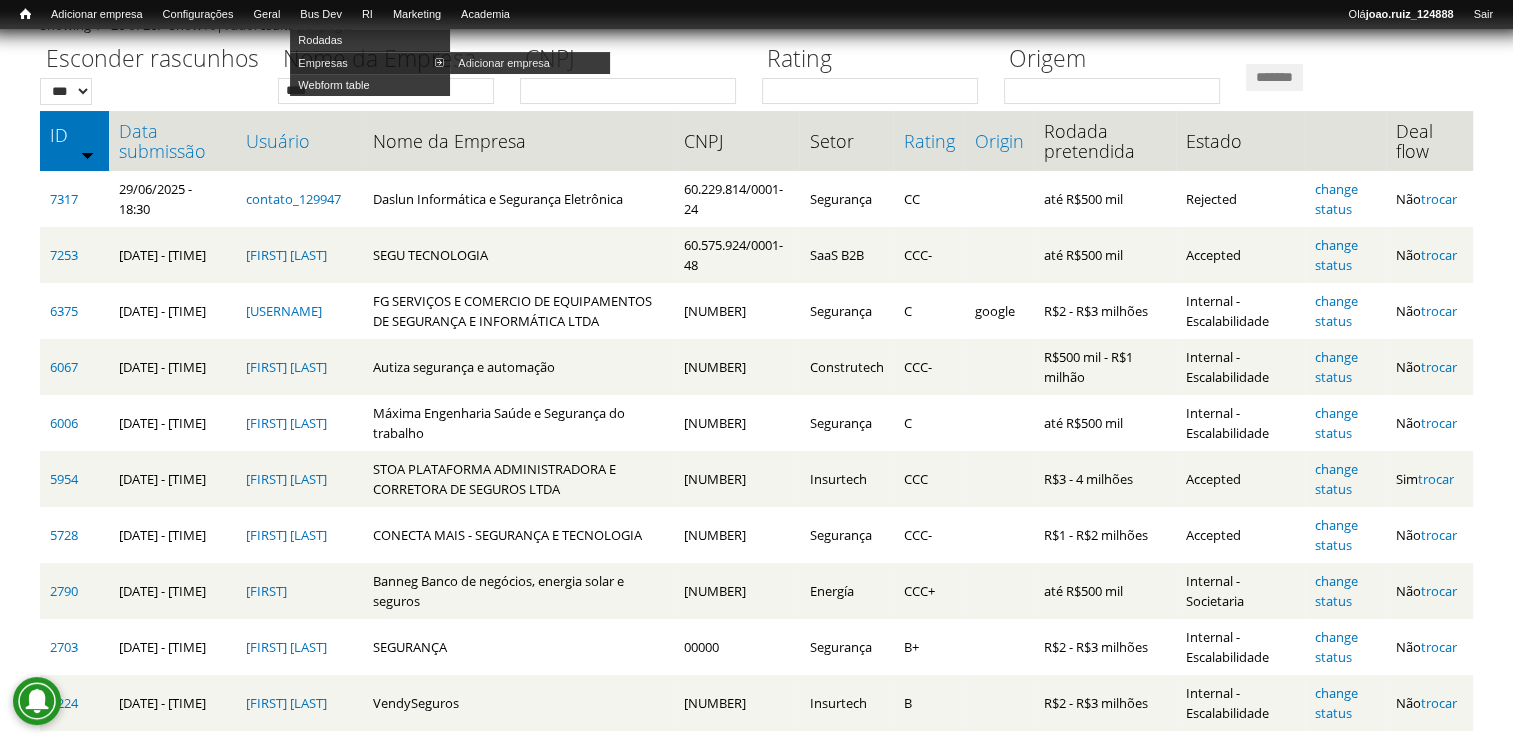 click on "Empresas" at bounding box center [370, 63] 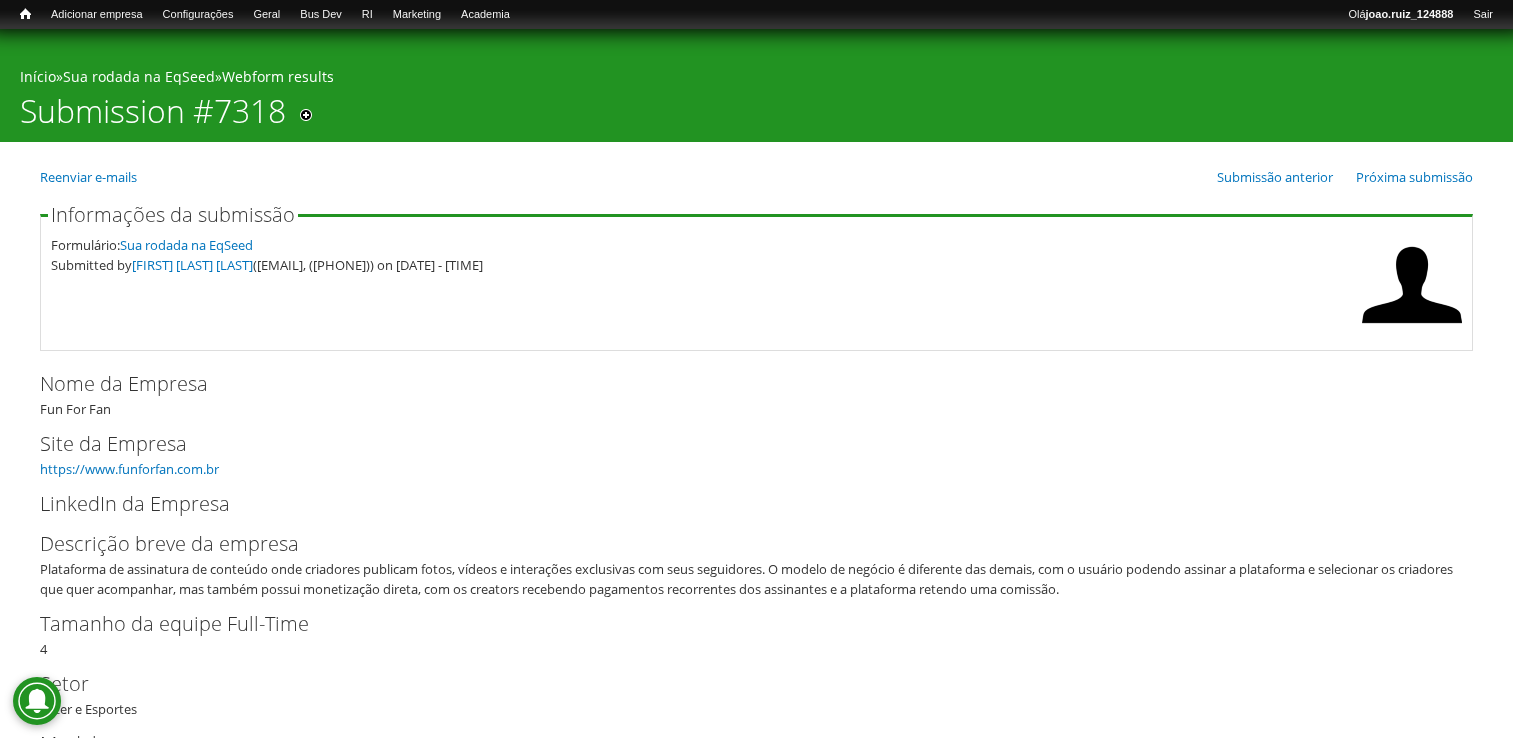 scroll, scrollTop: 0, scrollLeft: 0, axis: both 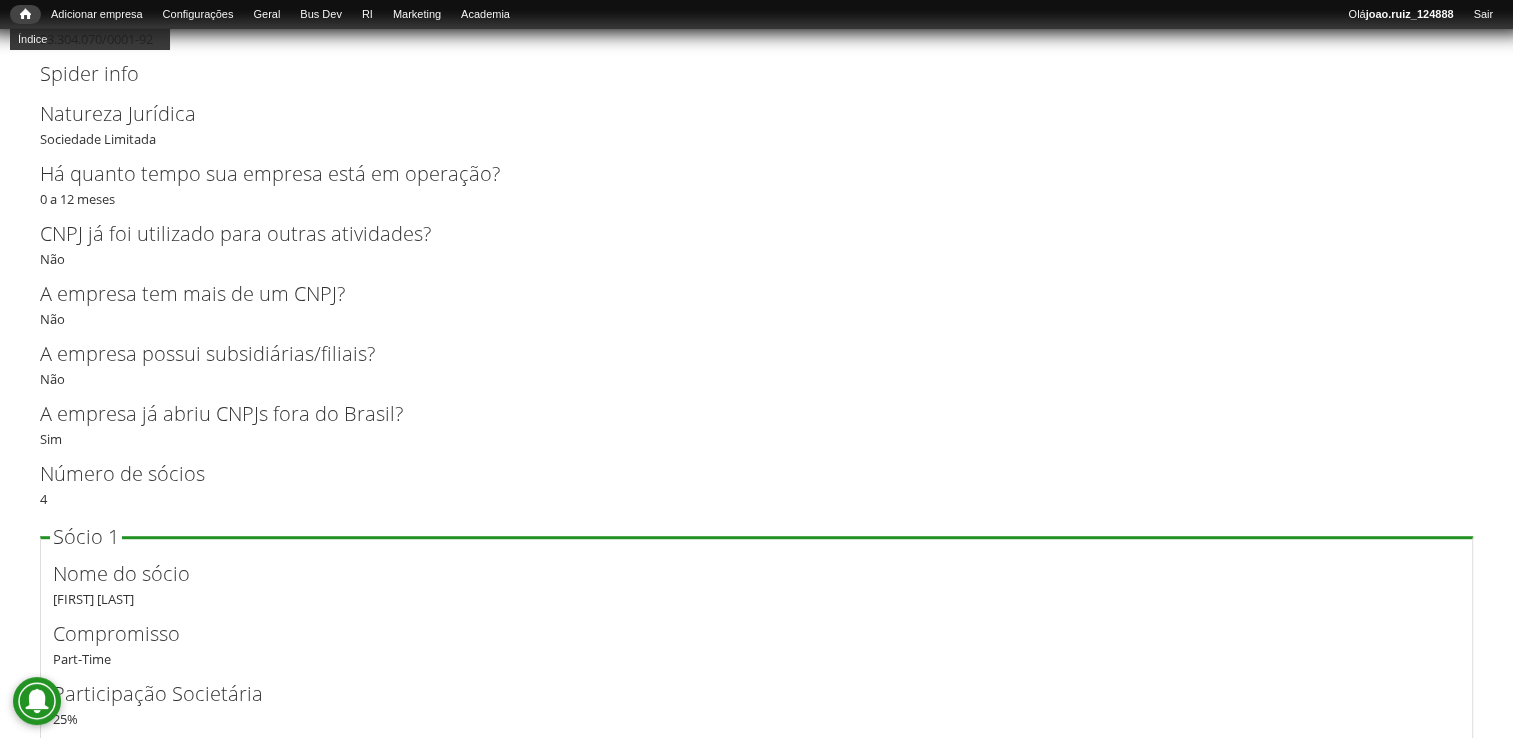 click on "Início" at bounding box center [25, 14] 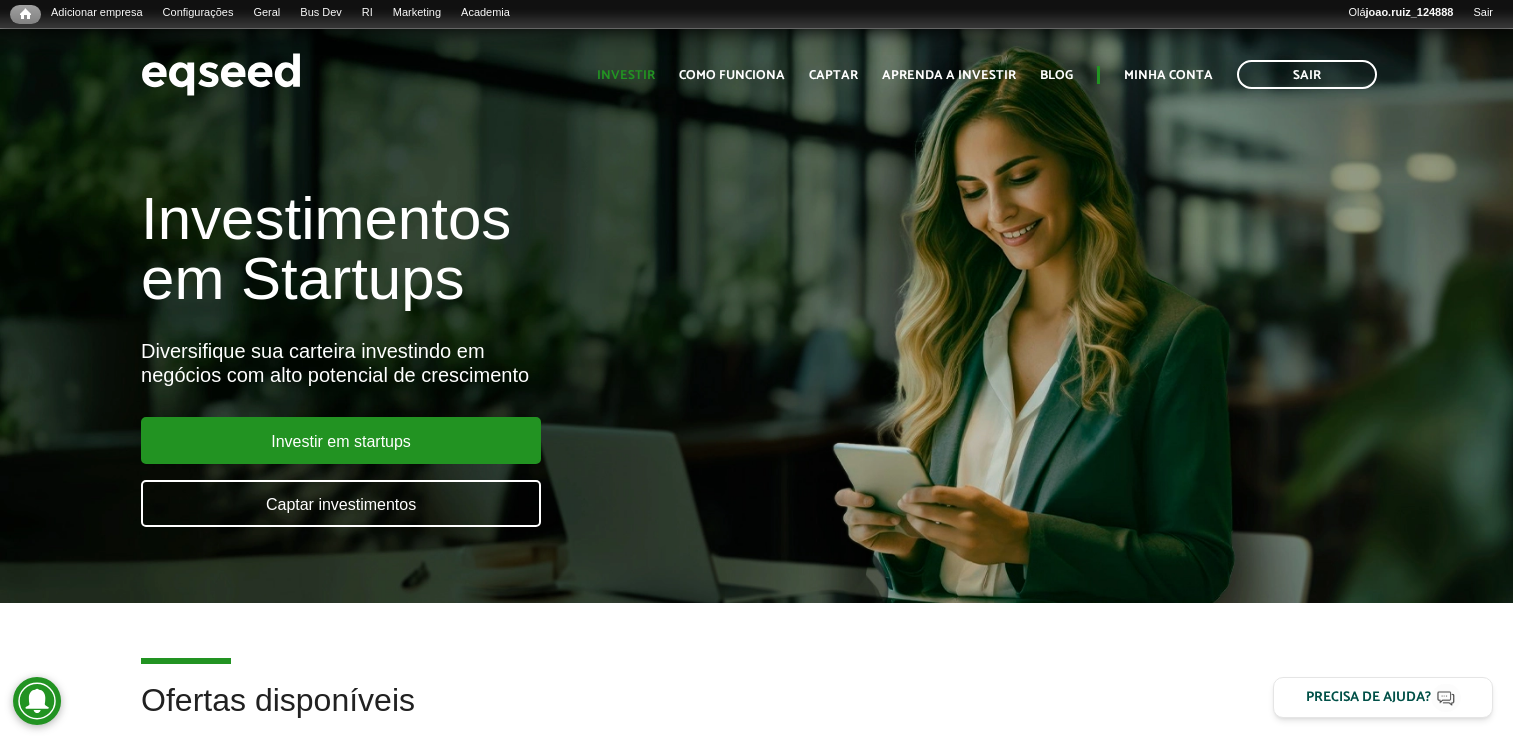 scroll, scrollTop: 0, scrollLeft: 0, axis: both 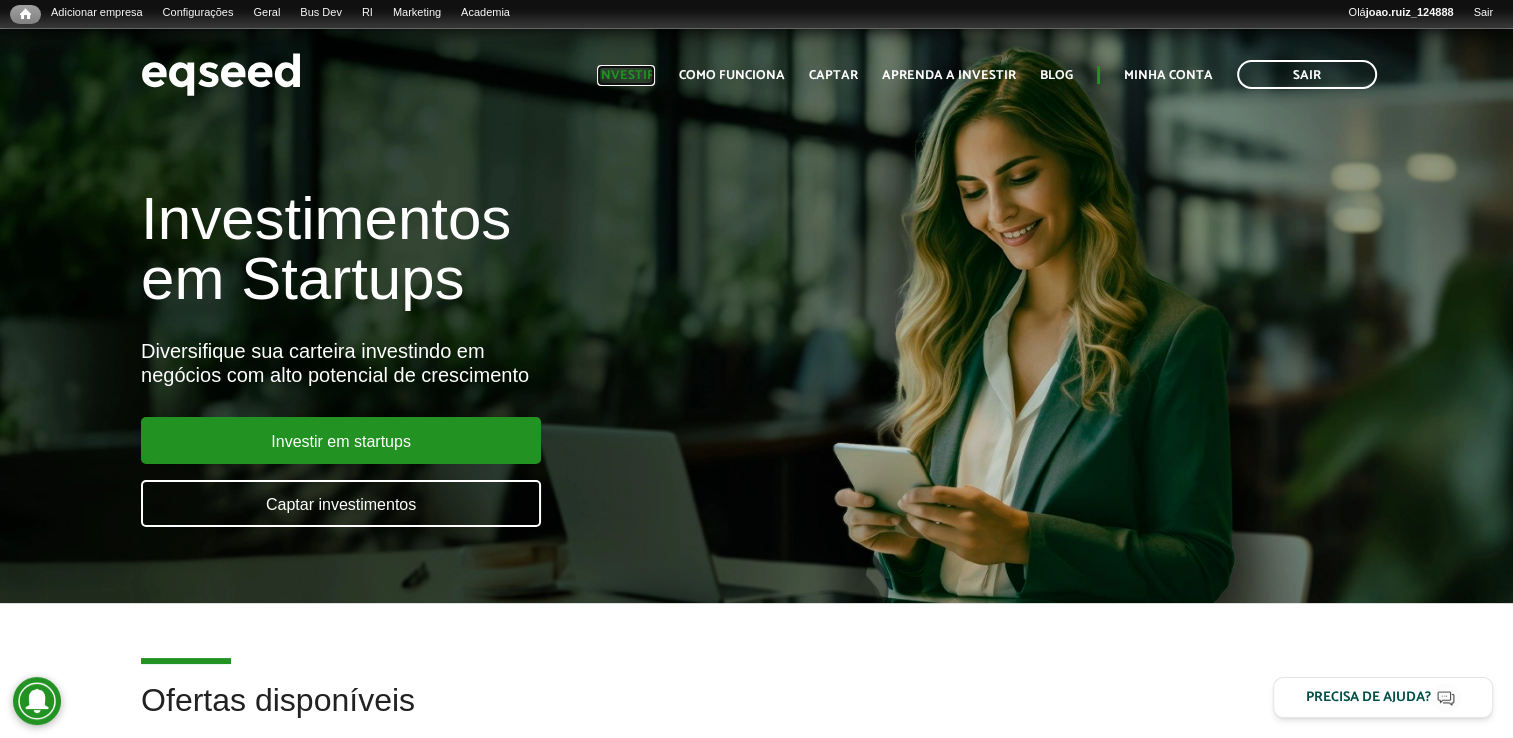 click on "Investir" at bounding box center [626, 75] 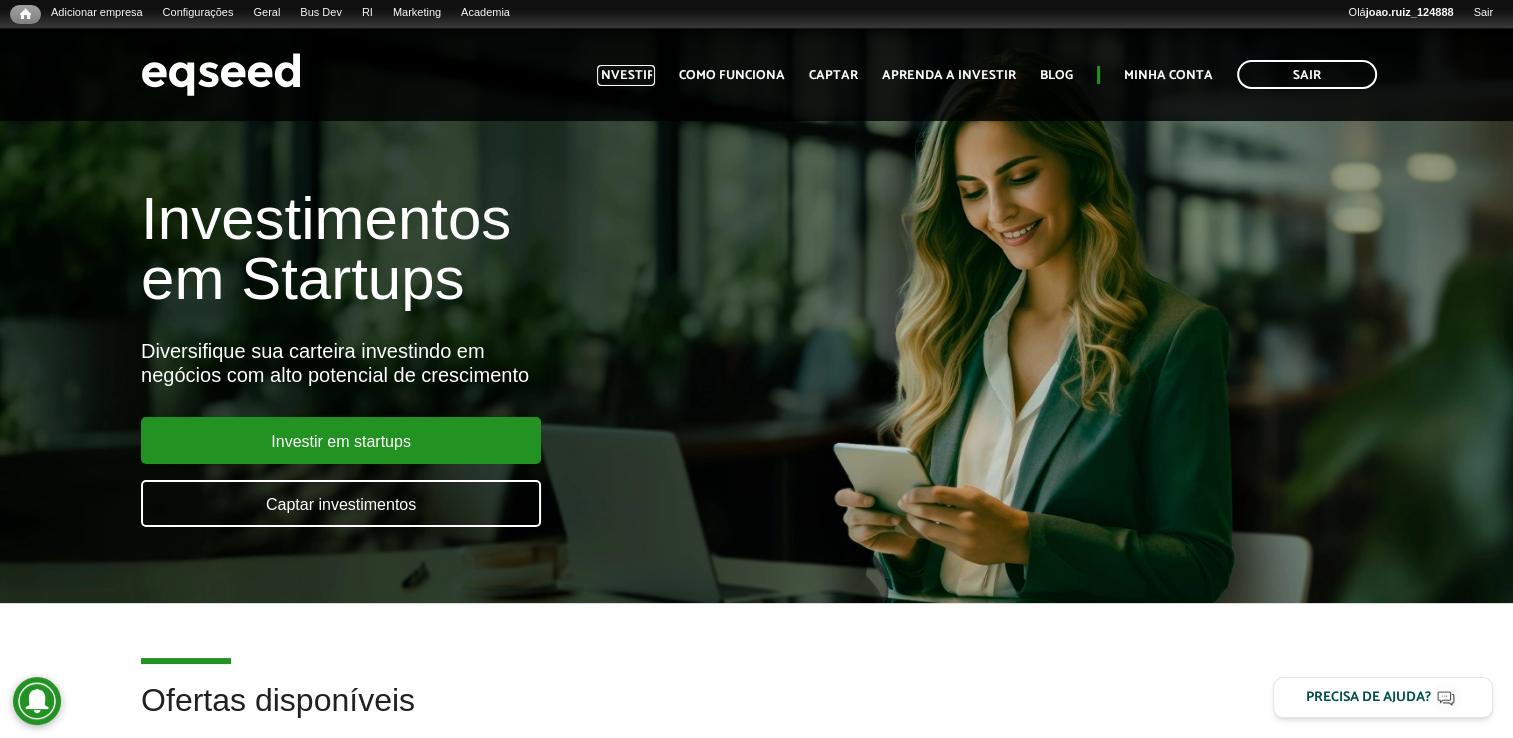 scroll, scrollTop: 500, scrollLeft: 0, axis: vertical 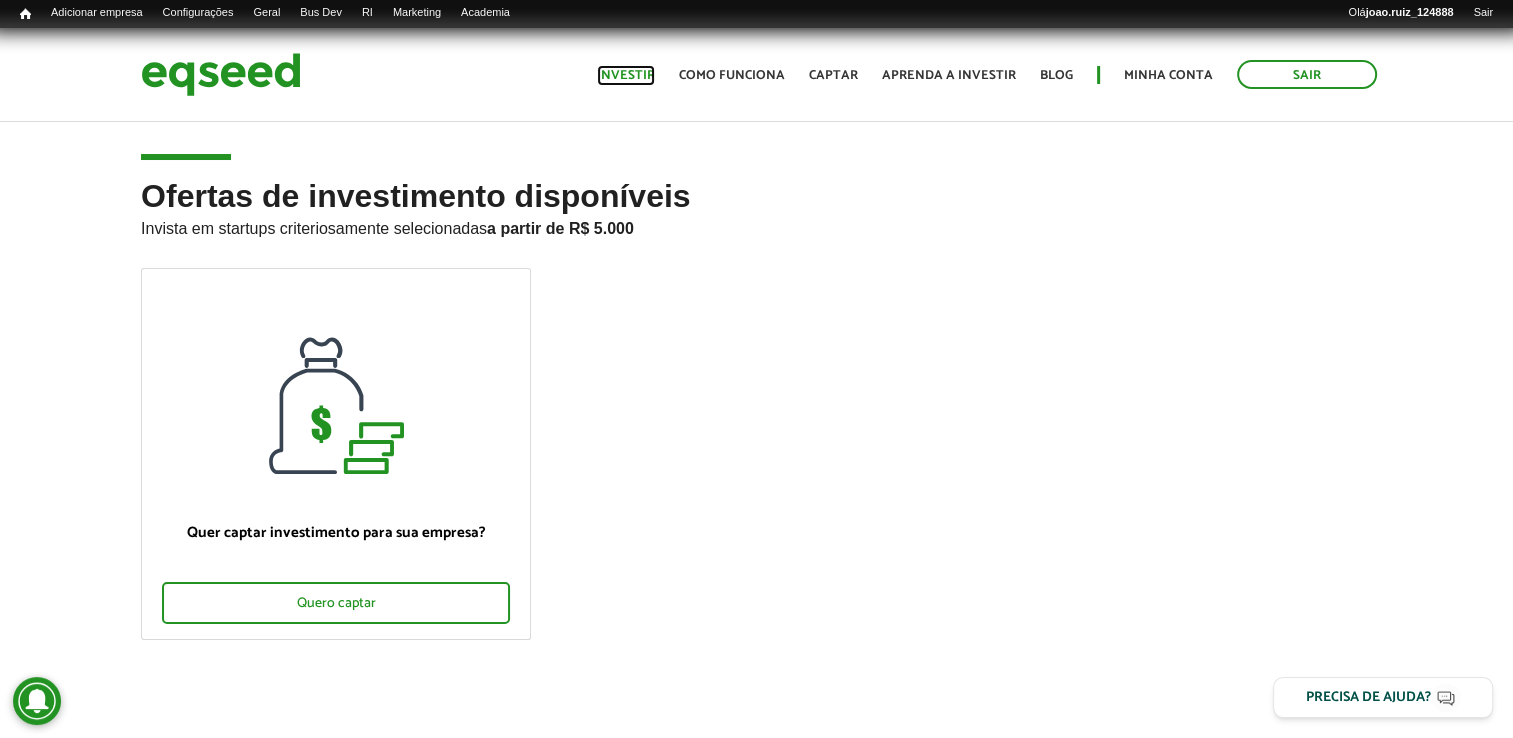 click on "Investir" at bounding box center (626, 75) 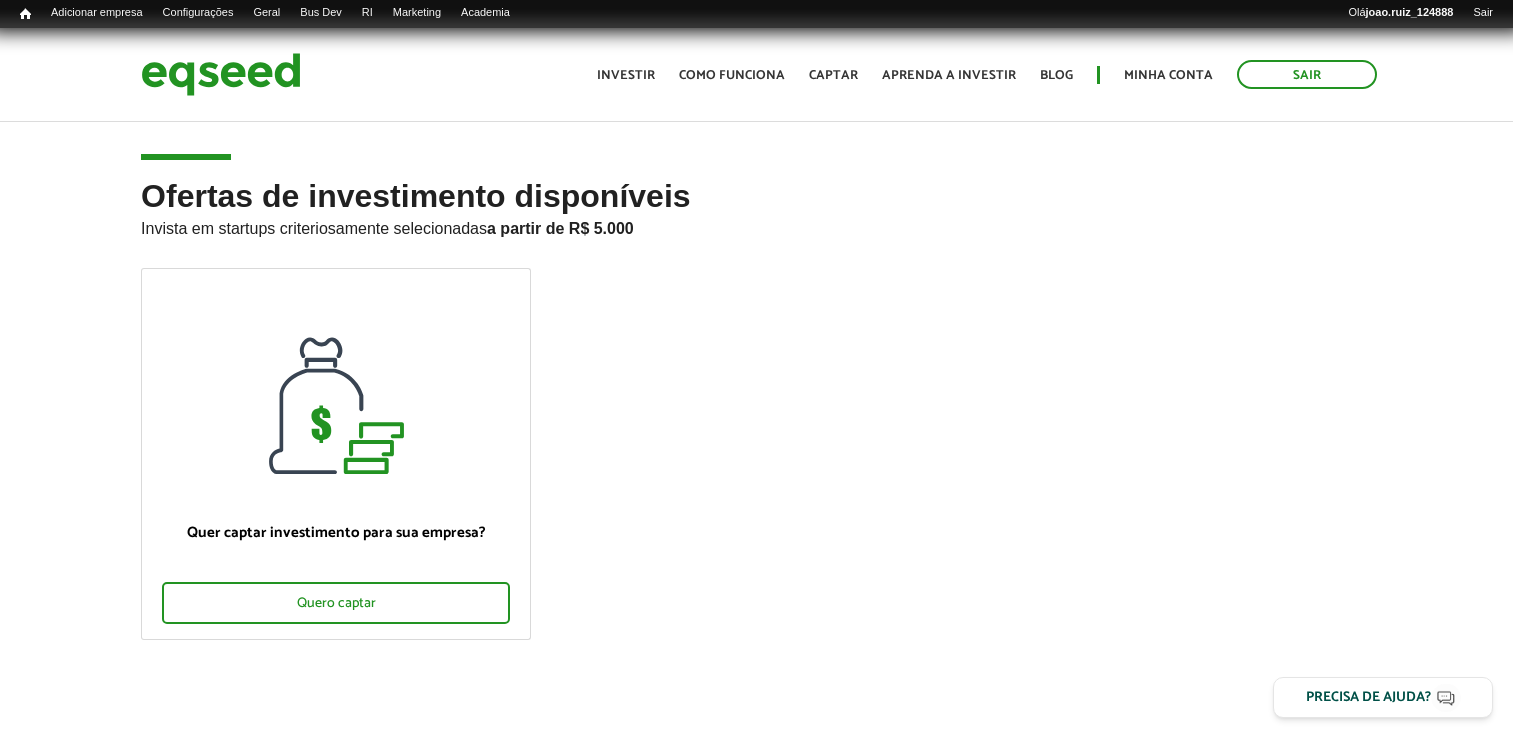 scroll, scrollTop: 0, scrollLeft: 0, axis: both 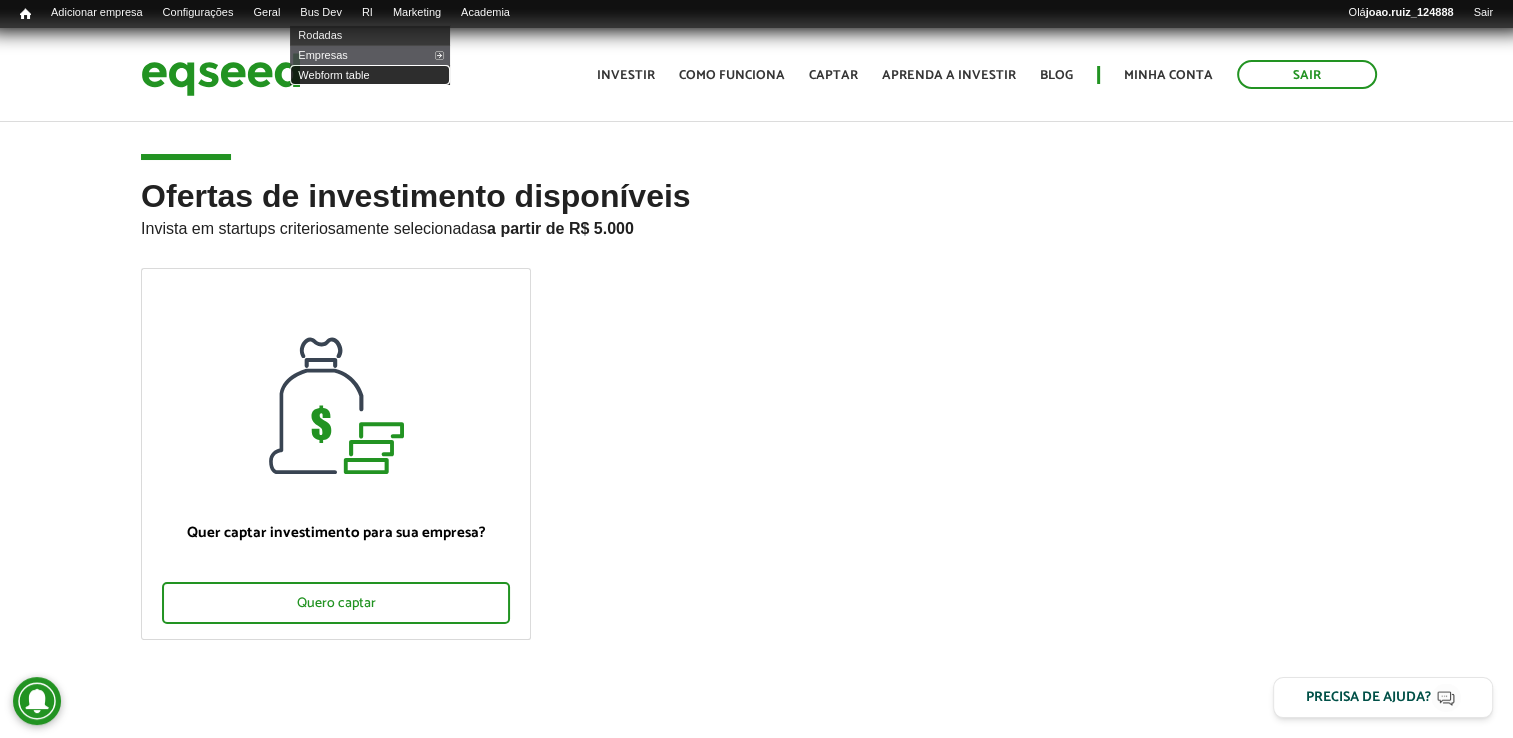 click on "Webform table" at bounding box center [370, 75] 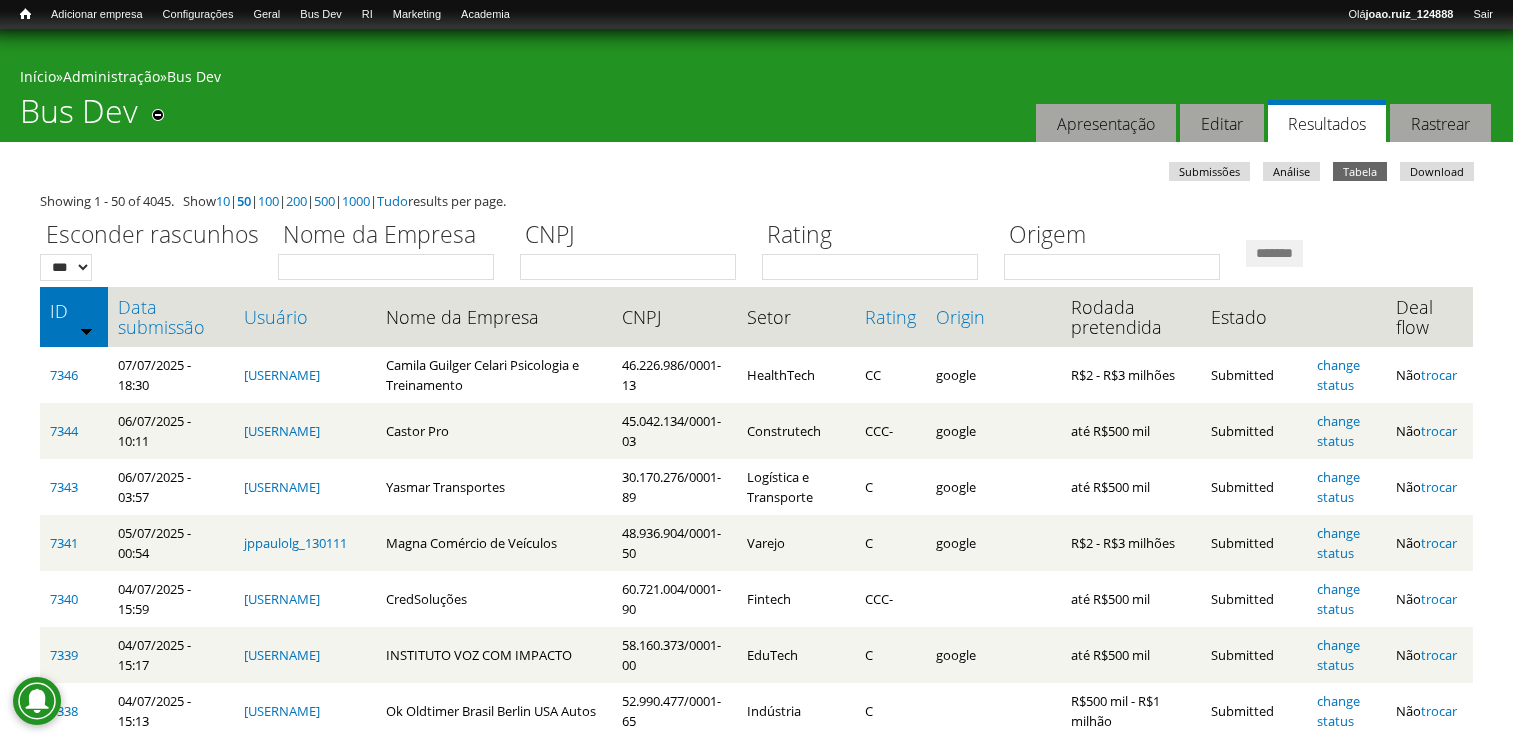 scroll, scrollTop: 0, scrollLeft: 0, axis: both 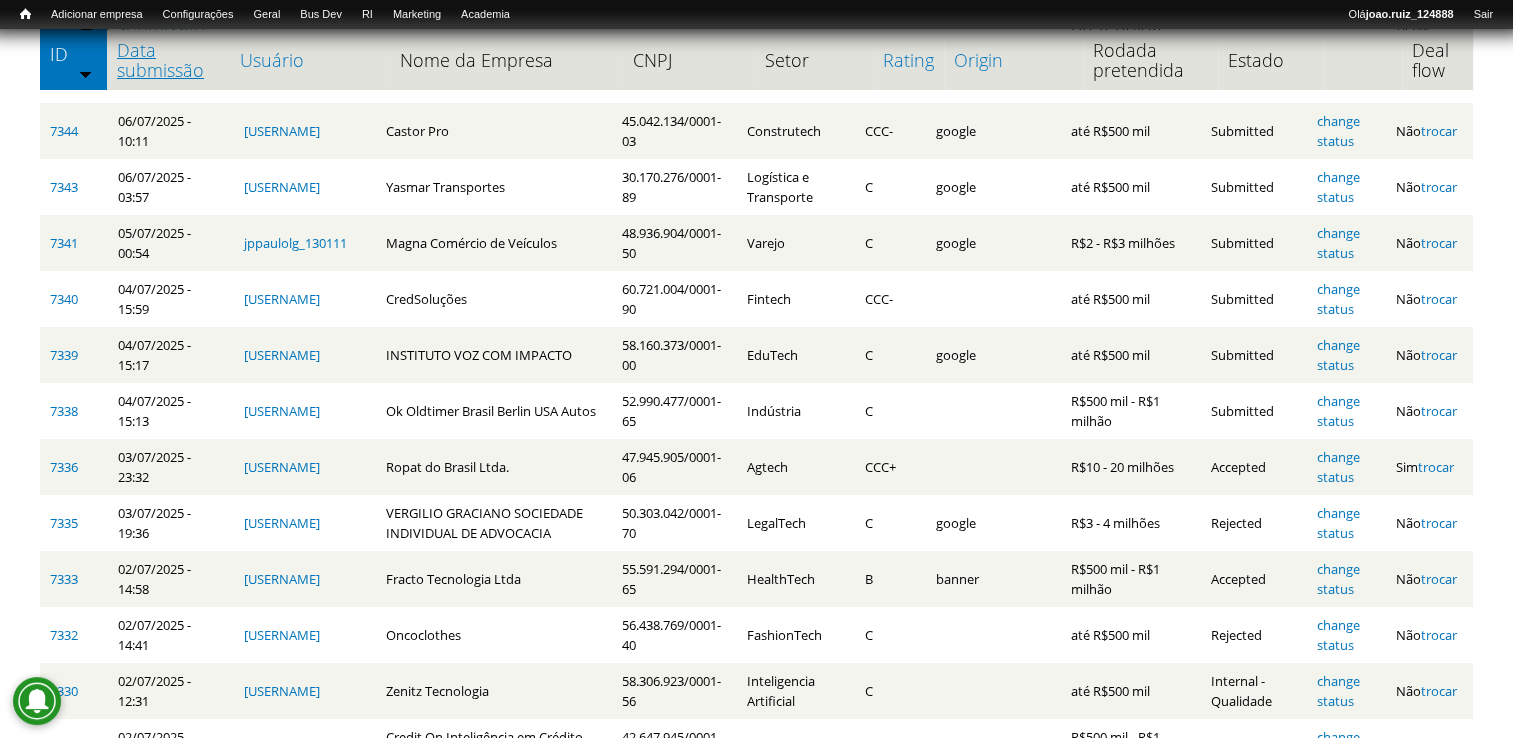 click on "Data submissão" at bounding box center [168, 60] 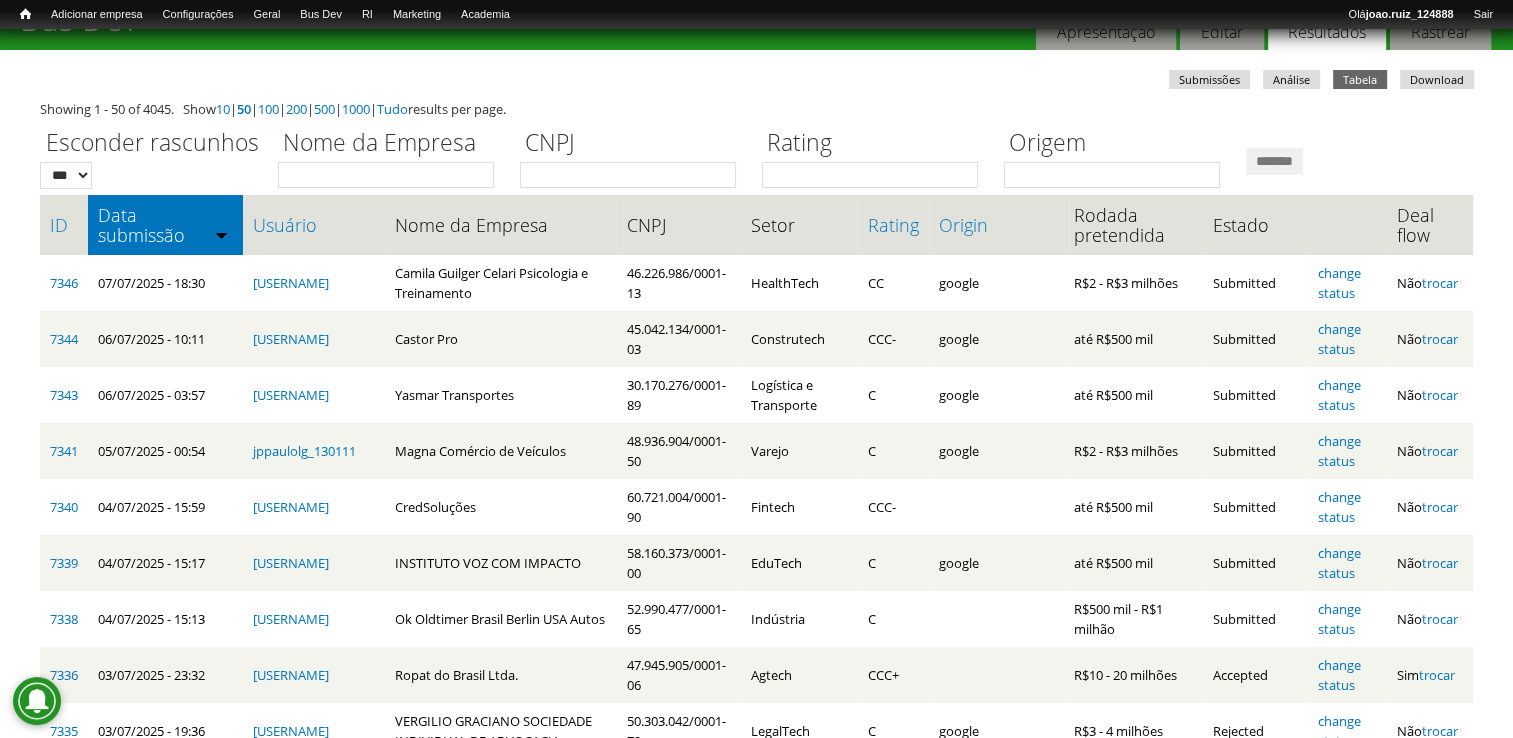 scroll, scrollTop: 0, scrollLeft: 0, axis: both 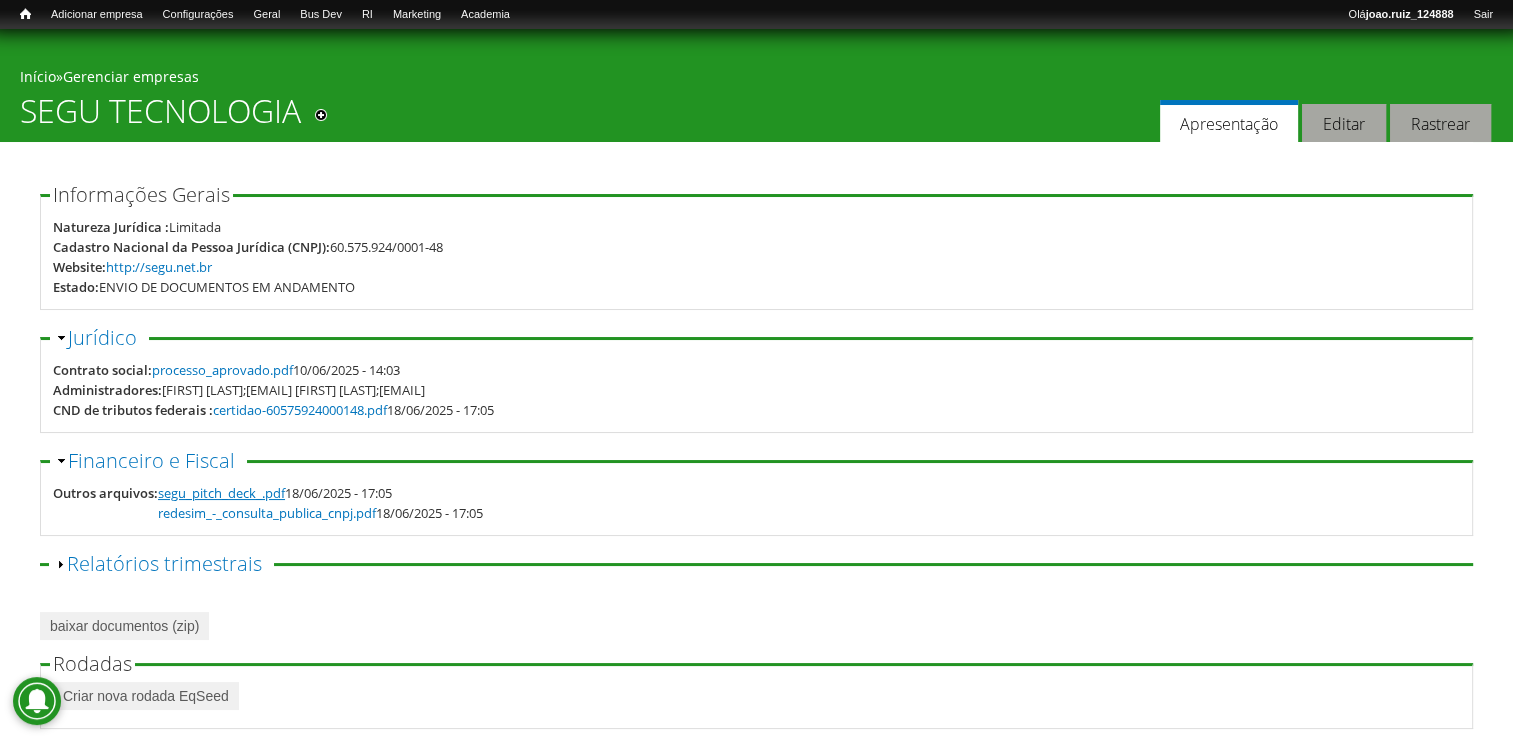 click on "segu_pitch_deck_.pdf" at bounding box center (221, 493) 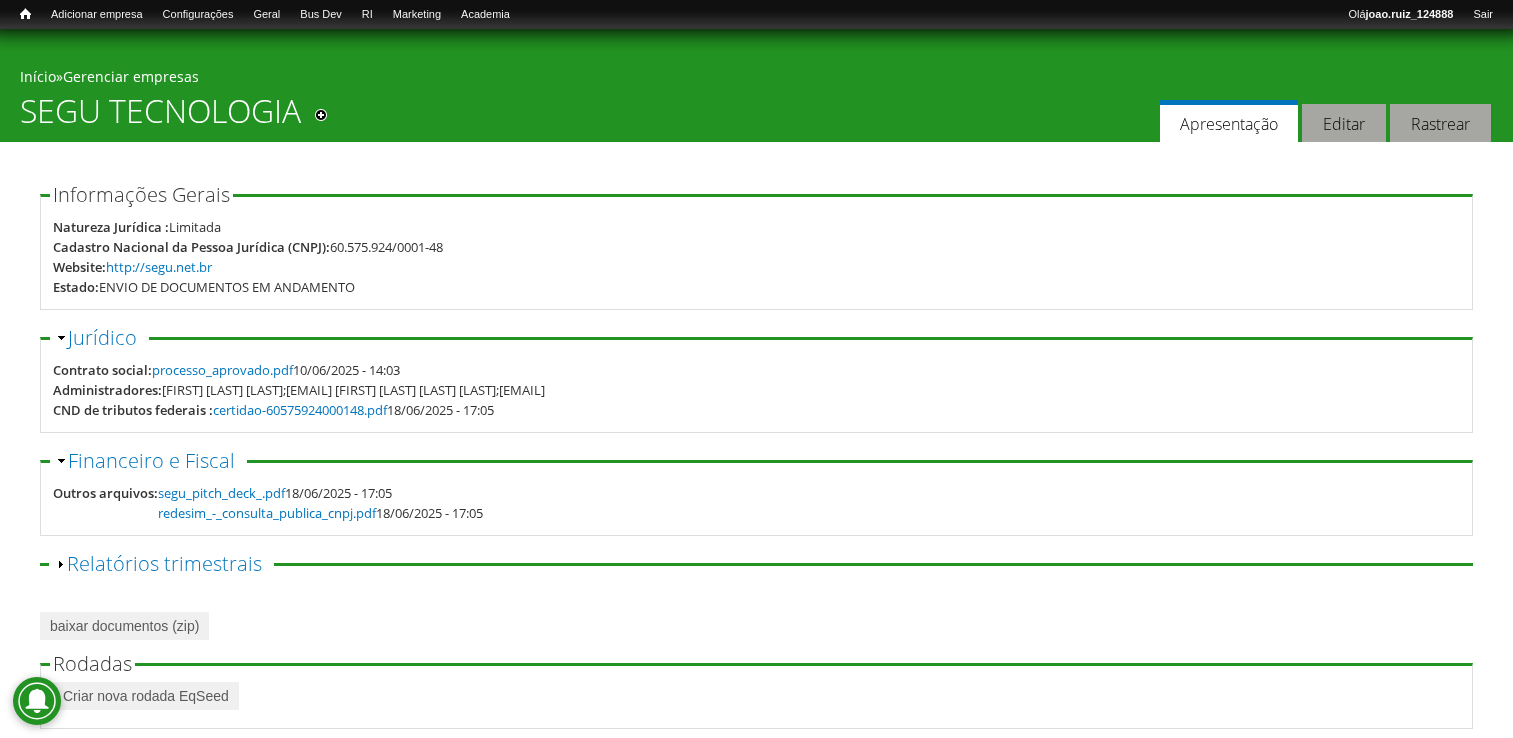 click on "redesim_-_consulta_publica_cnpj.pdf" at bounding box center (267, 513) 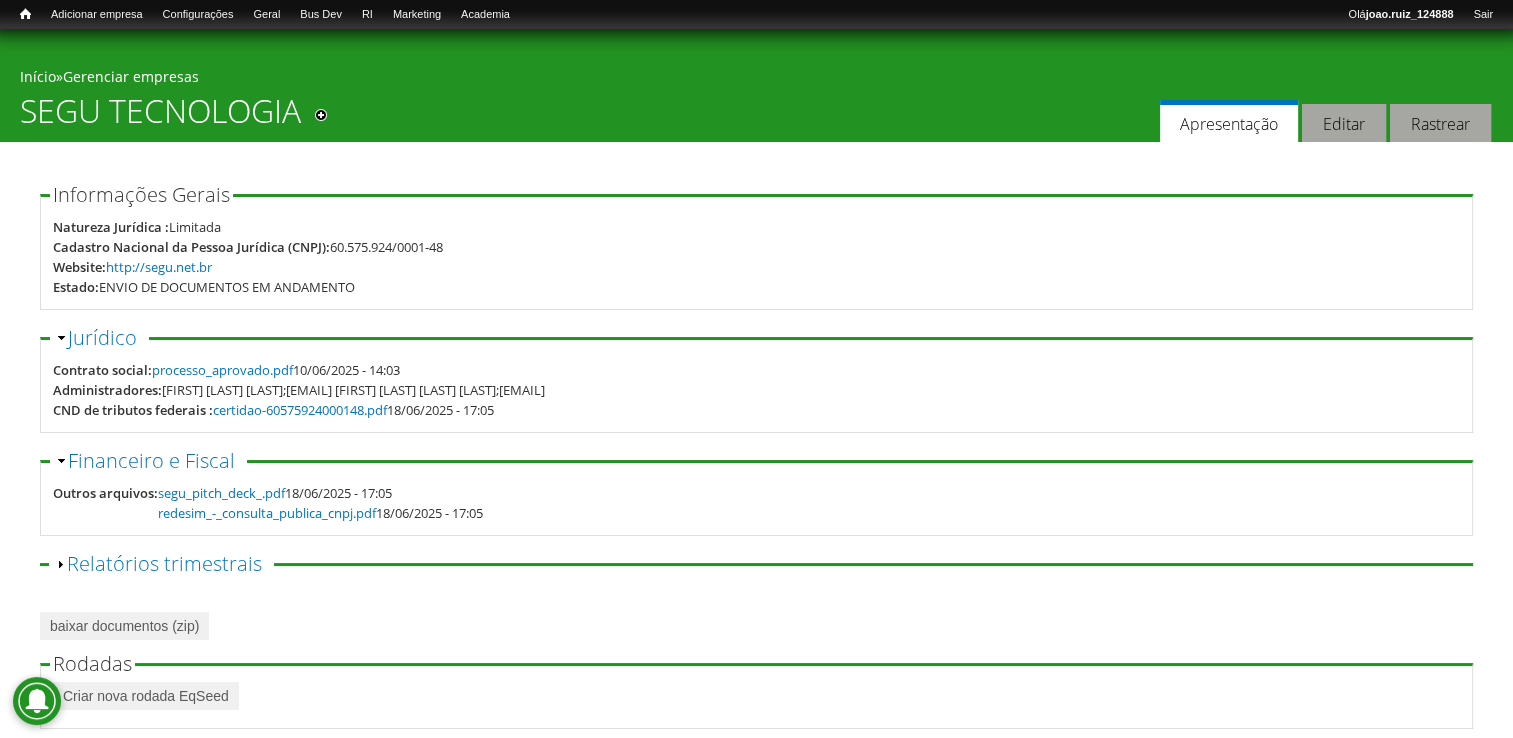 scroll, scrollTop: 0, scrollLeft: 0, axis: both 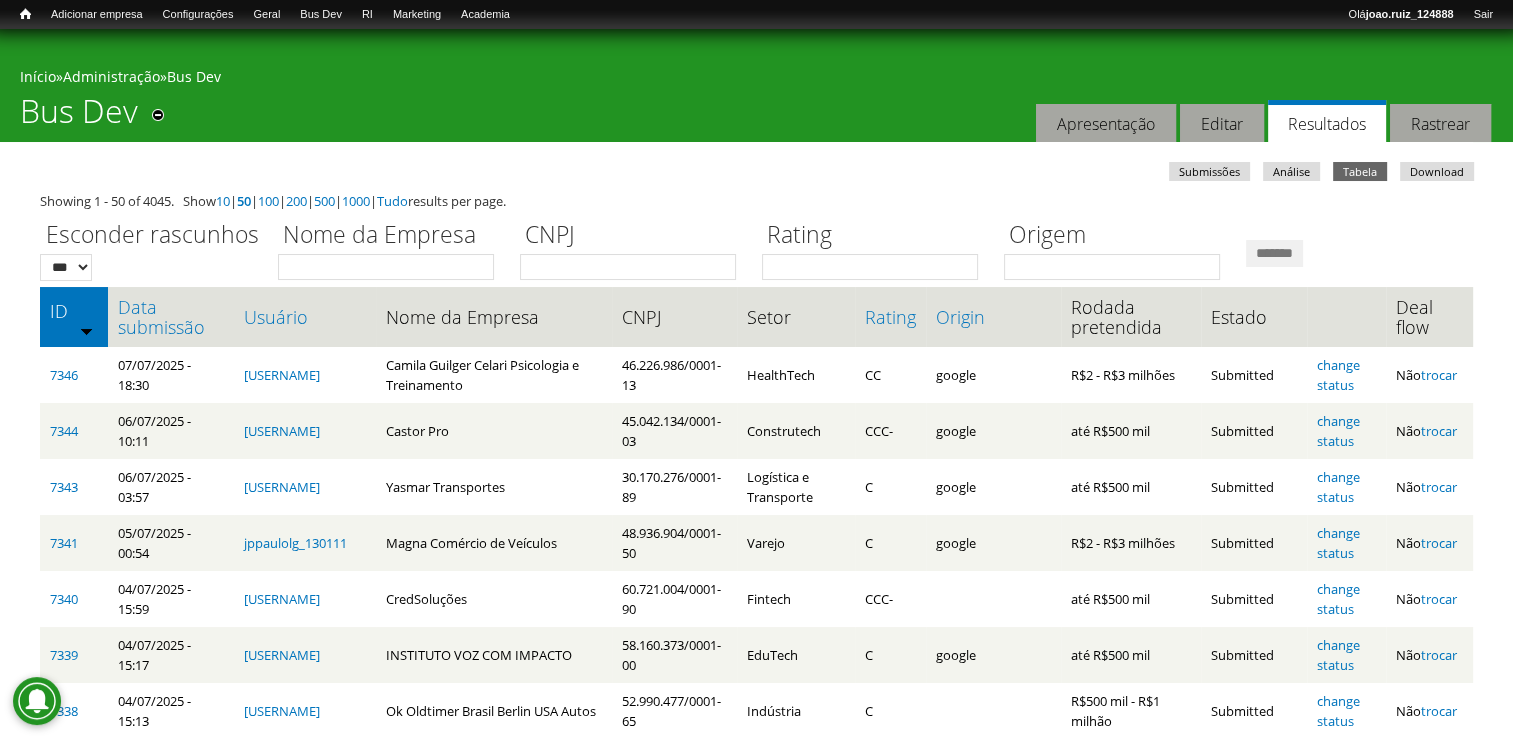 click on "Data submissão" at bounding box center [170, 317] 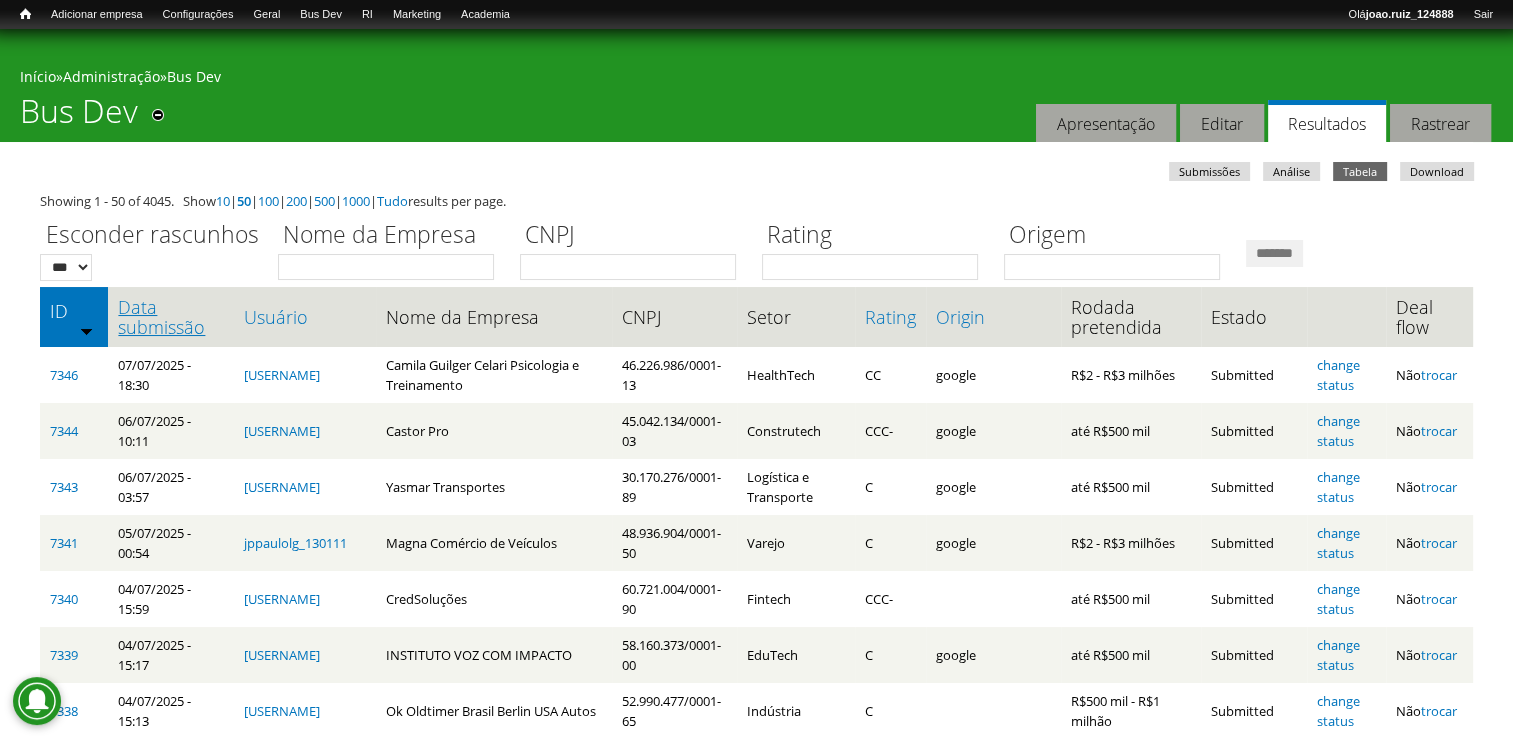 click on "Data submissão" at bounding box center (170, 317) 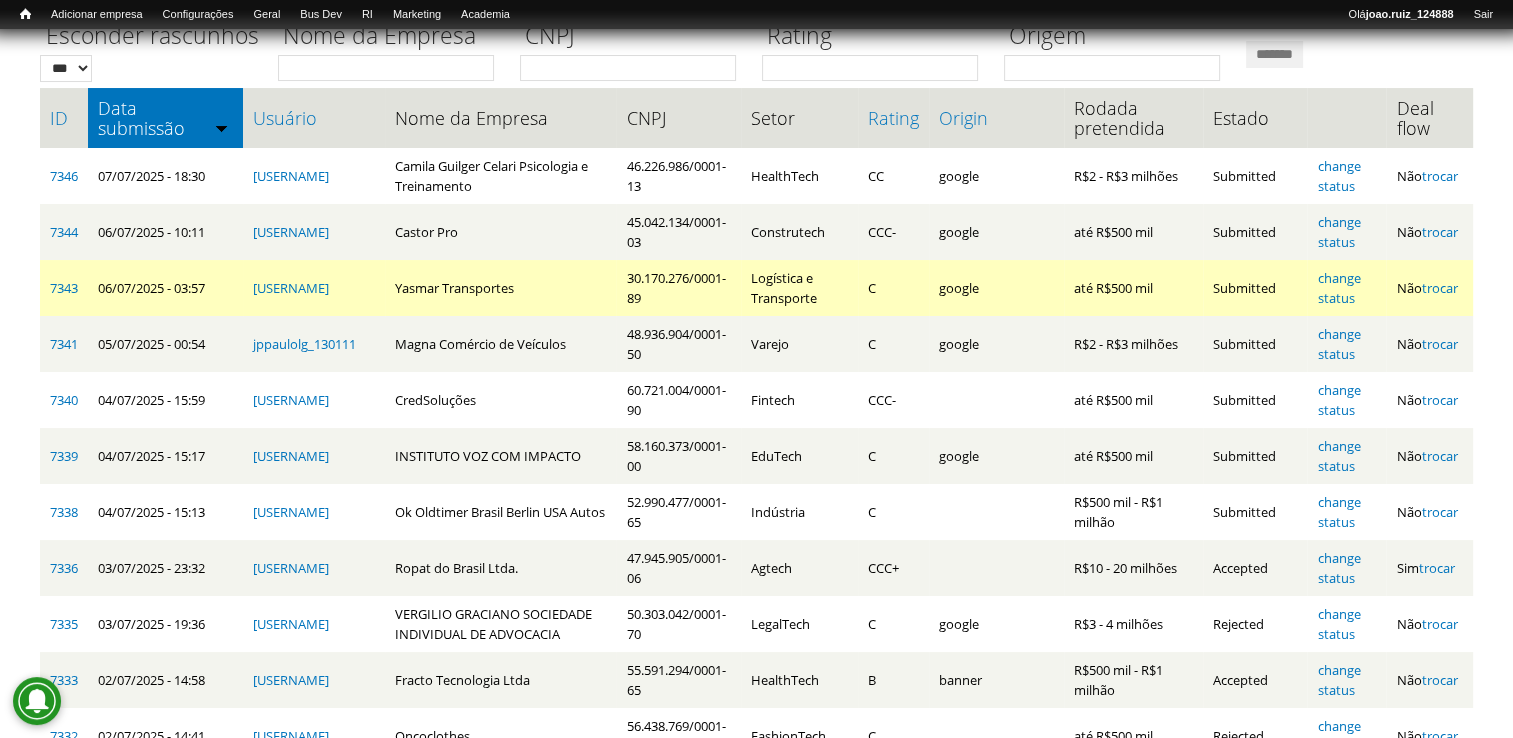 scroll, scrollTop: 200, scrollLeft: 0, axis: vertical 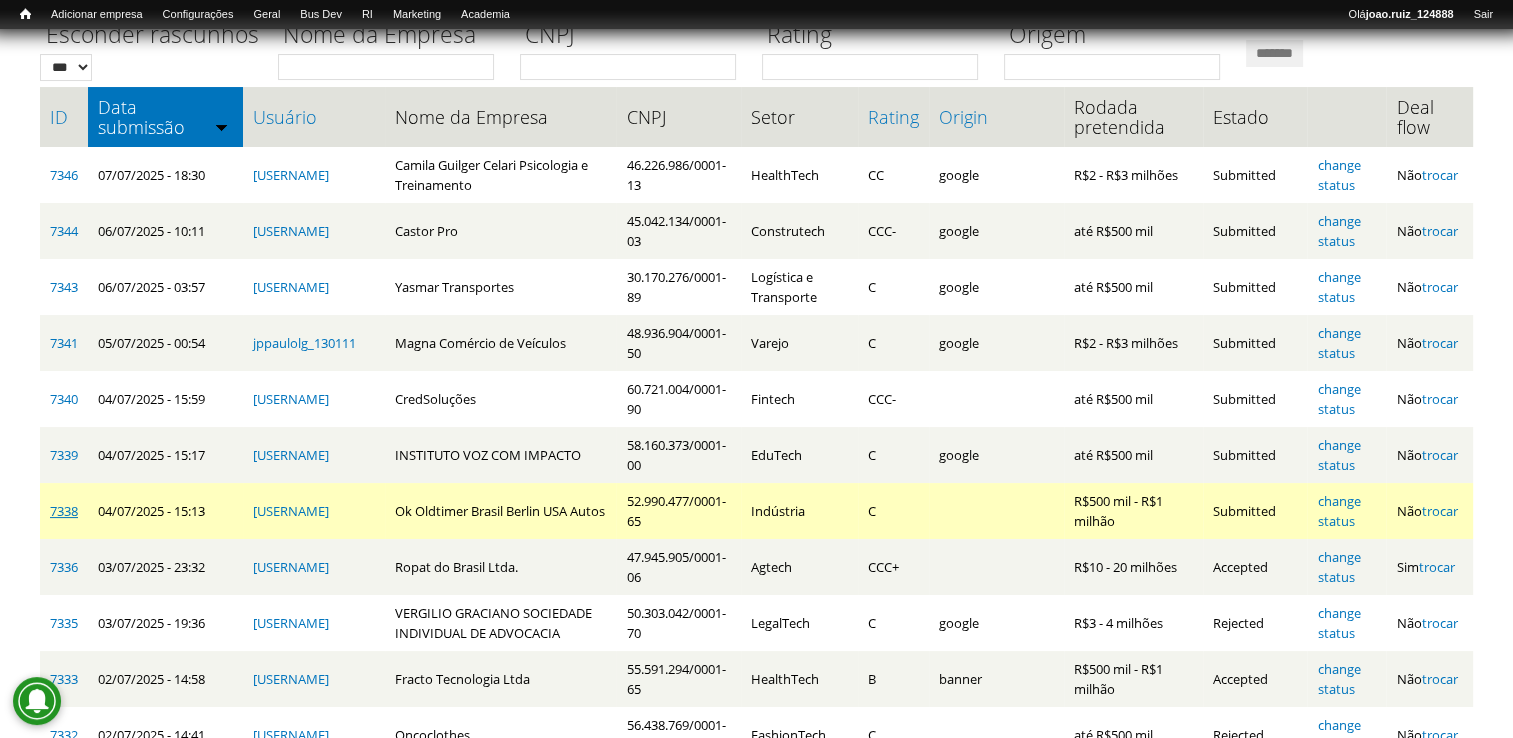 click on "7338" at bounding box center [64, 511] 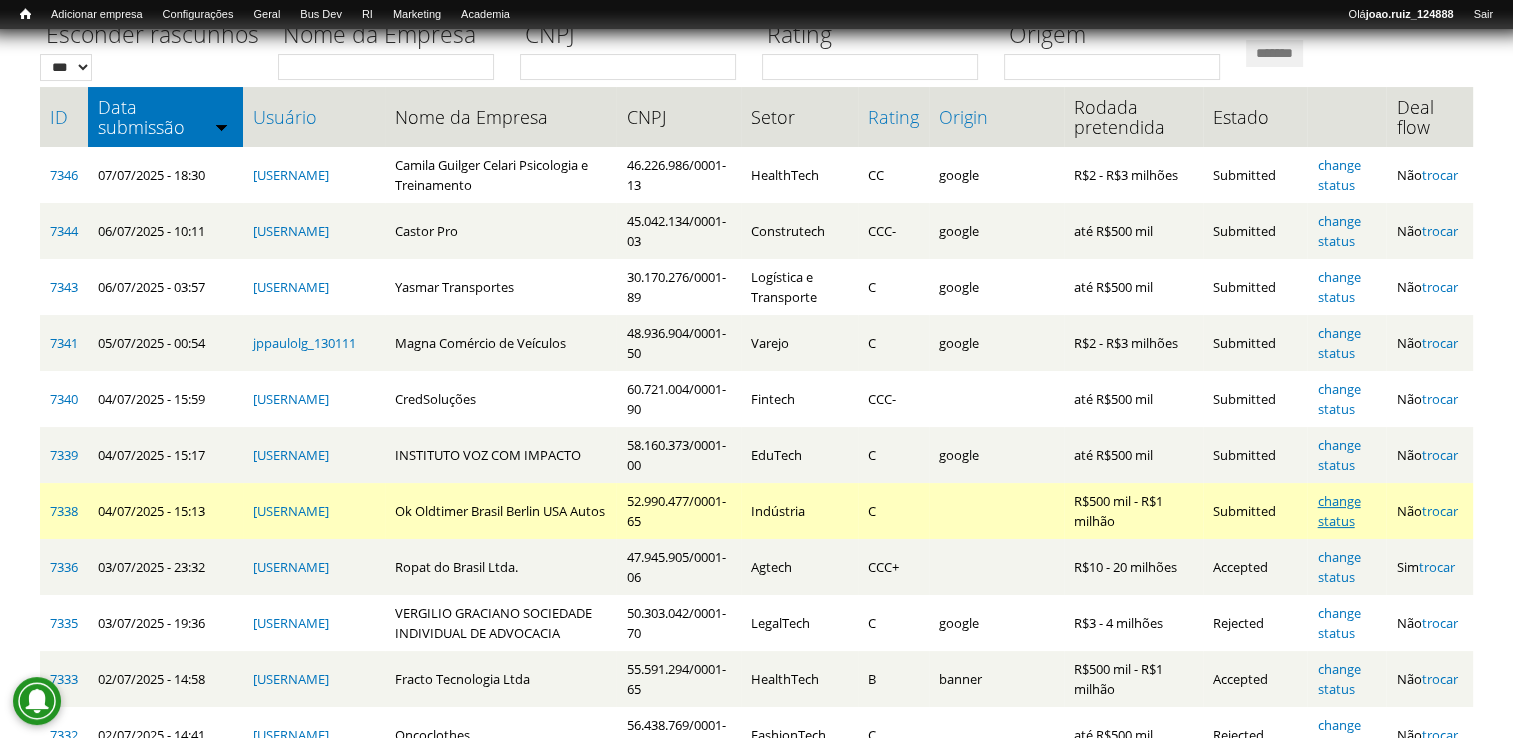 click on "change status" at bounding box center [1338, 511] 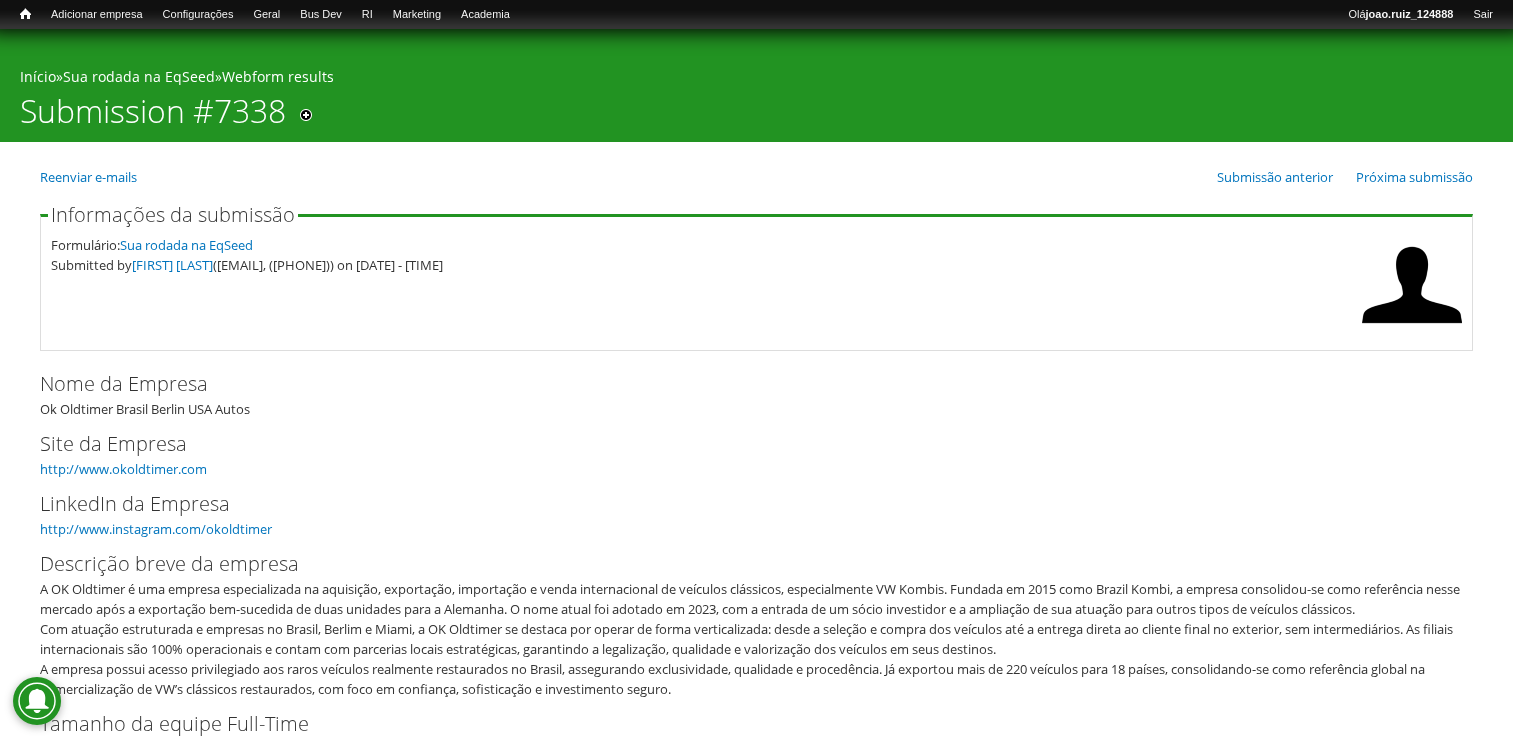 scroll, scrollTop: 0, scrollLeft: 0, axis: both 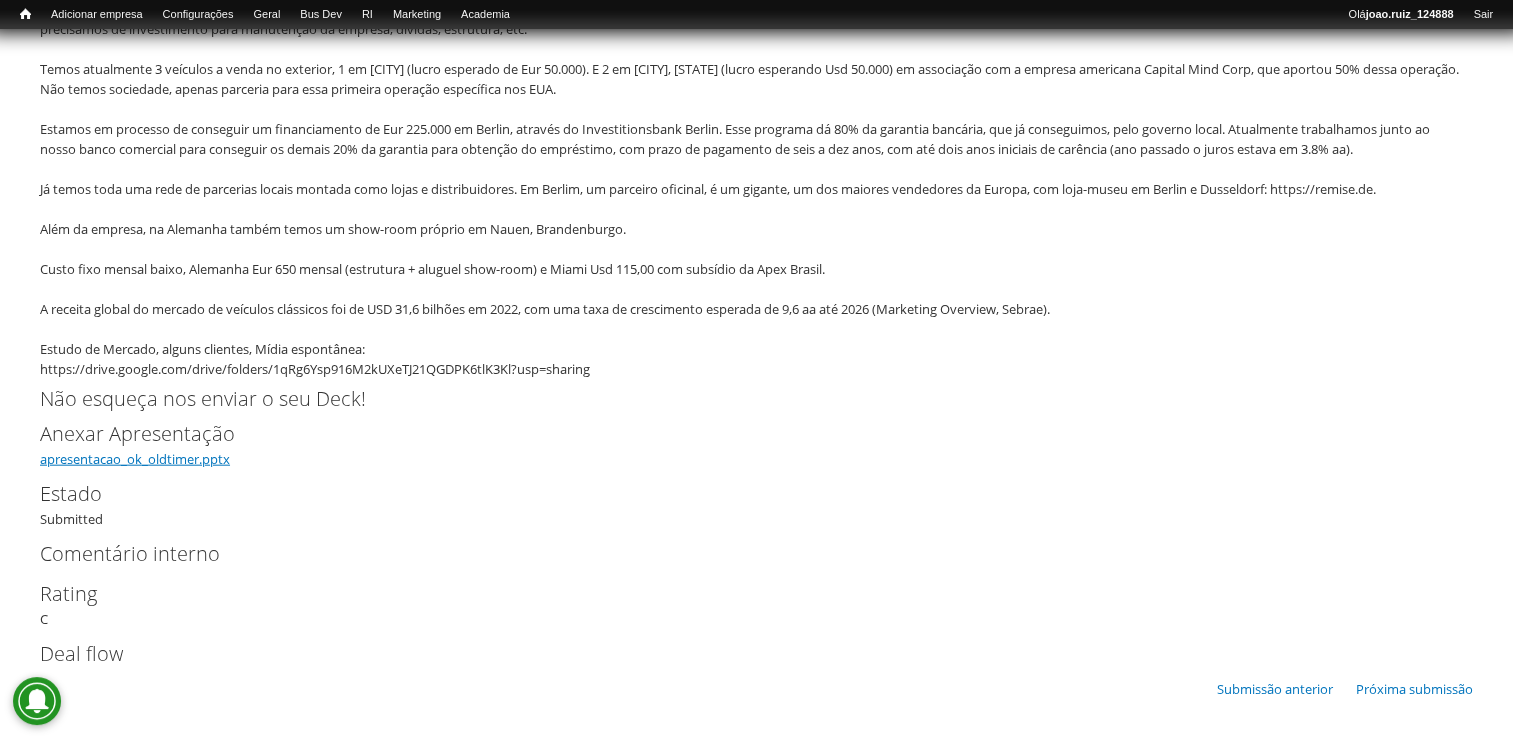 click on "apresentacao_ok_oldtimer.pptx" at bounding box center (135, 459) 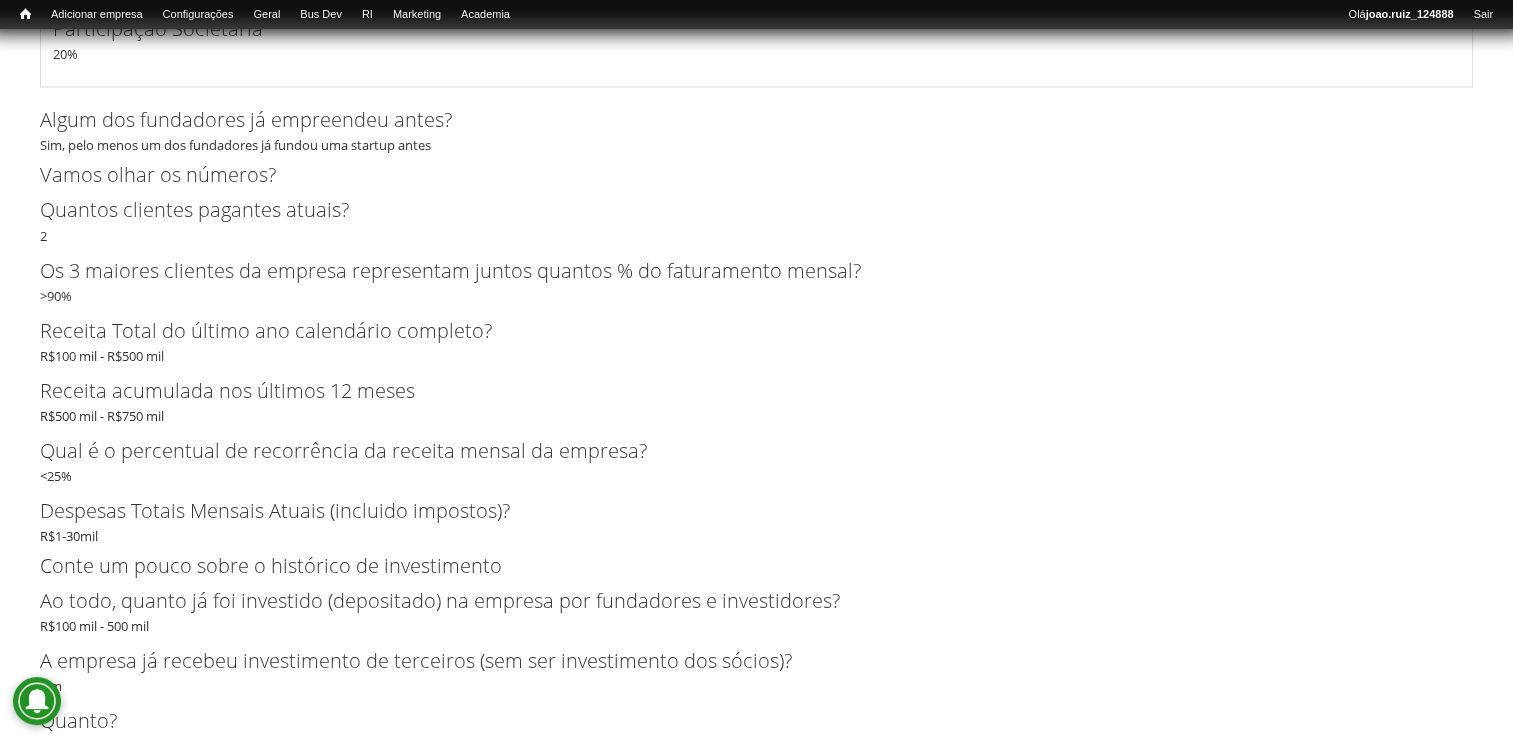 scroll, scrollTop: 3814, scrollLeft: 0, axis: vertical 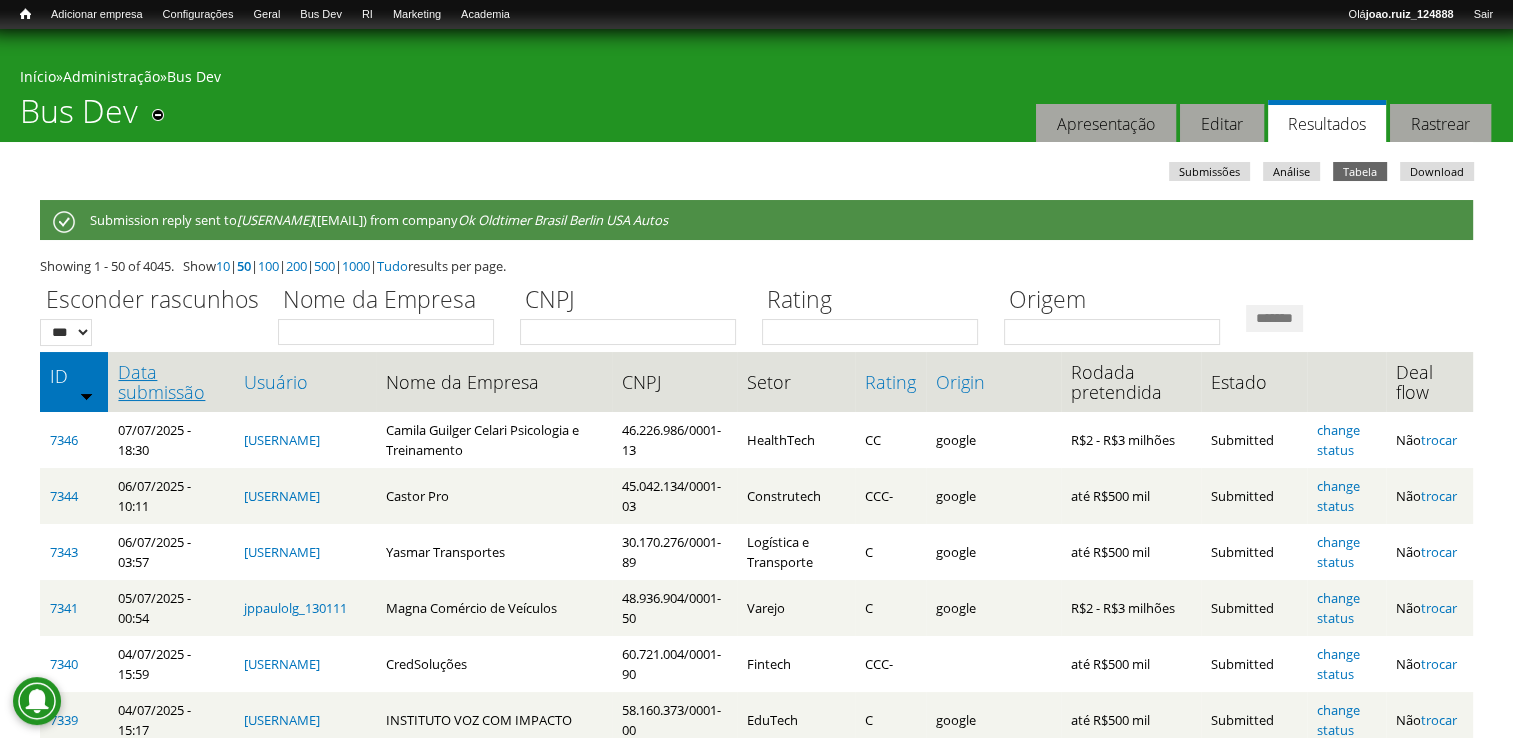 click on "Data submissão" at bounding box center [170, 382] 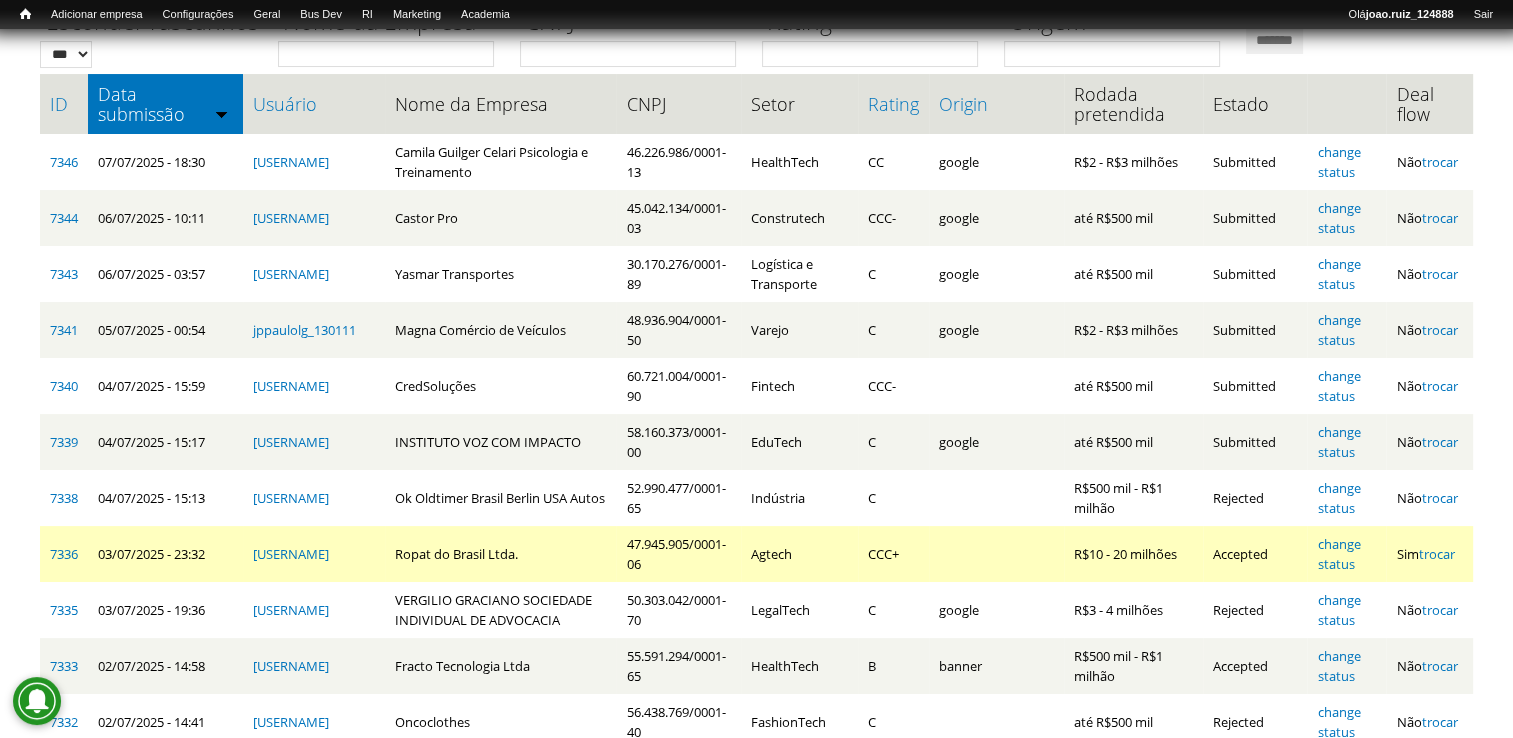 scroll, scrollTop: 400, scrollLeft: 0, axis: vertical 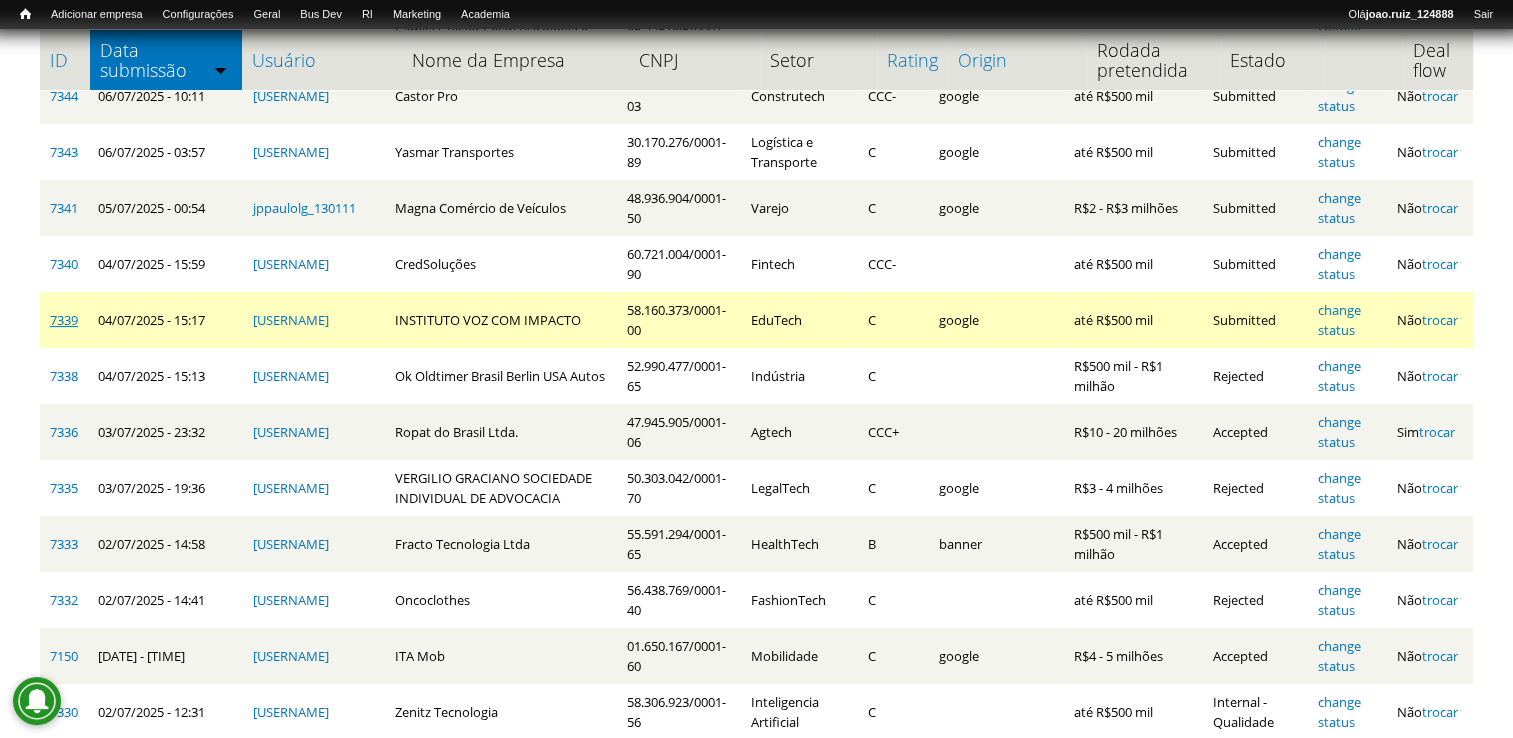 click on "7339" at bounding box center (64, 320) 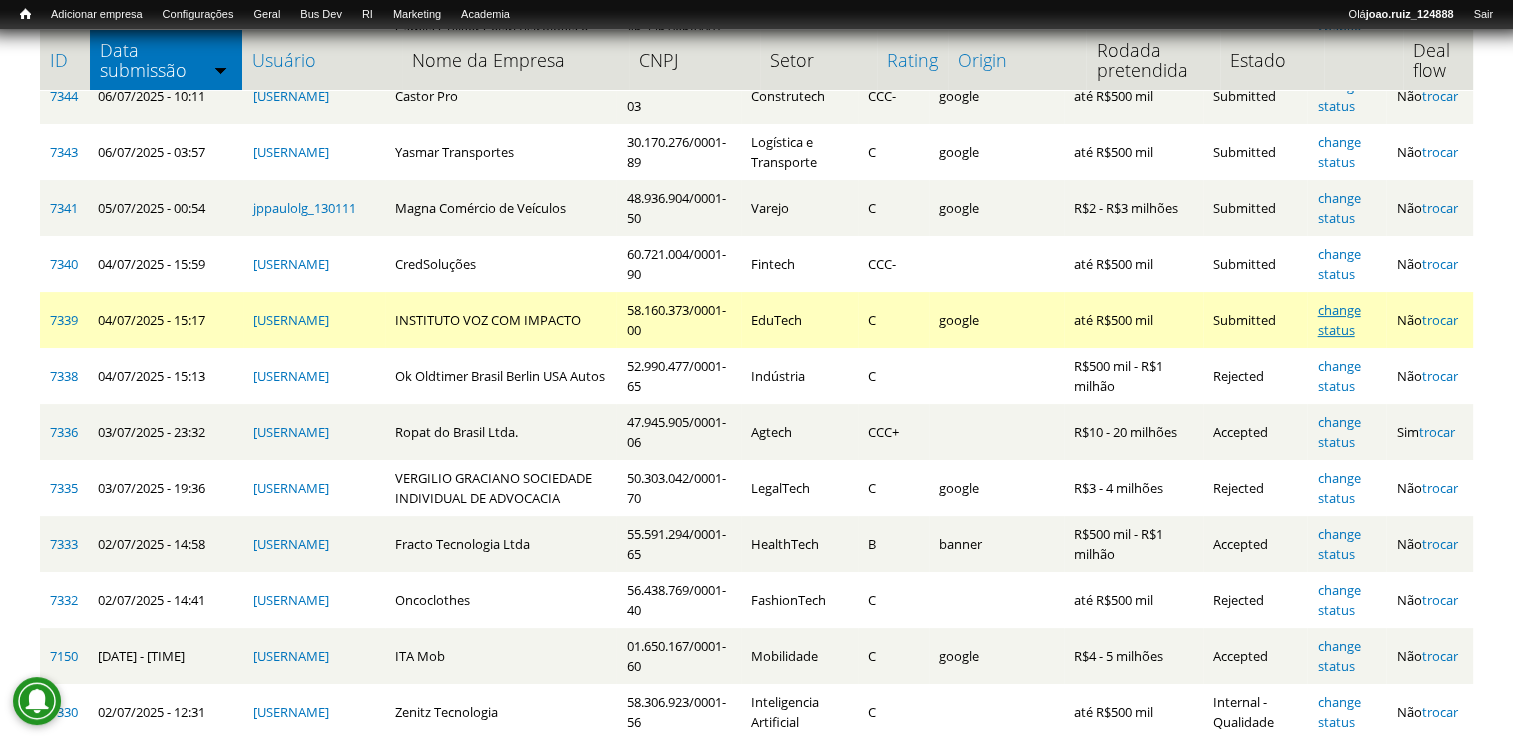 click on "change status" at bounding box center (1338, 320) 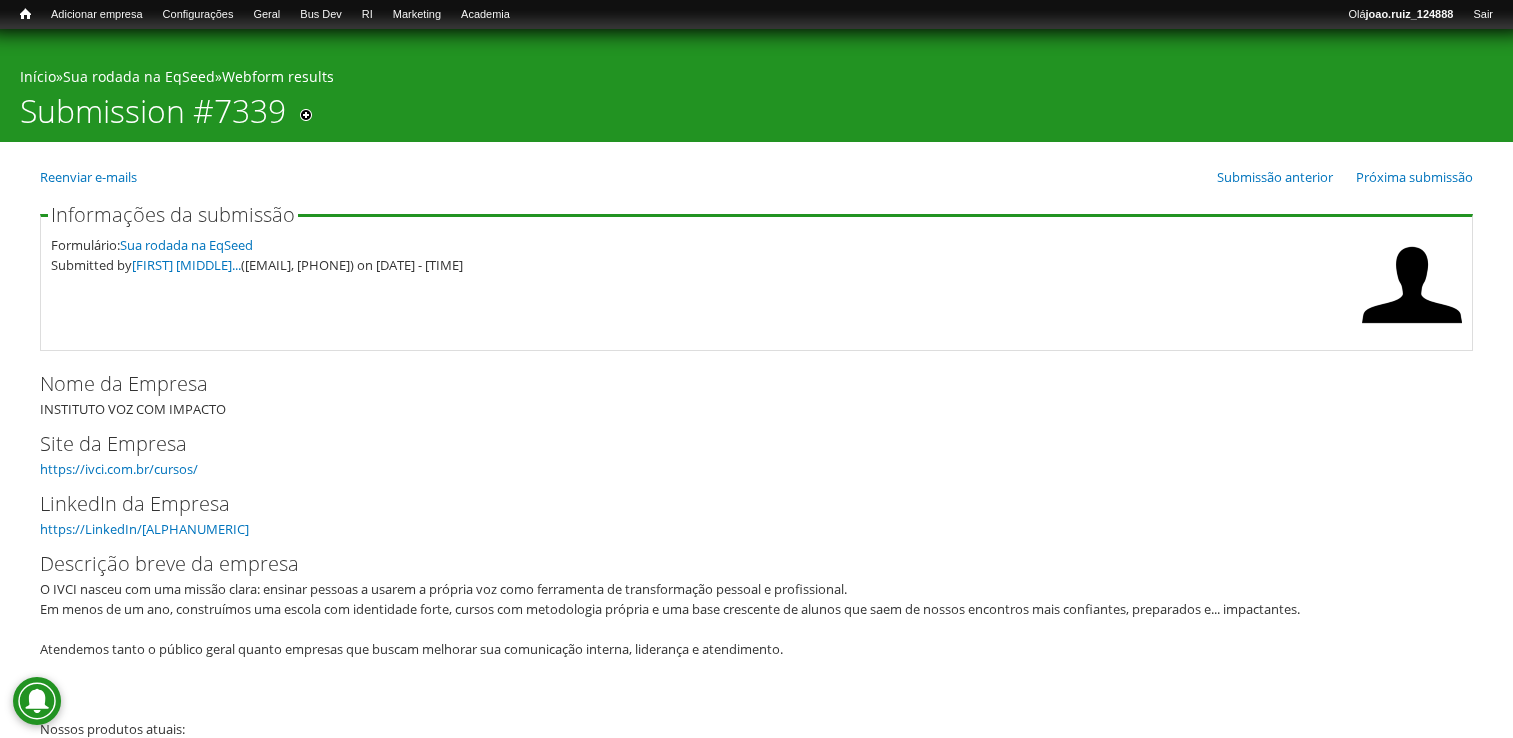 scroll, scrollTop: 0, scrollLeft: 0, axis: both 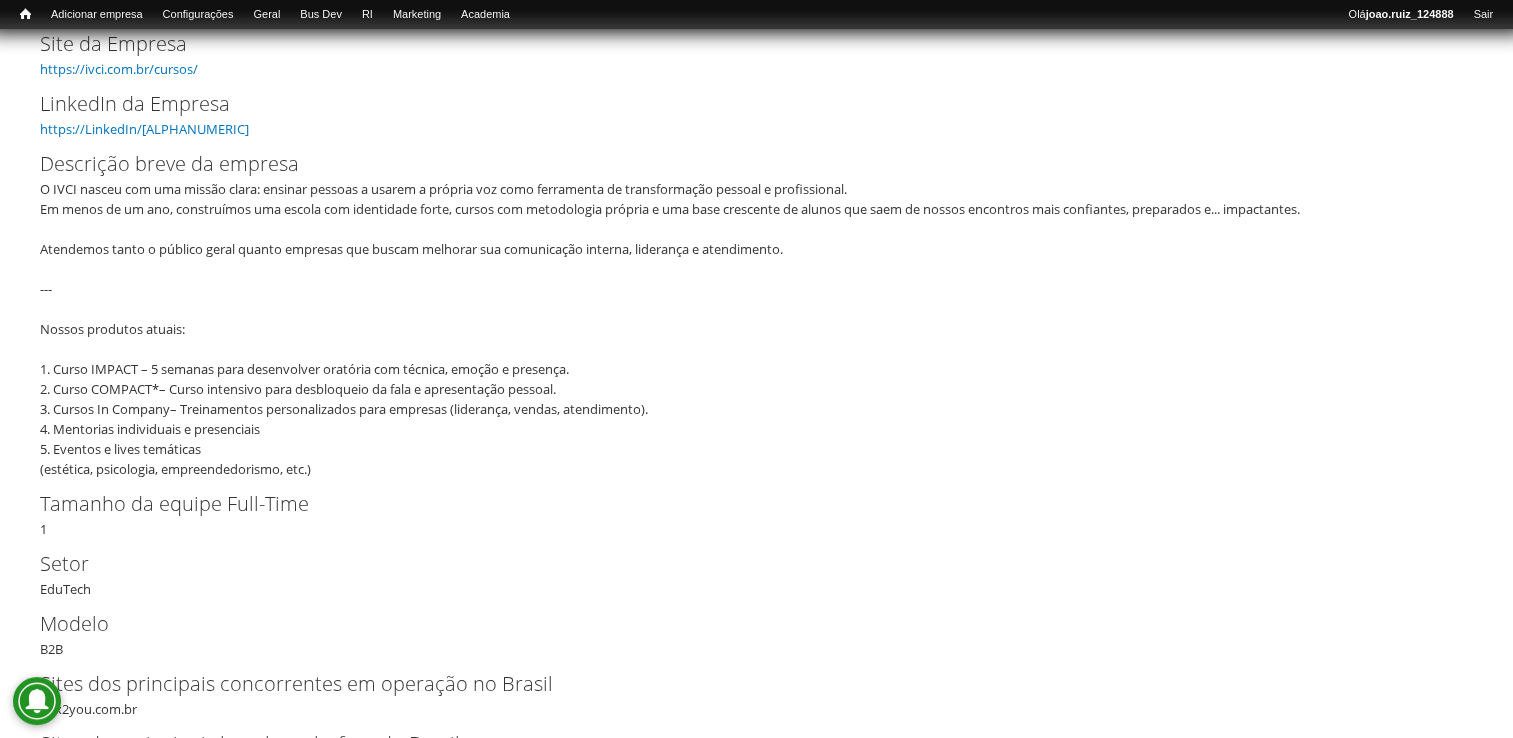 drag, startPoint x: 316, startPoint y: 472, endPoint x: 244, endPoint y: 447, distance: 76.2168 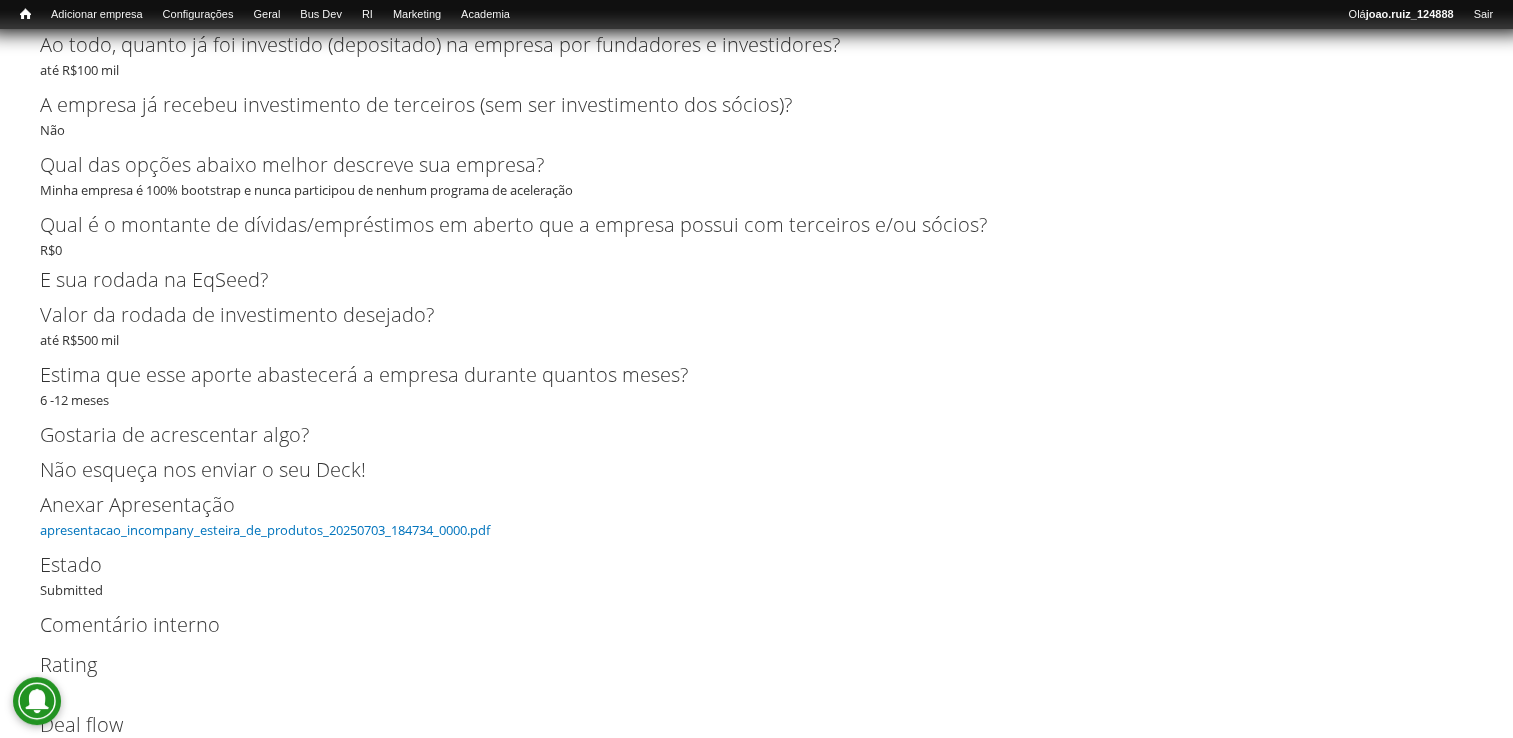 scroll, scrollTop: 3952, scrollLeft: 0, axis: vertical 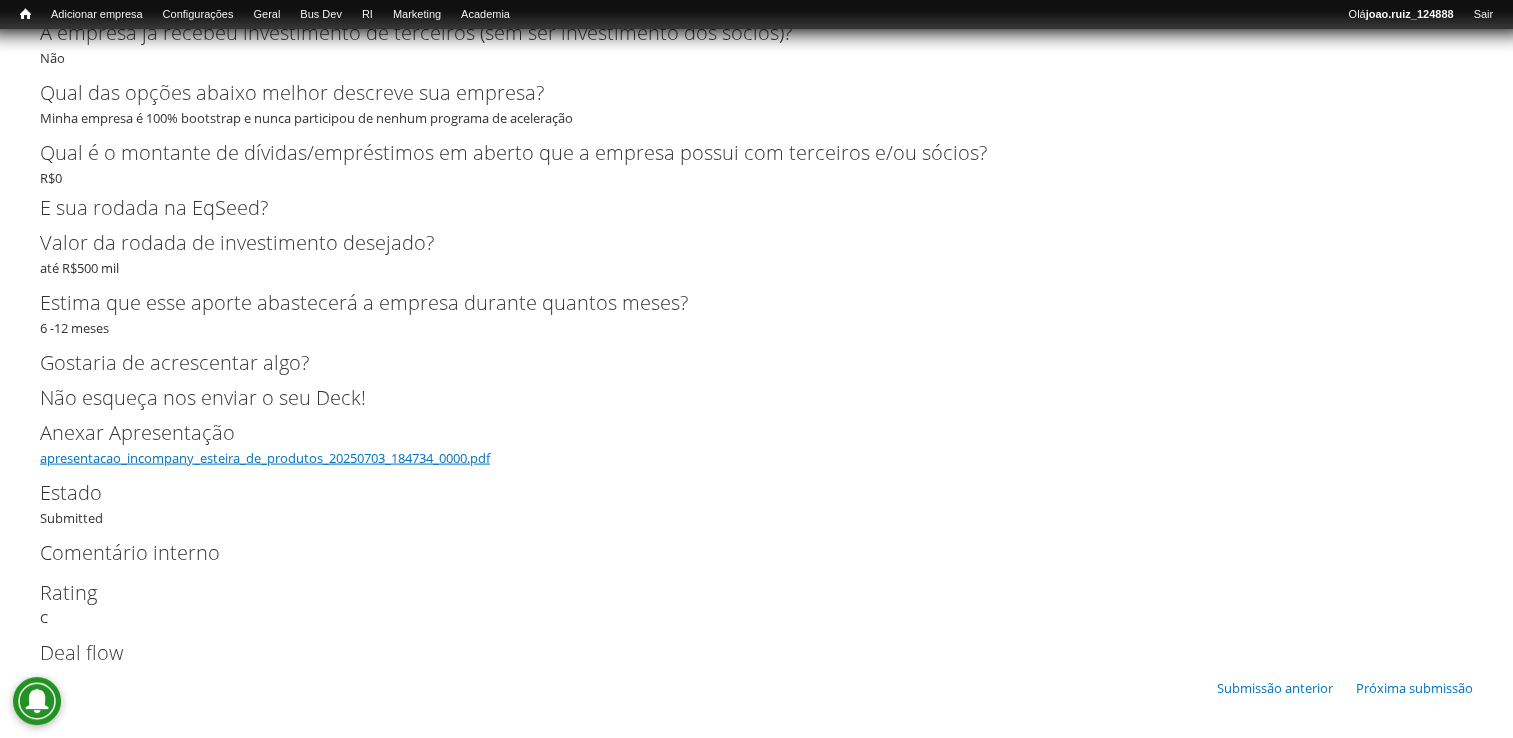 click on "apresentacao_incompany_esteira_de_produtos_20250703_184734_0000.pdf" at bounding box center (265, 458) 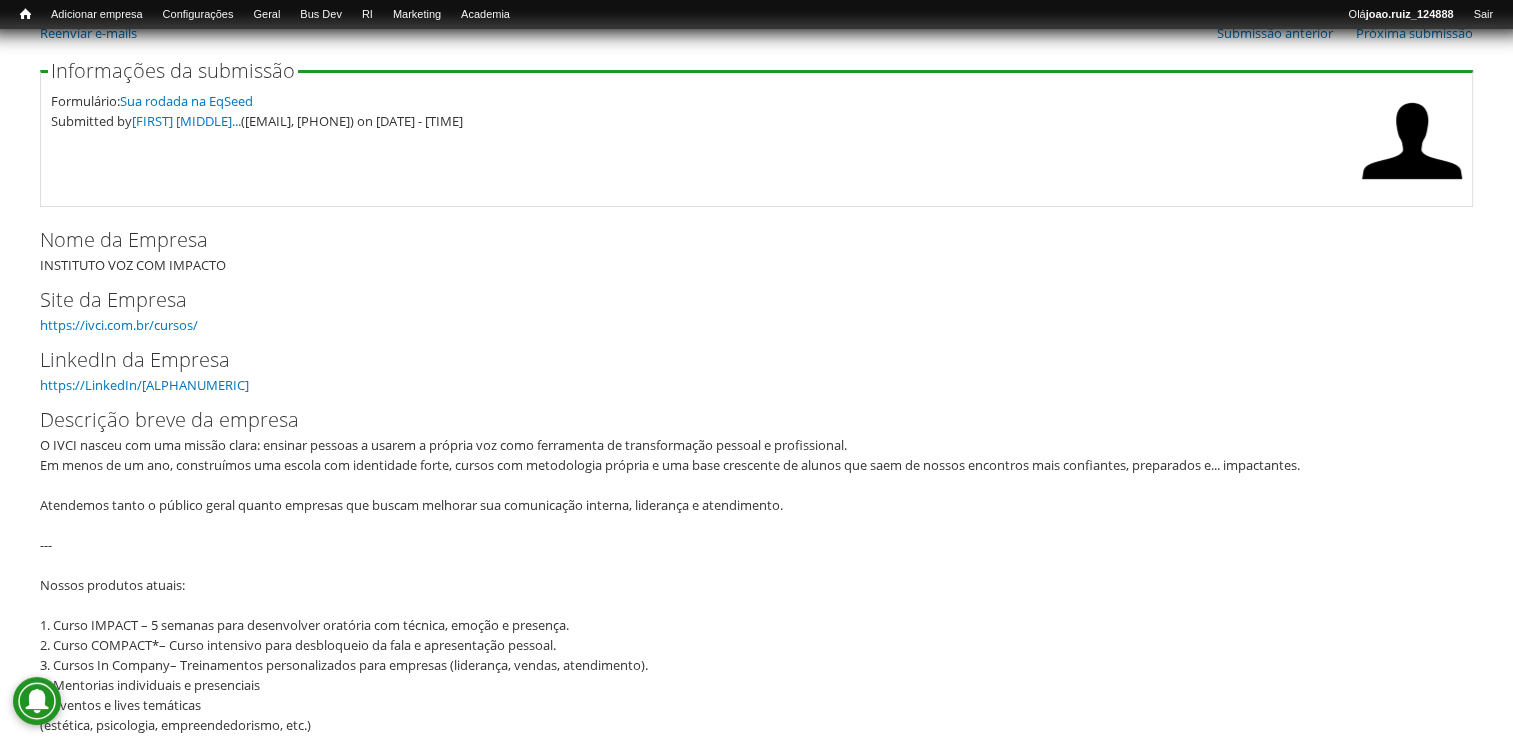 scroll, scrollTop: 0, scrollLeft: 0, axis: both 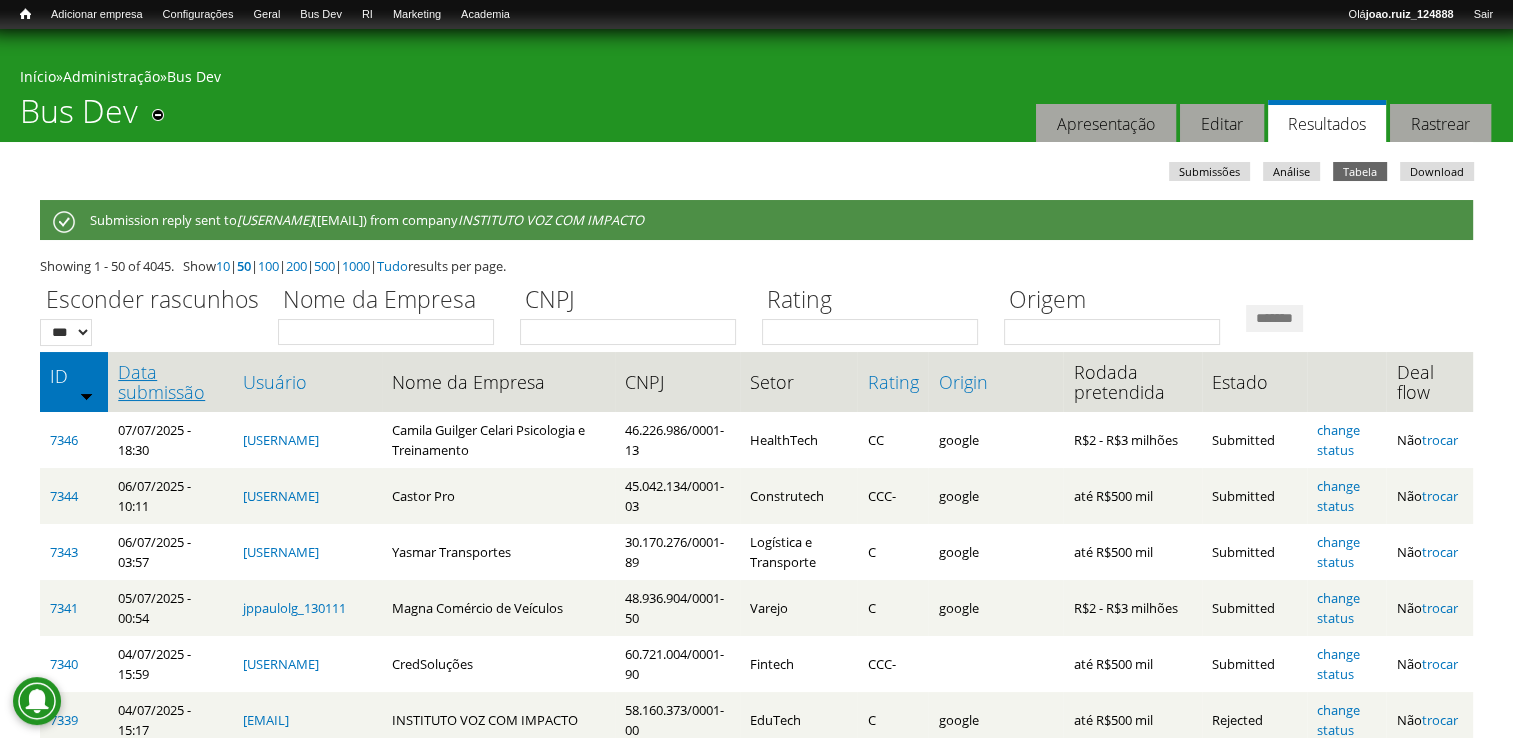 click on "Data submissão" at bounding box center (170, 382) 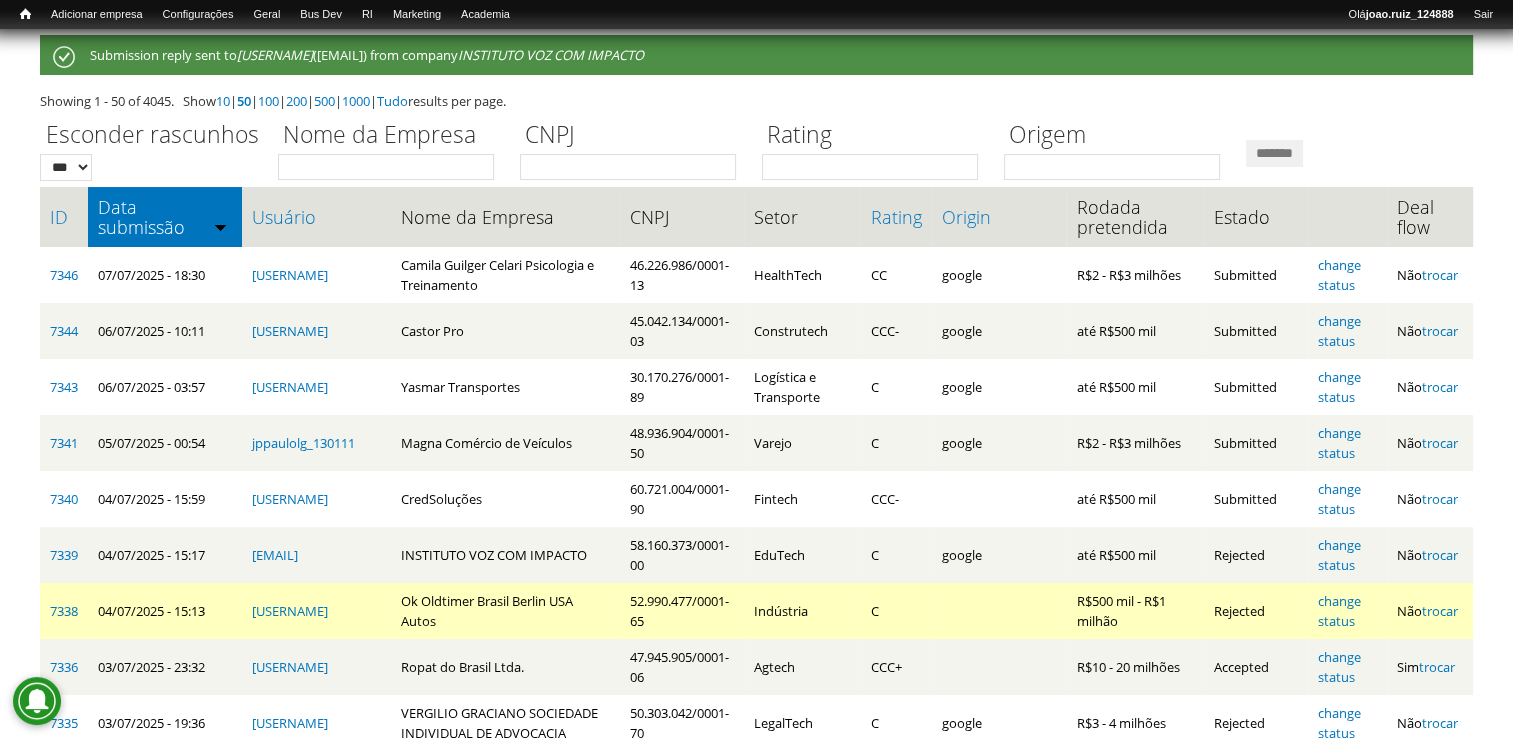 scroll, scrollTop: 200, scrollLeft: 0, axis: vertical 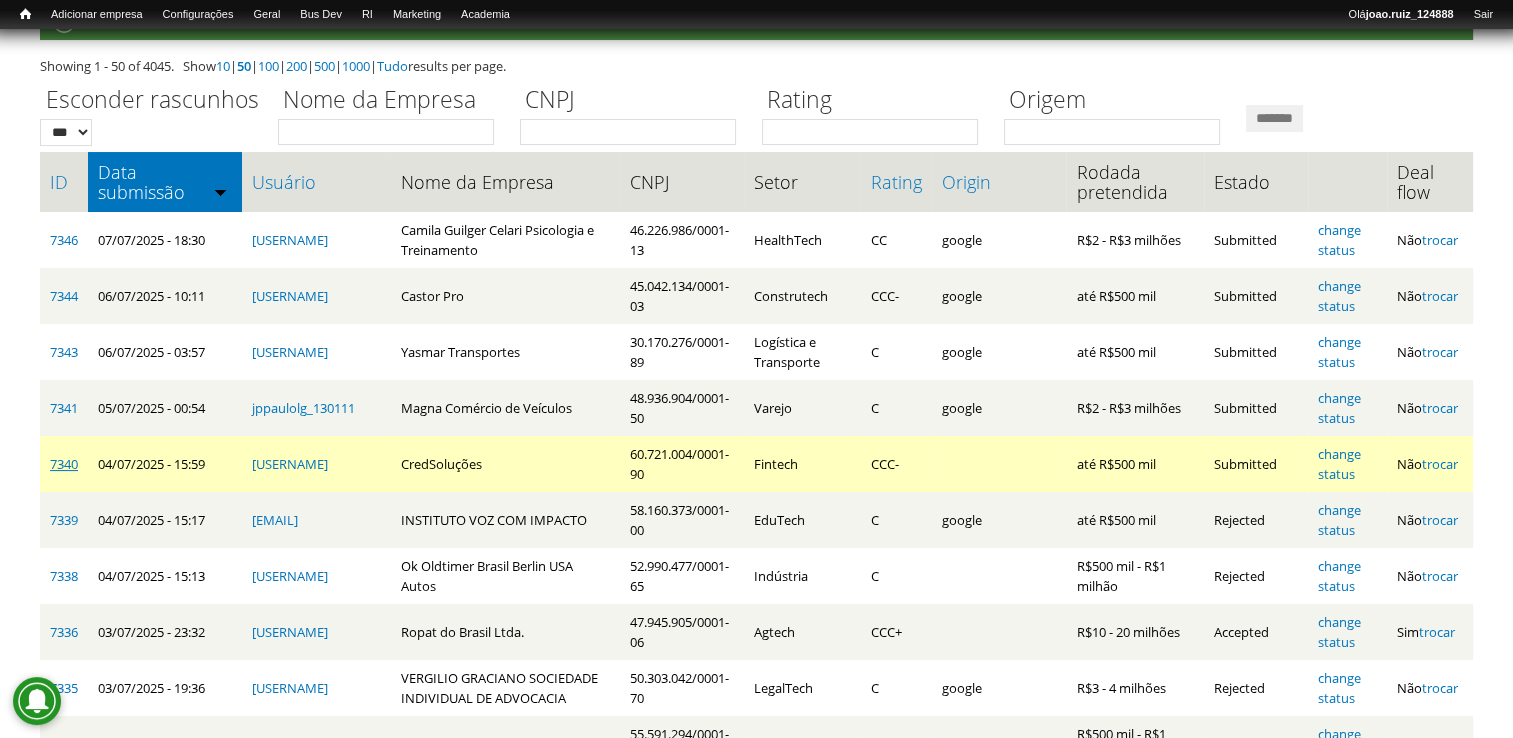 click on "7340" at bounding box center [64, 464] 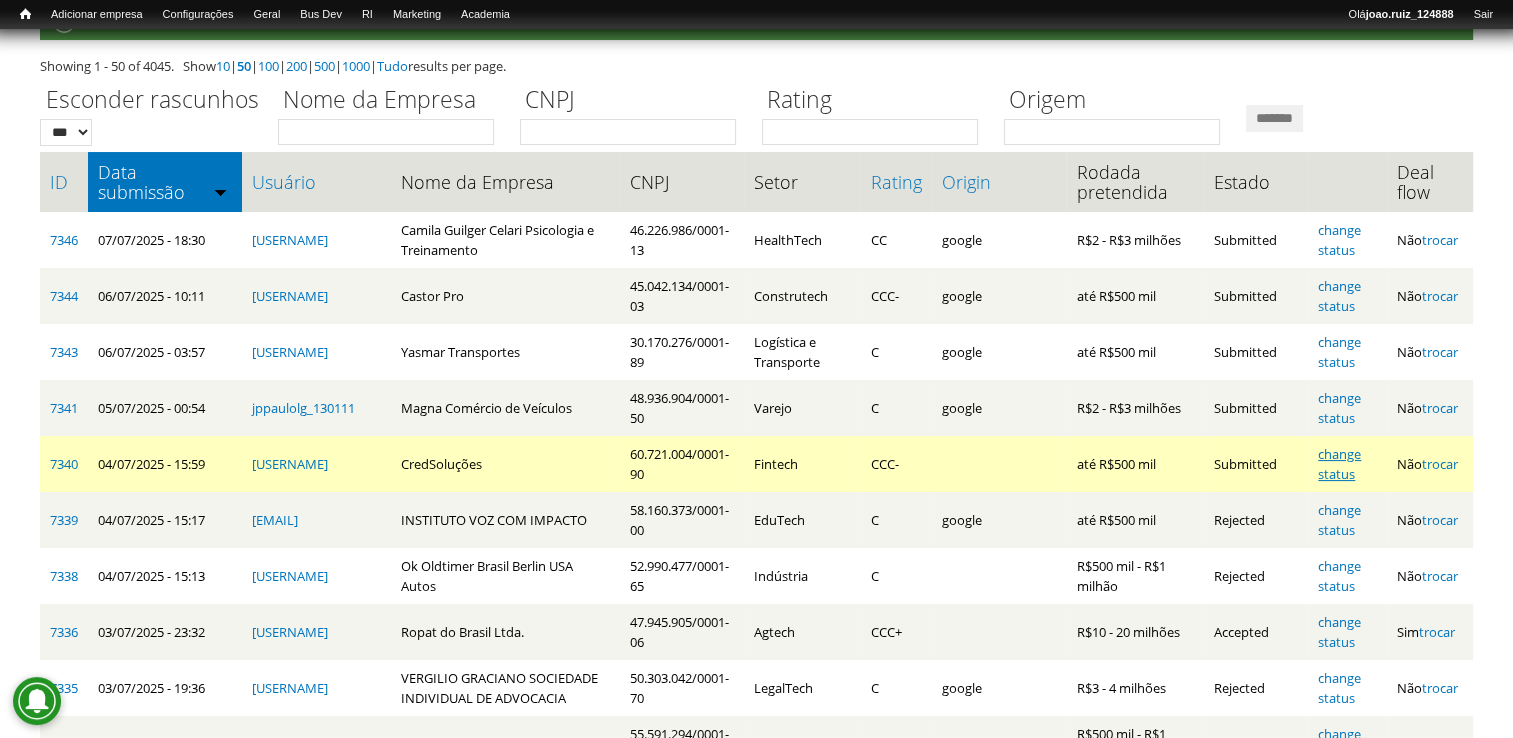 click on "change status" at bounding box center (1339, 464) 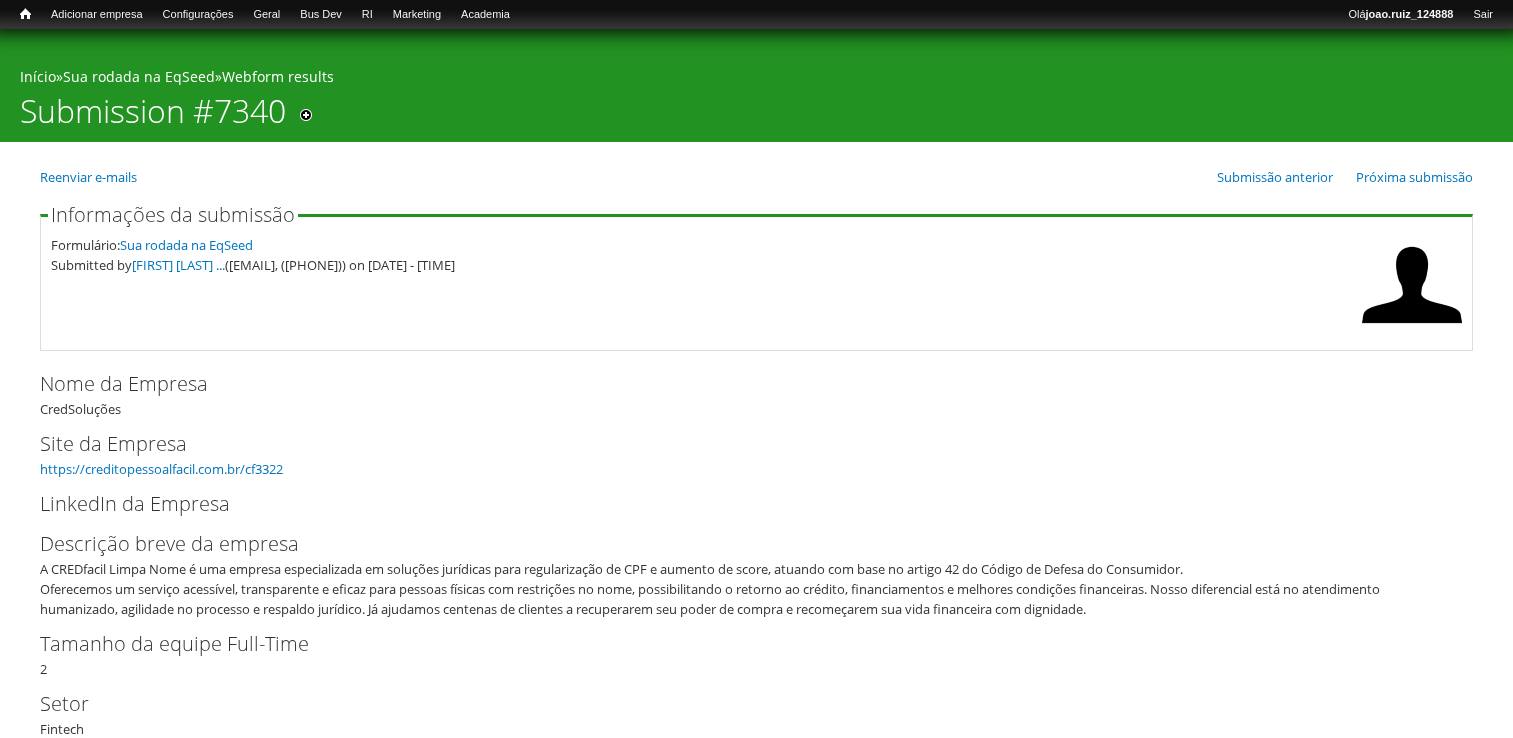 scroll, scrollTop: 0, scrollLeft: 0, axis: both 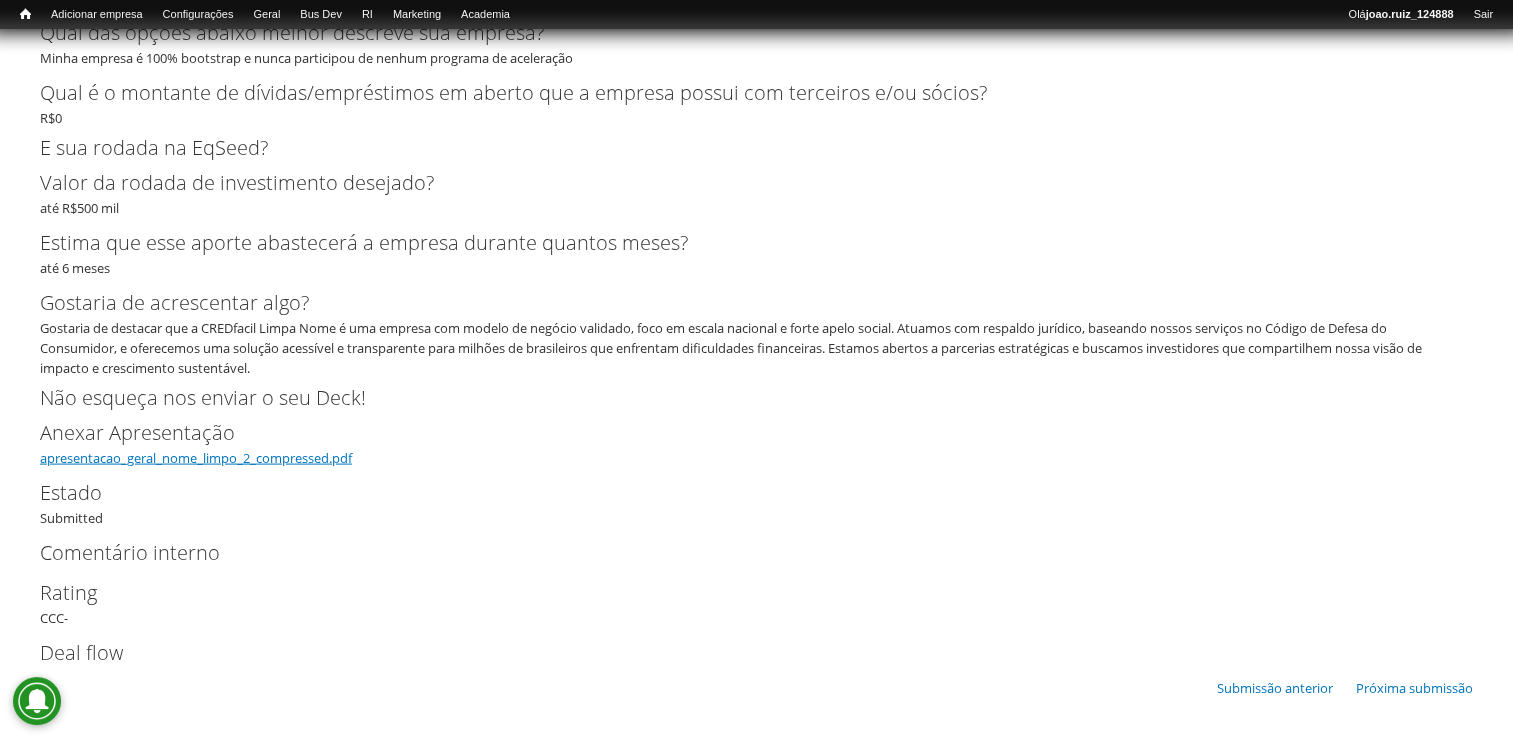 click on "apresentacao_geral_nome_limpo_2_compressed.pdf" at bounding box center (196, 458) 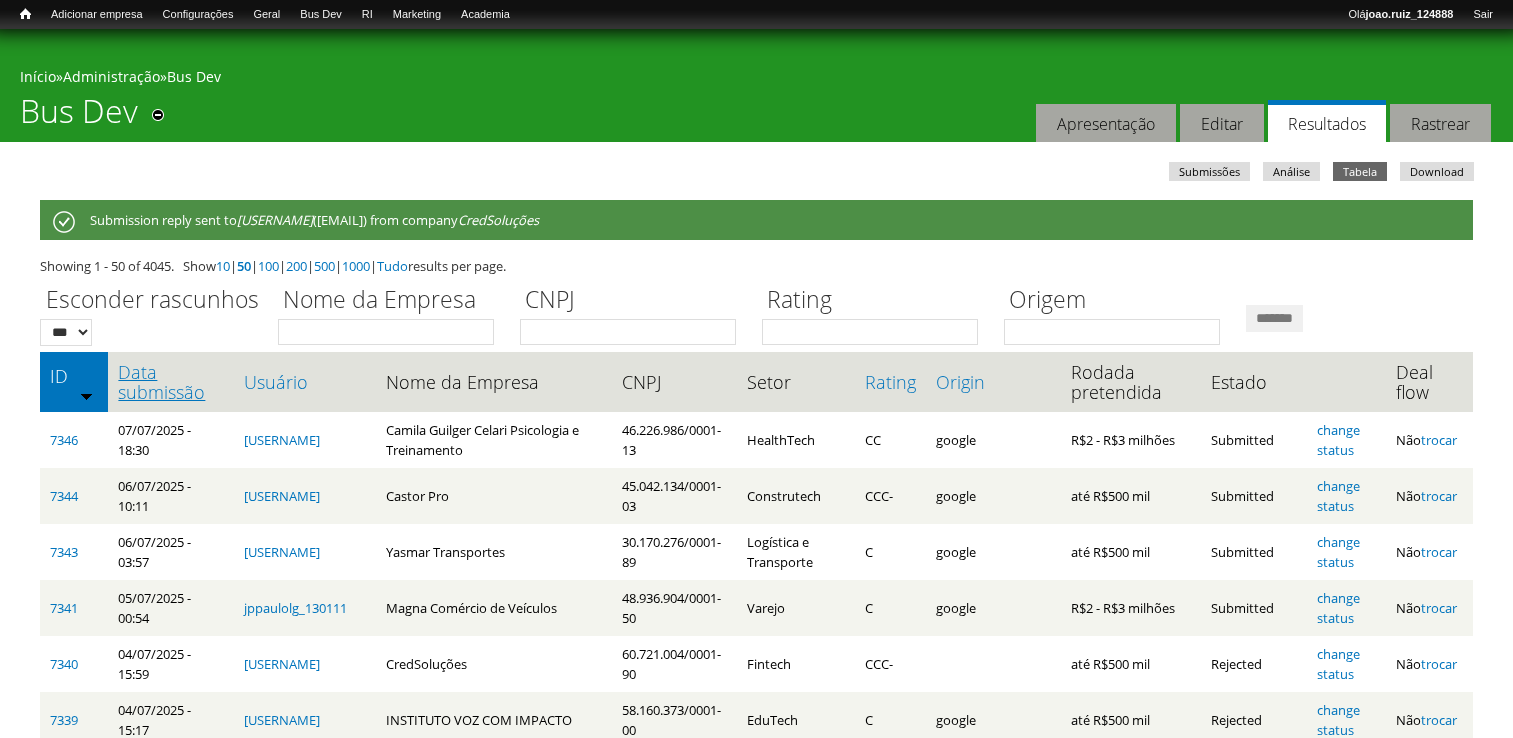 scroll, scrollTop: 0, scrollLeft: 0, axis: both 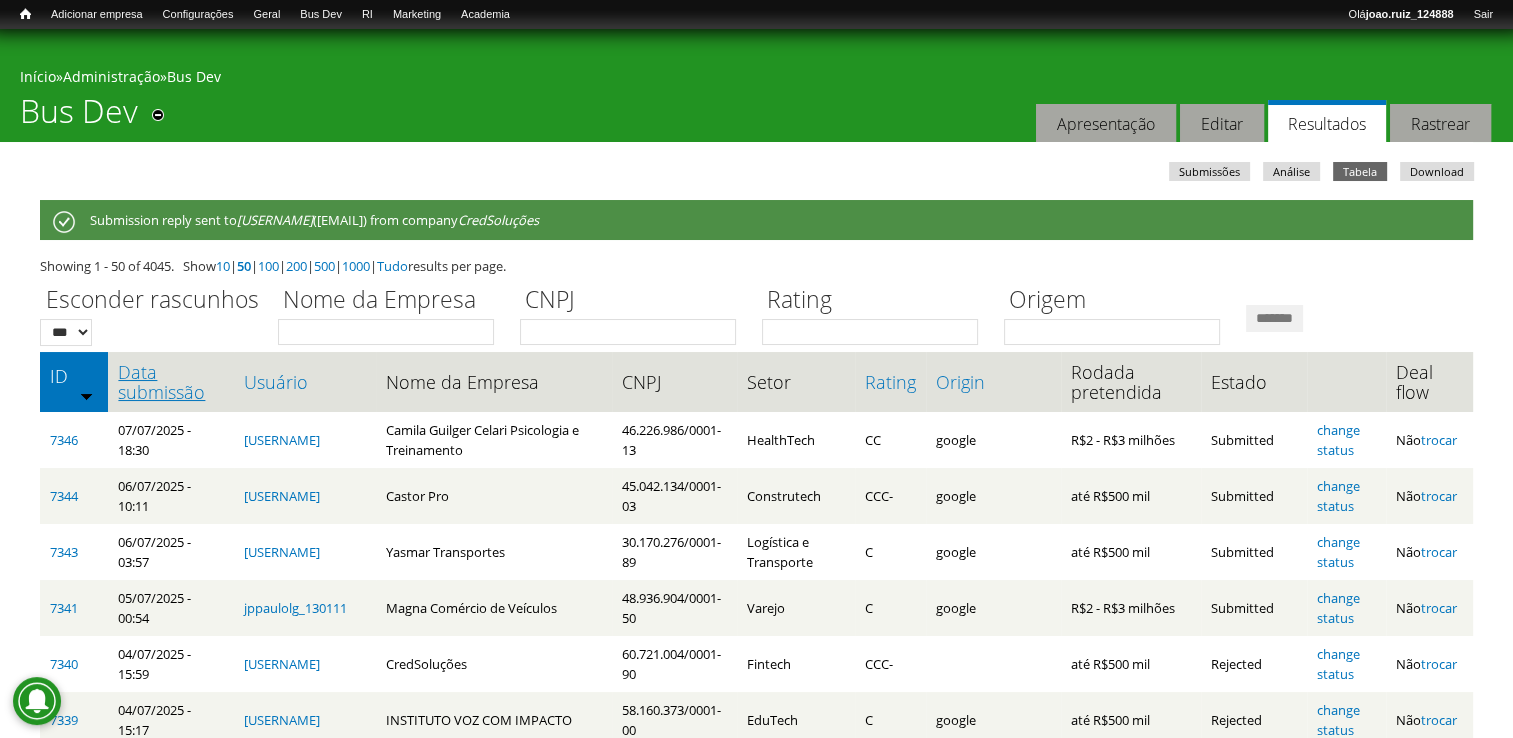 click on "Data submissão" at bounding box center [170, 382] 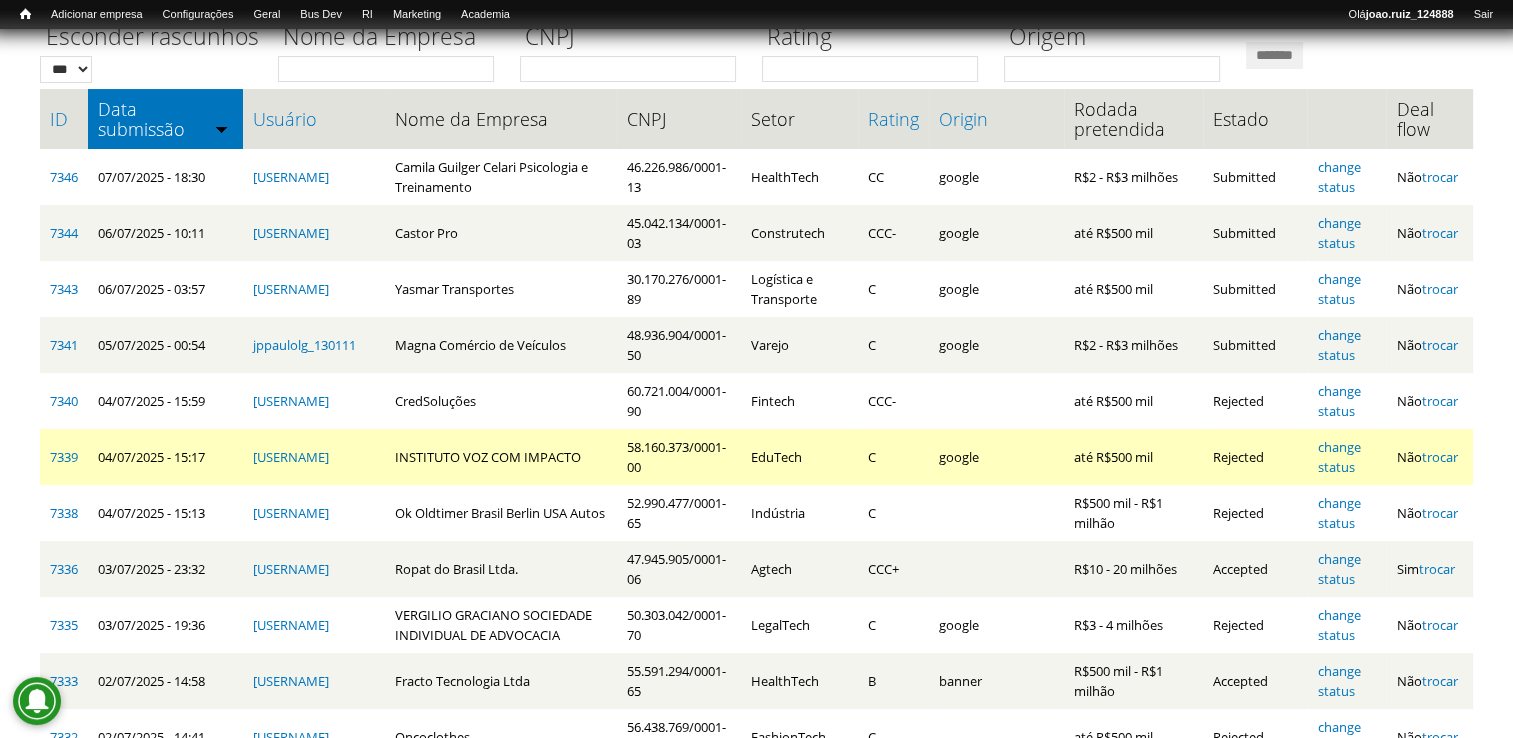 scroll, scrollTop: 200, scrollLeft: 0, axis: vertical 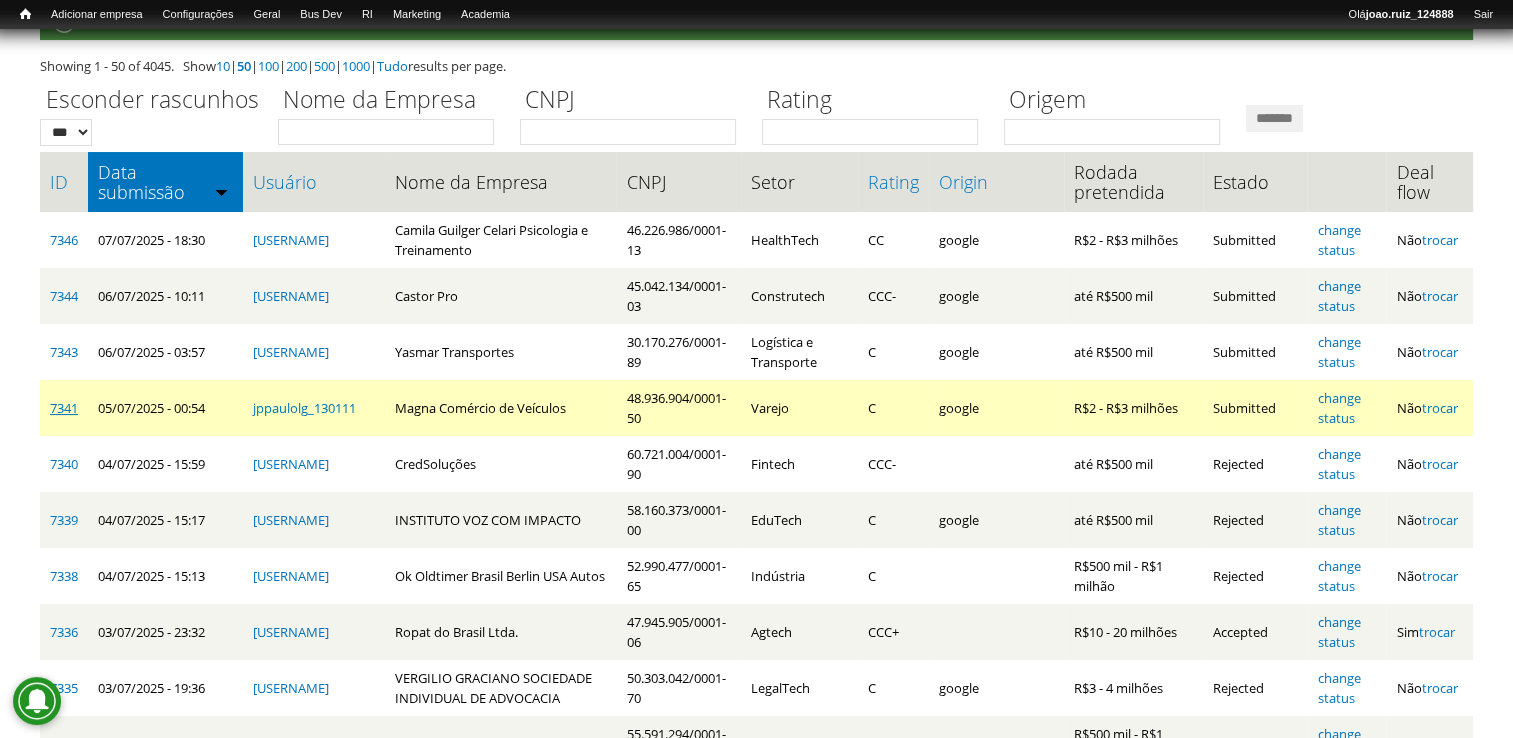click on "7341" at bounding box center [64, 408] 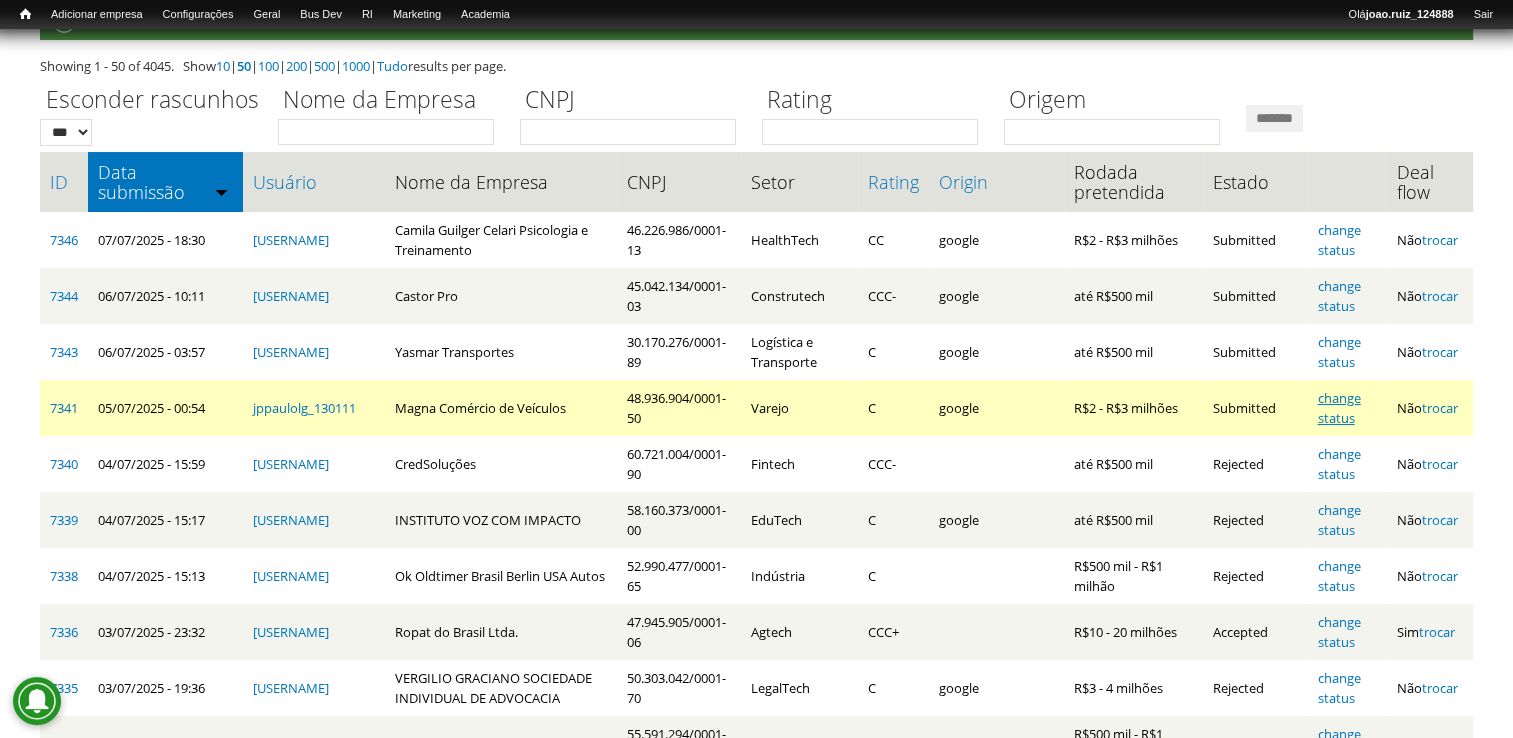 click on "change status" at bounding box center (1338, 408) 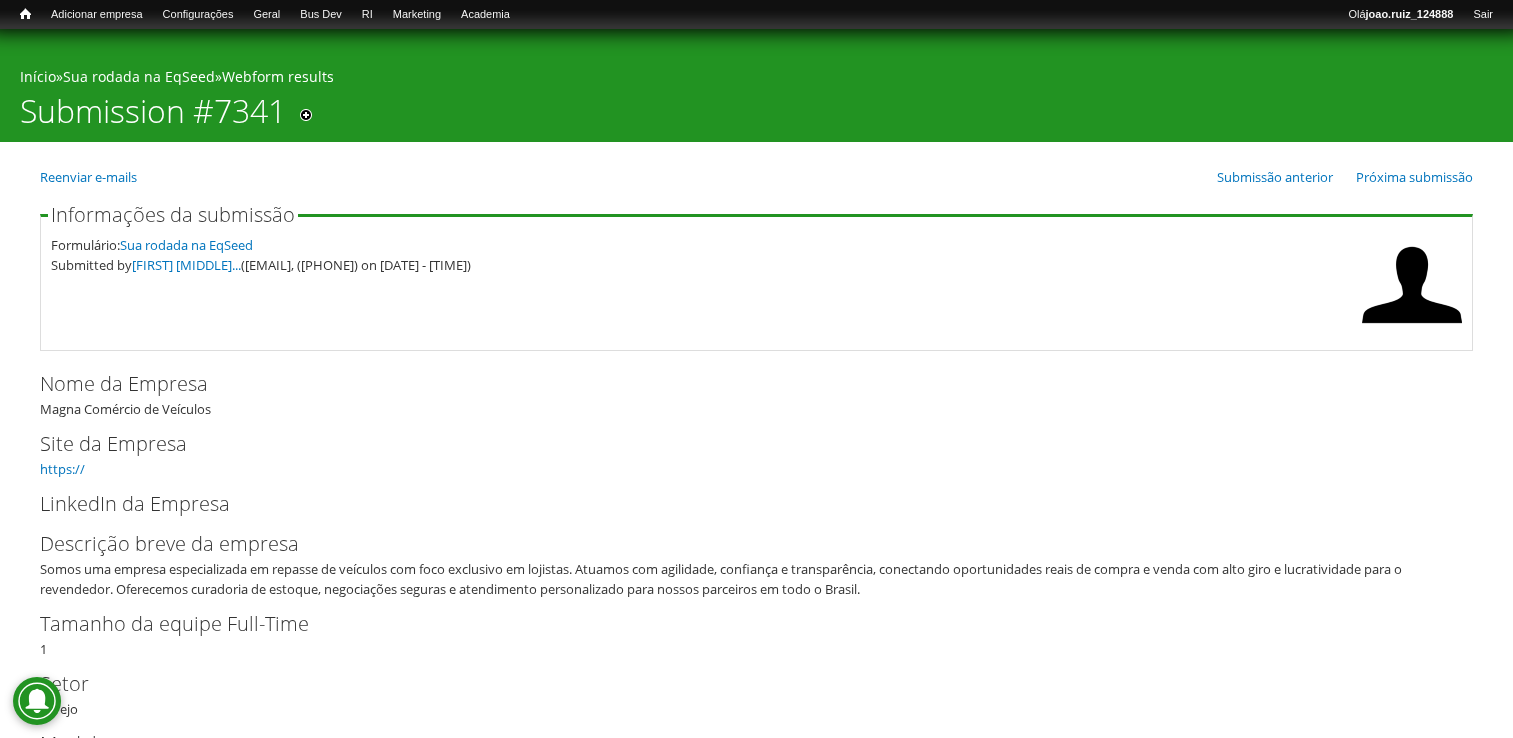 scroll, scrollTop: 0, scrollLeft: 0, axis: both 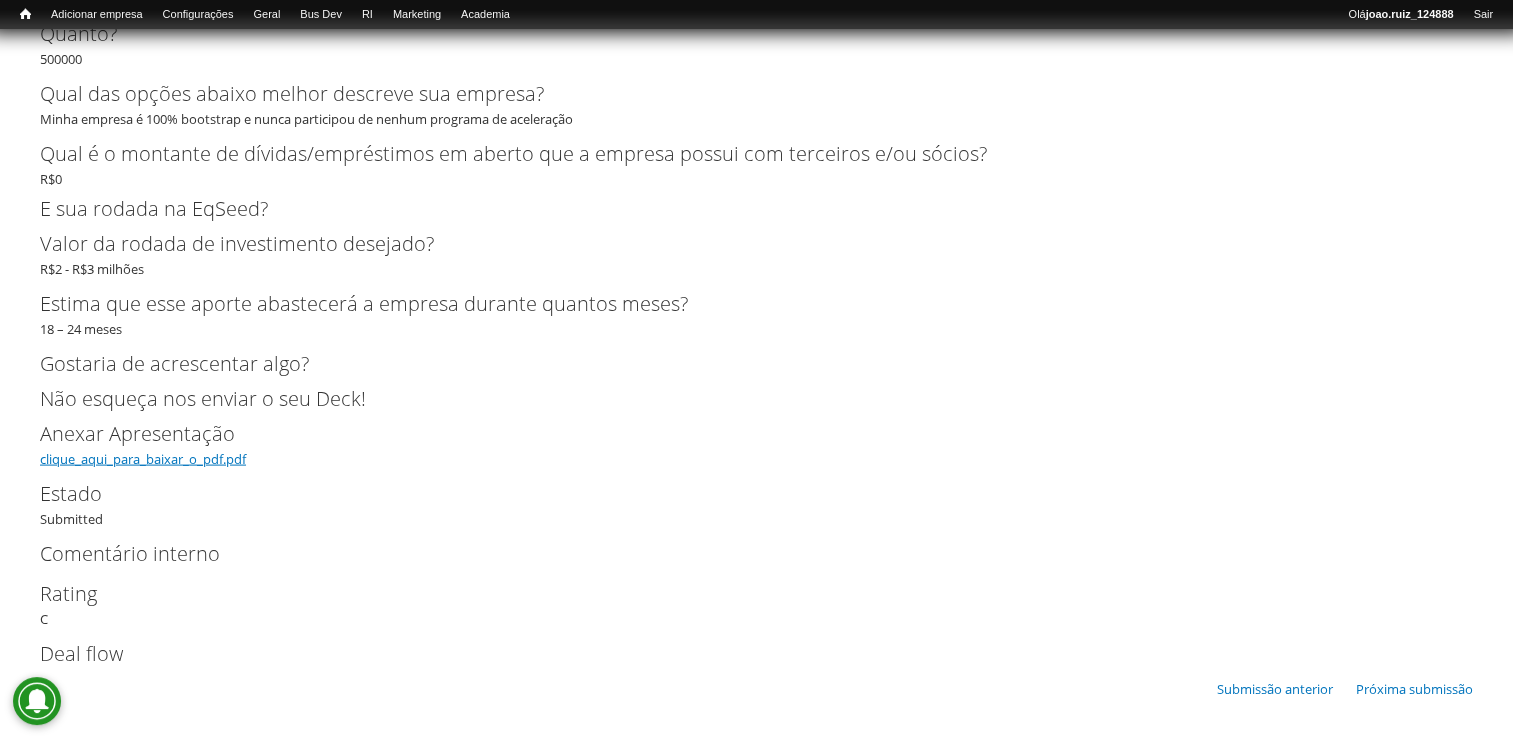 click on "clique_aqui_para_baixar_o_pdf.pdf" at bounding box center (143, 459) 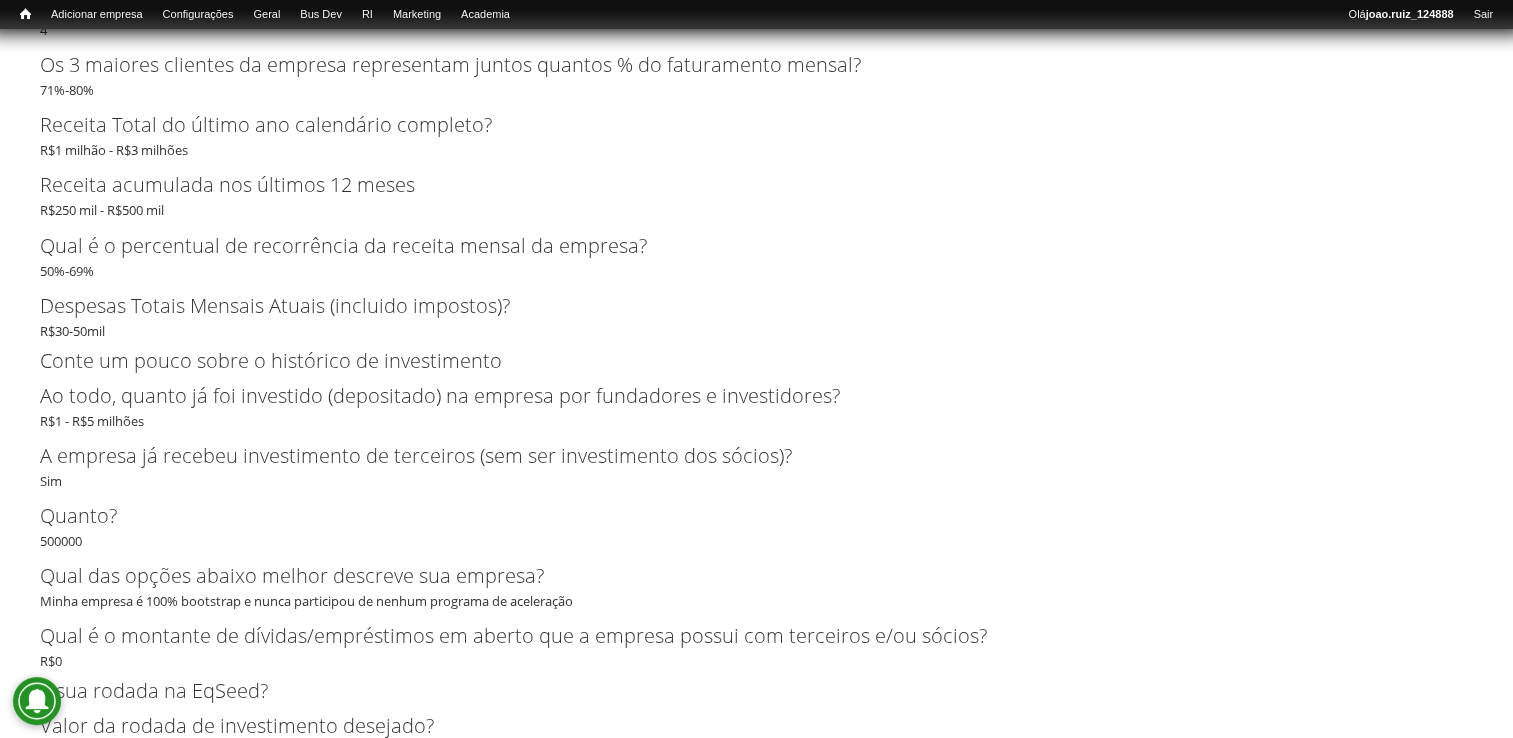 scroll, scrollTop: 3234, scrollLeft: 0, axis: vertical 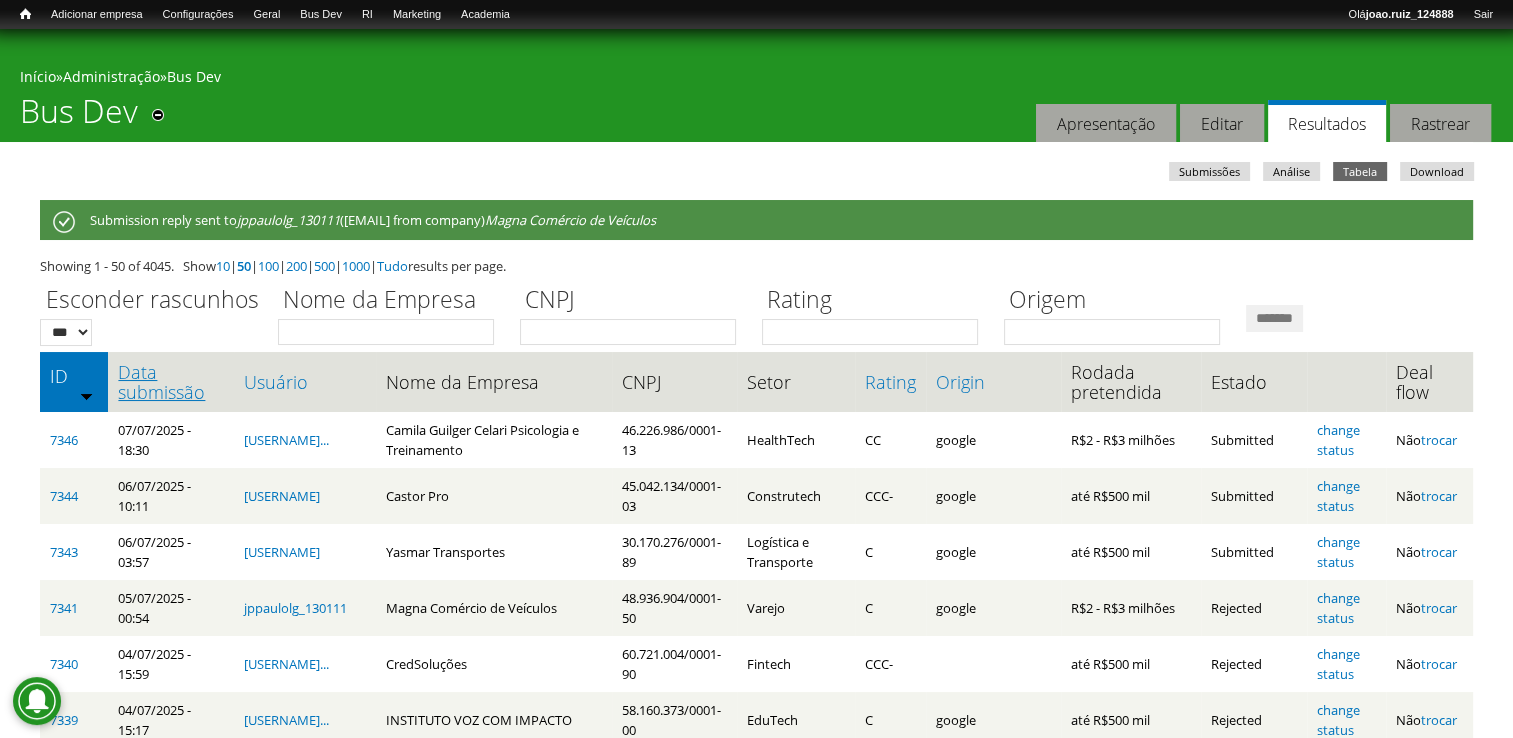 click on "Data submissão" at bounding box center [170, 382] 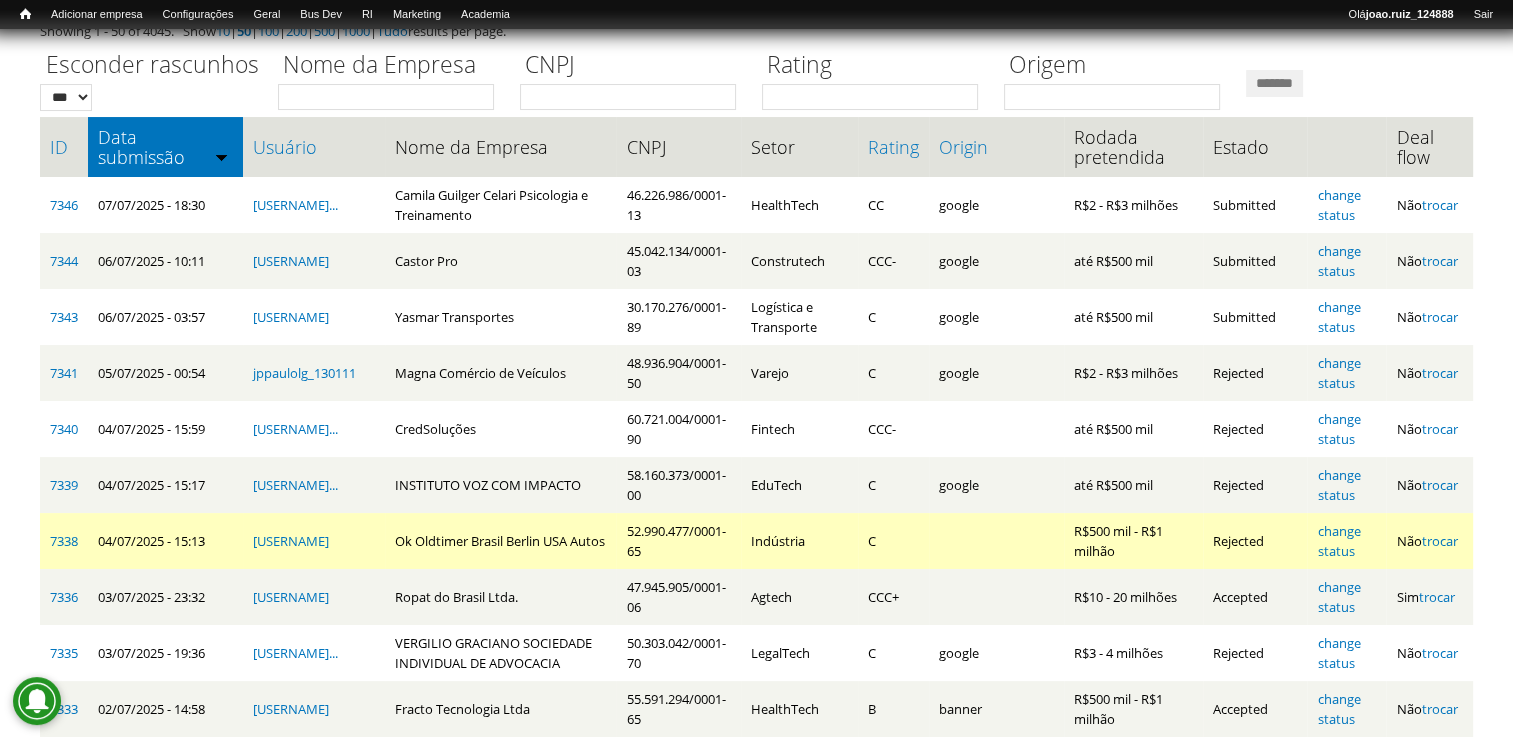 scroll, scrollTop: 200, scrollLeft: 0, axis: vertical 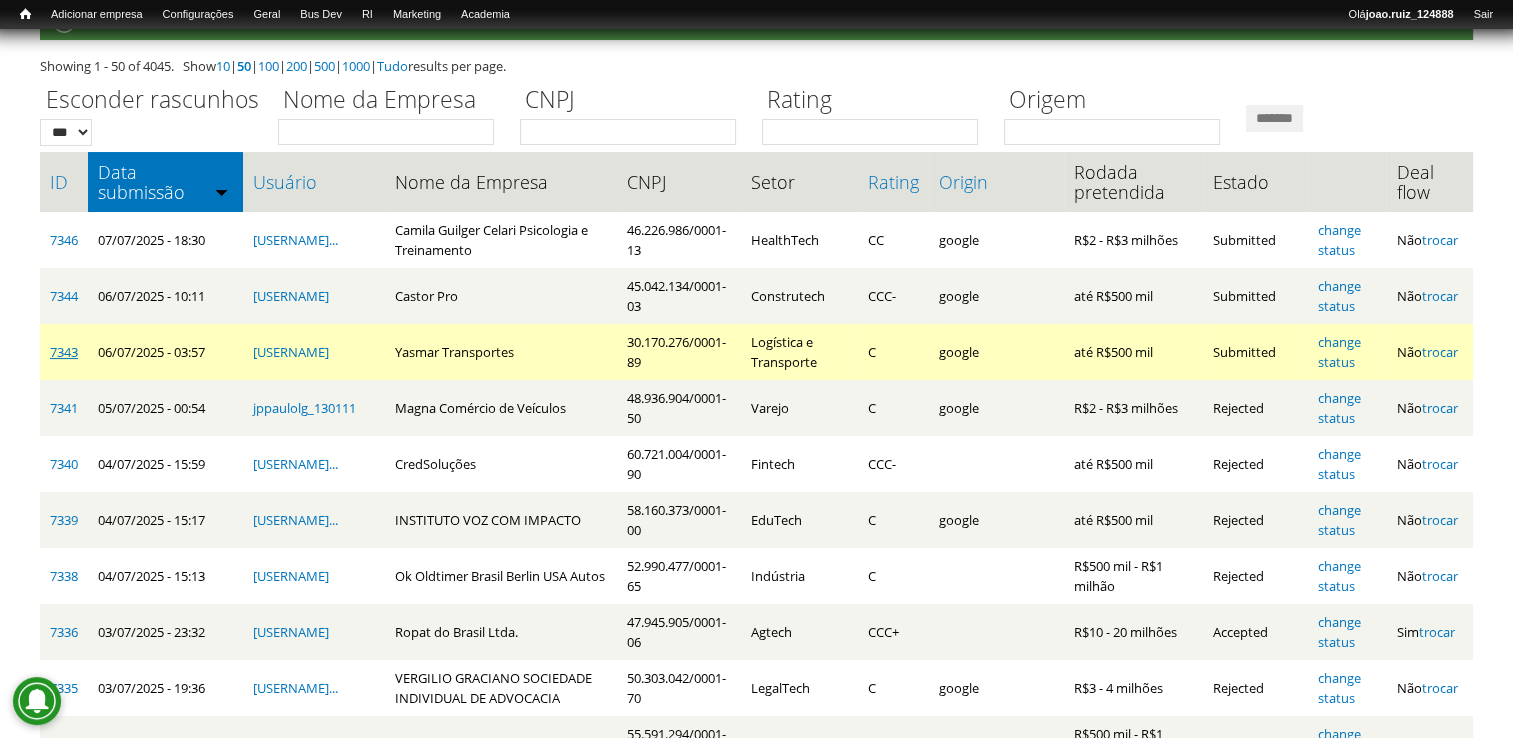 click on "7343" at bounding box center (64, 352) 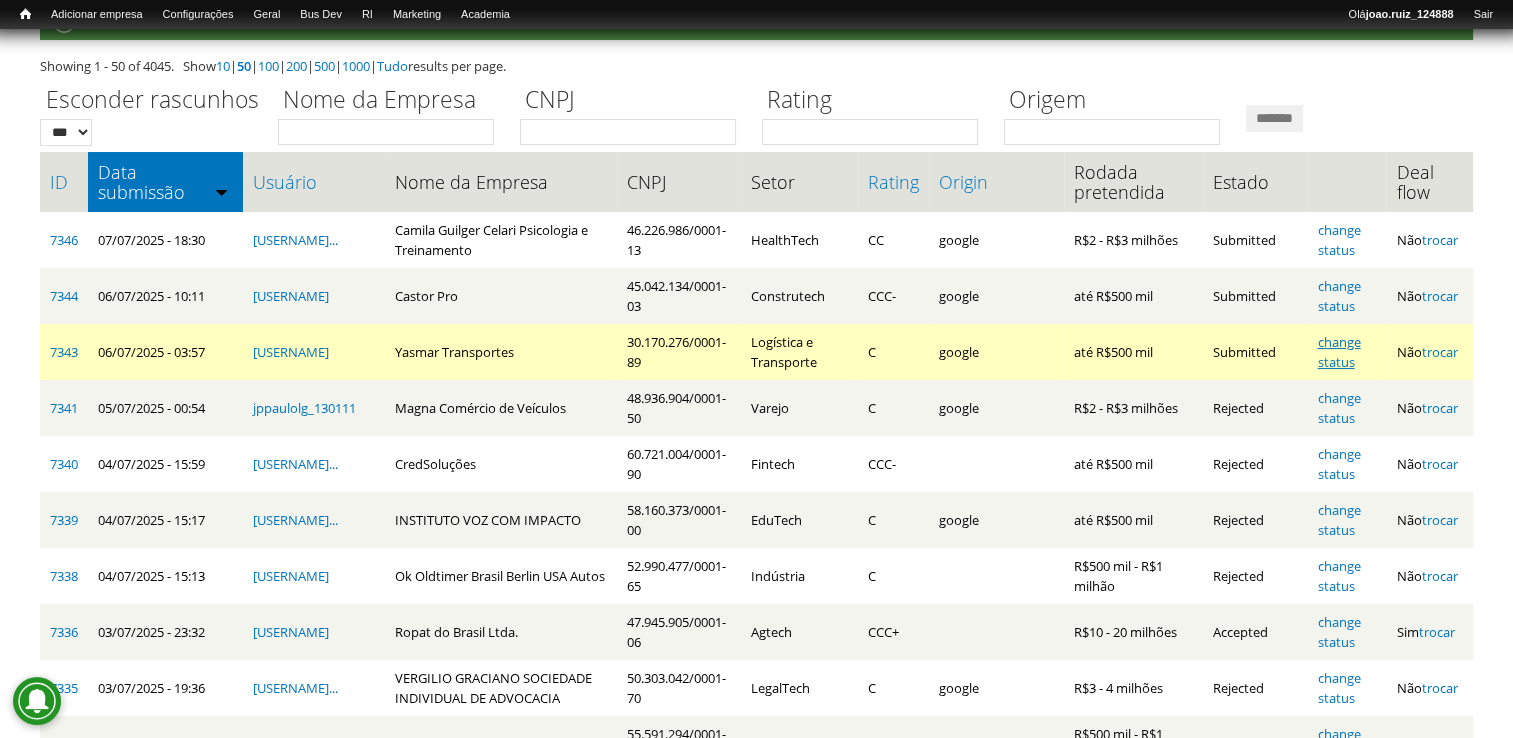 click on "change status" at bounding box center (1338, 352) 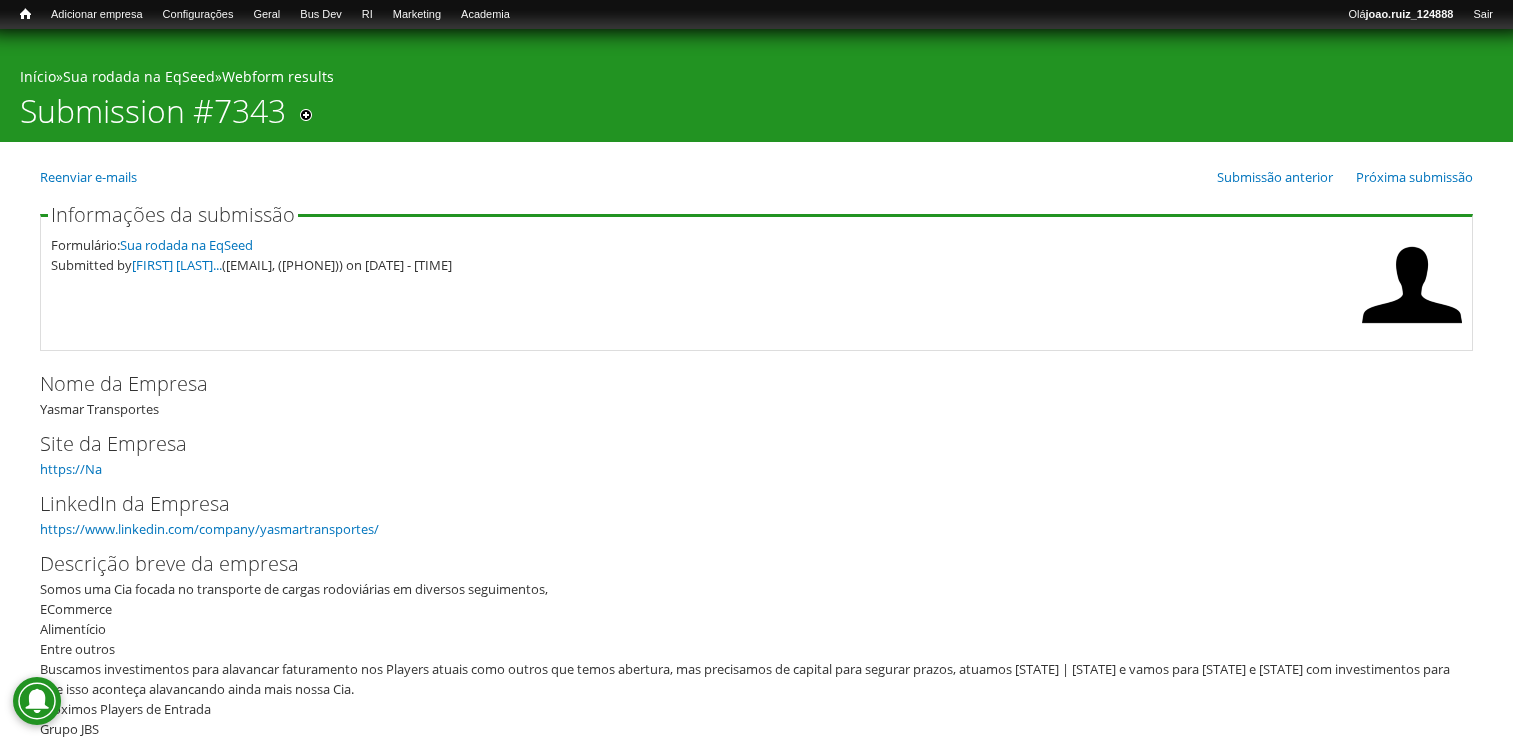scroll, scrollTop: 0, scrollLeft: 0, axis: both 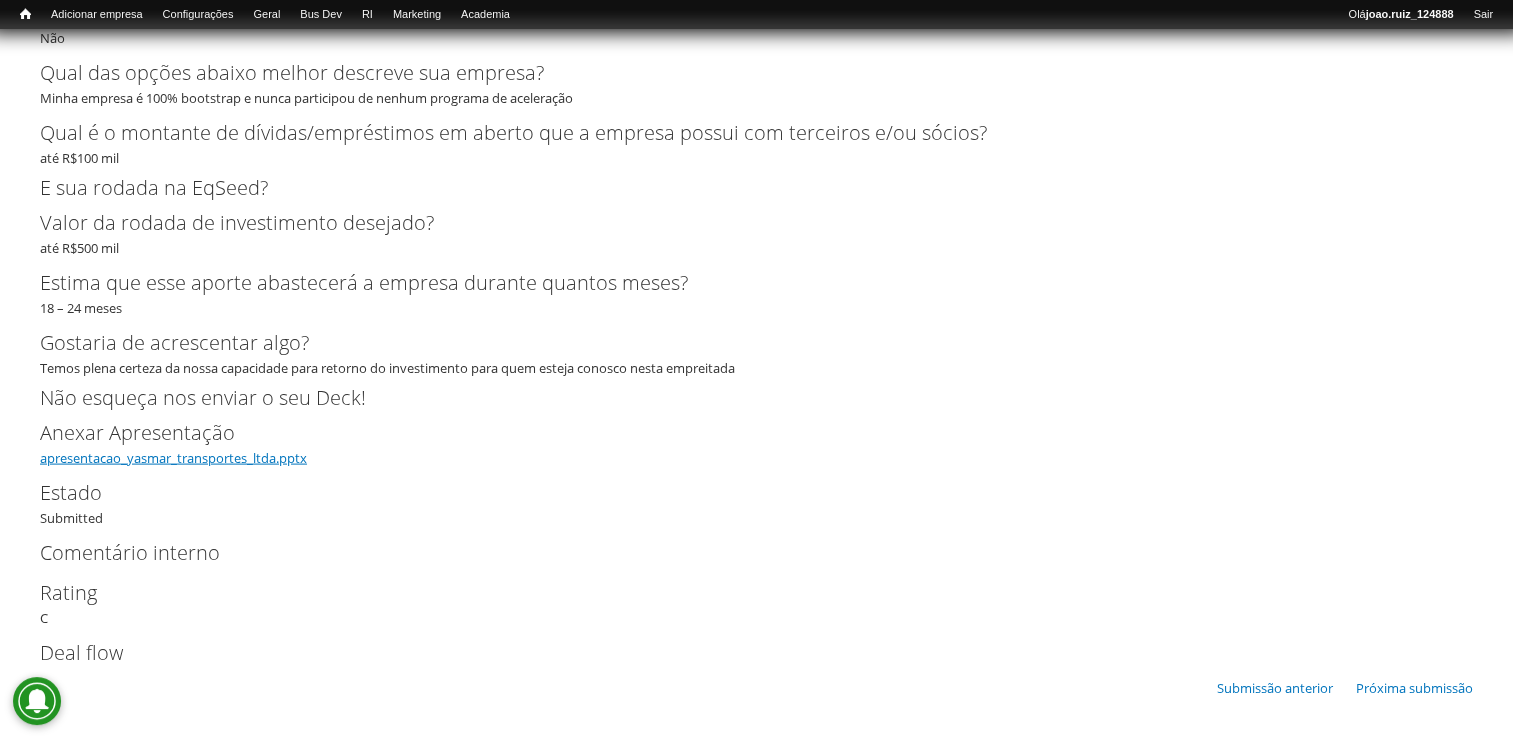 click on "apresentacao_yasmar_transportes_ltda.pptx" at bounding box center [173, 458] 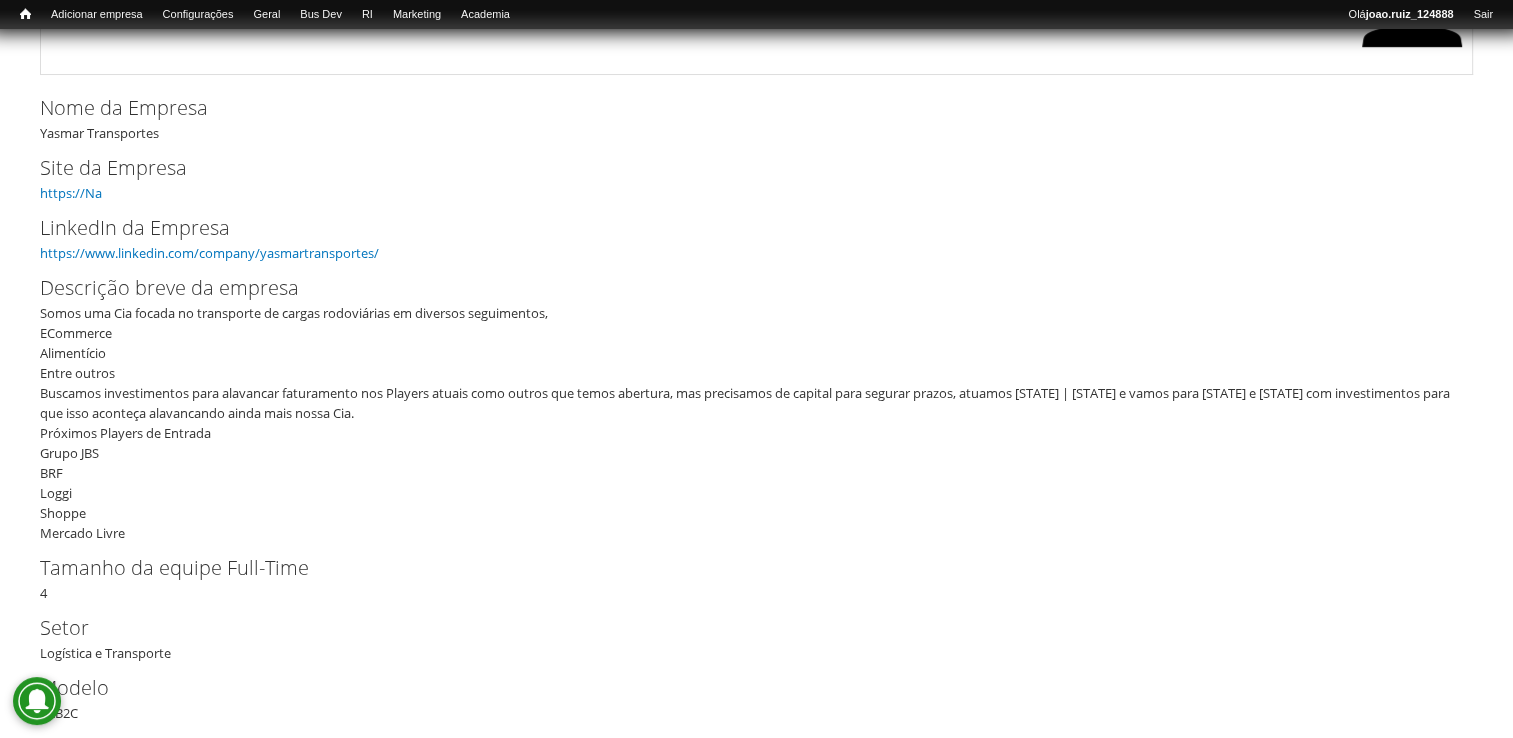 scroll, scrollTop: 232, scrollLeft: 0, axis: vertical 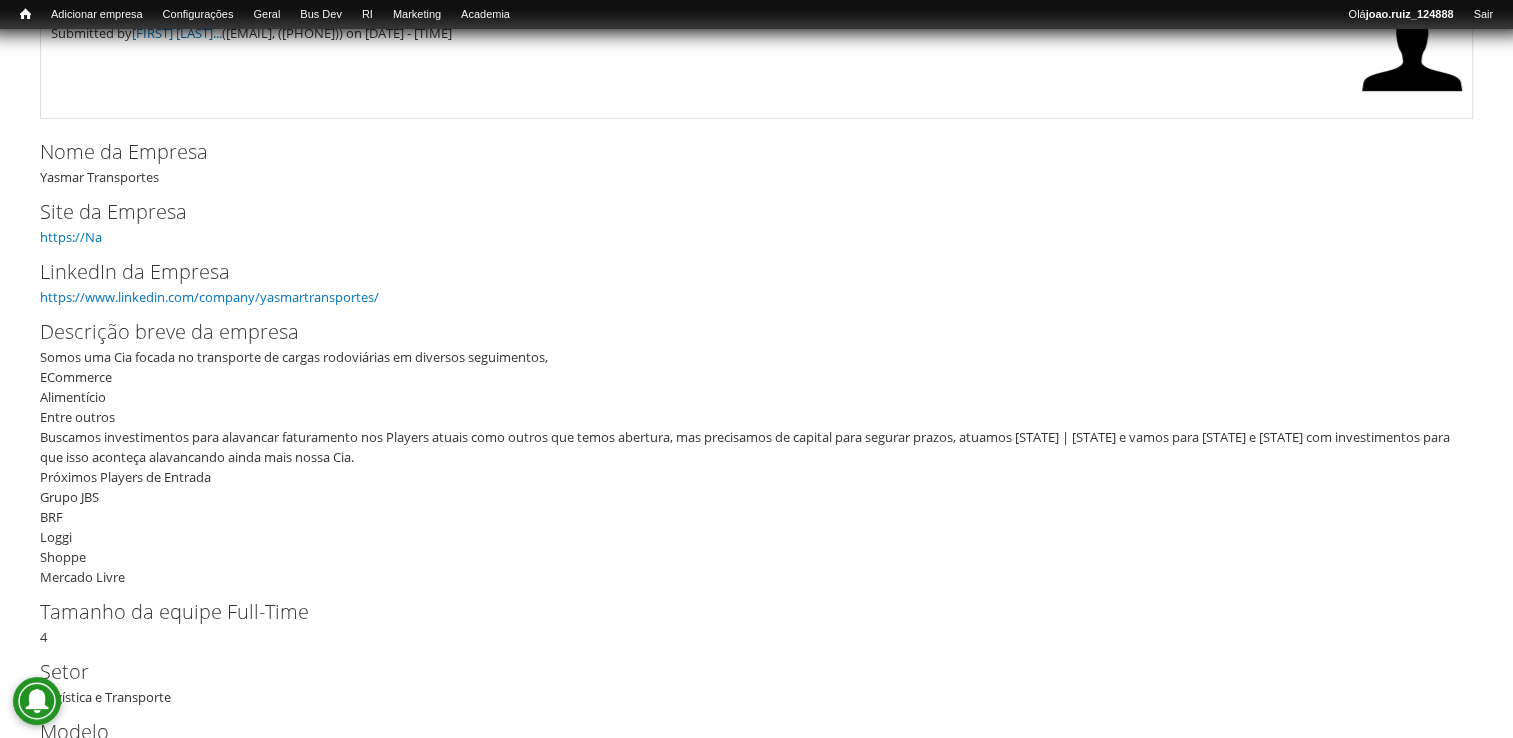 drag, startPoint x: 112, startPoint y: 378, endPoint x: 20, endPoint y: 356, distance: 94.59387 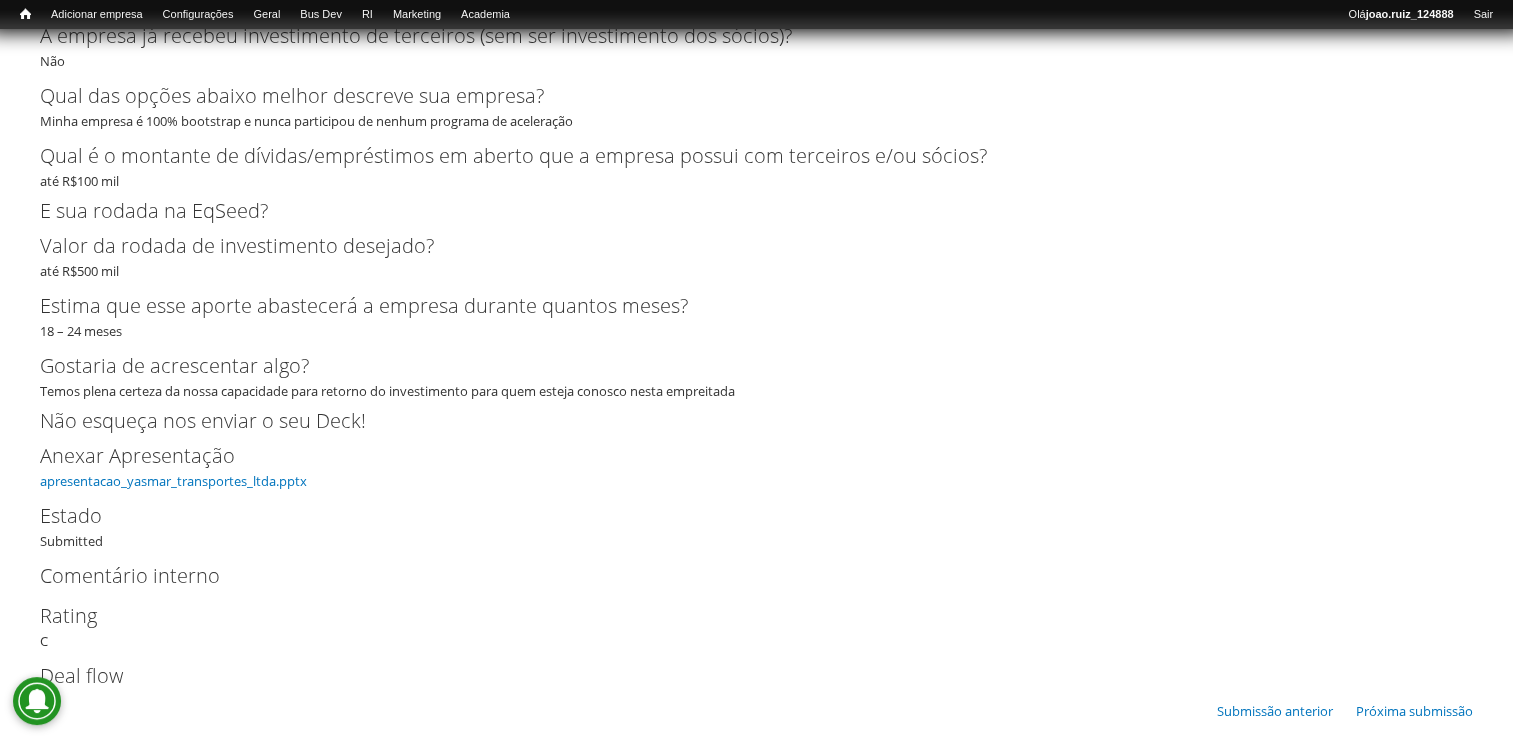 scroll, scrollTop: 4032, scrollLeft: 0, axis: vertical 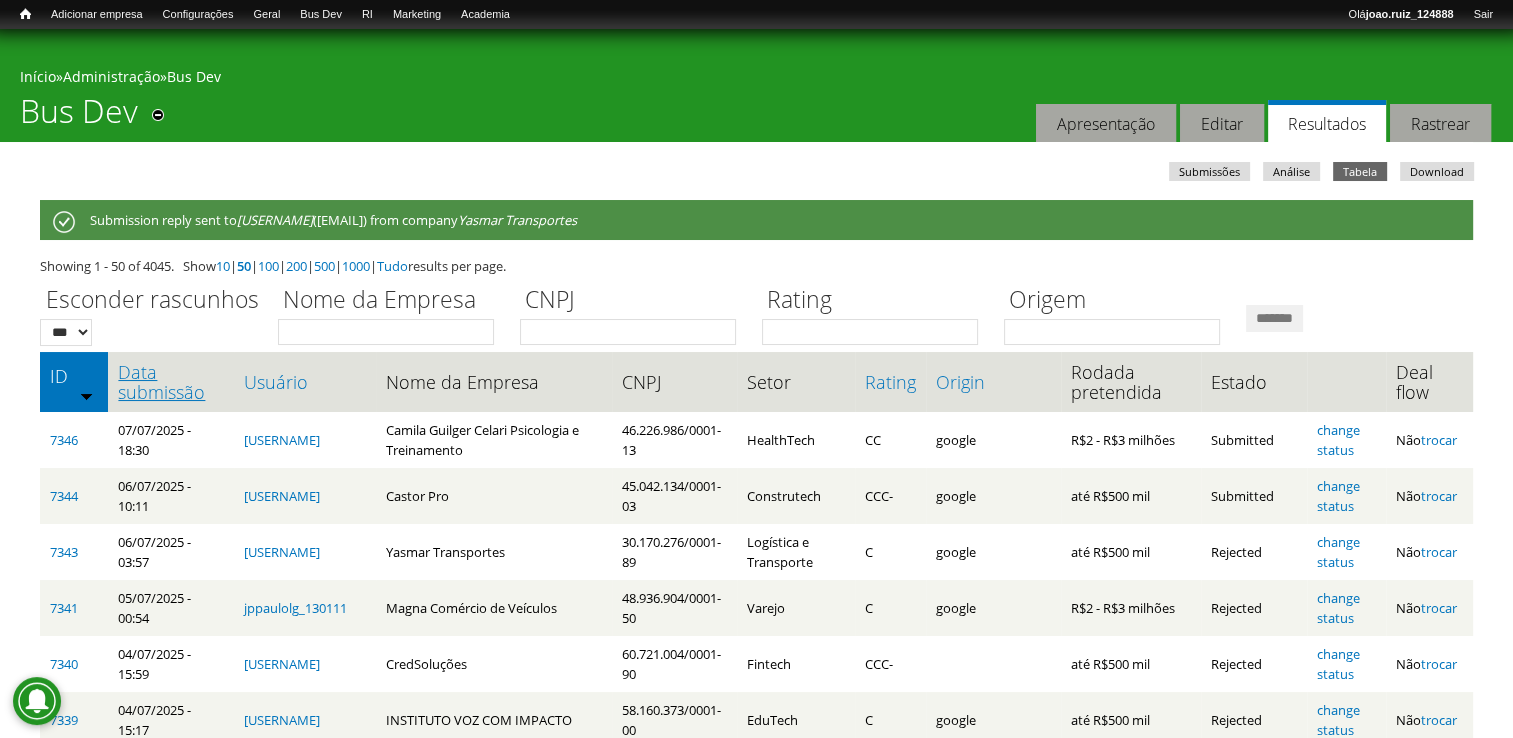 click on "Data submissão" at bounding box center [170, 382] 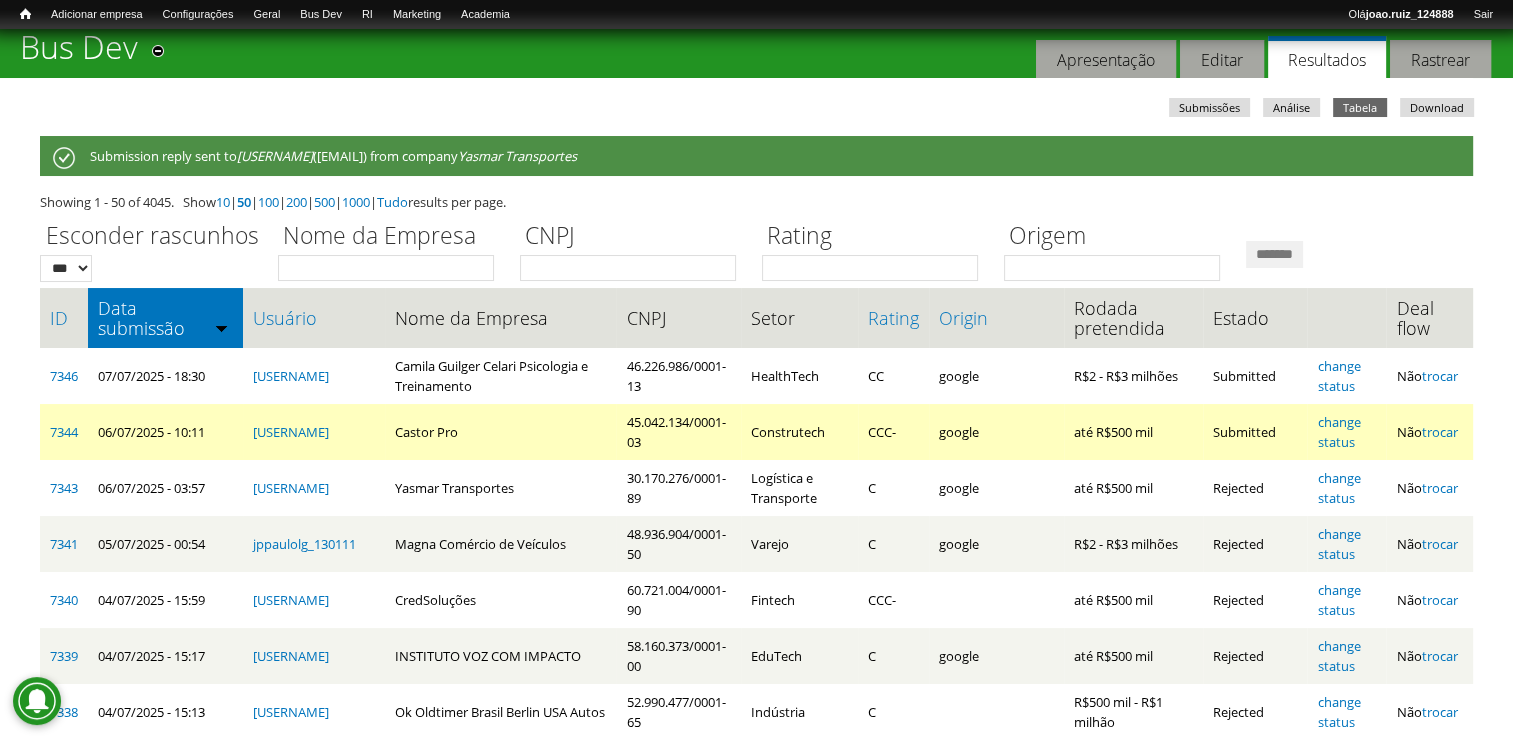 scroll, scrollTop: 0, scrollLeft: 0, axis: both 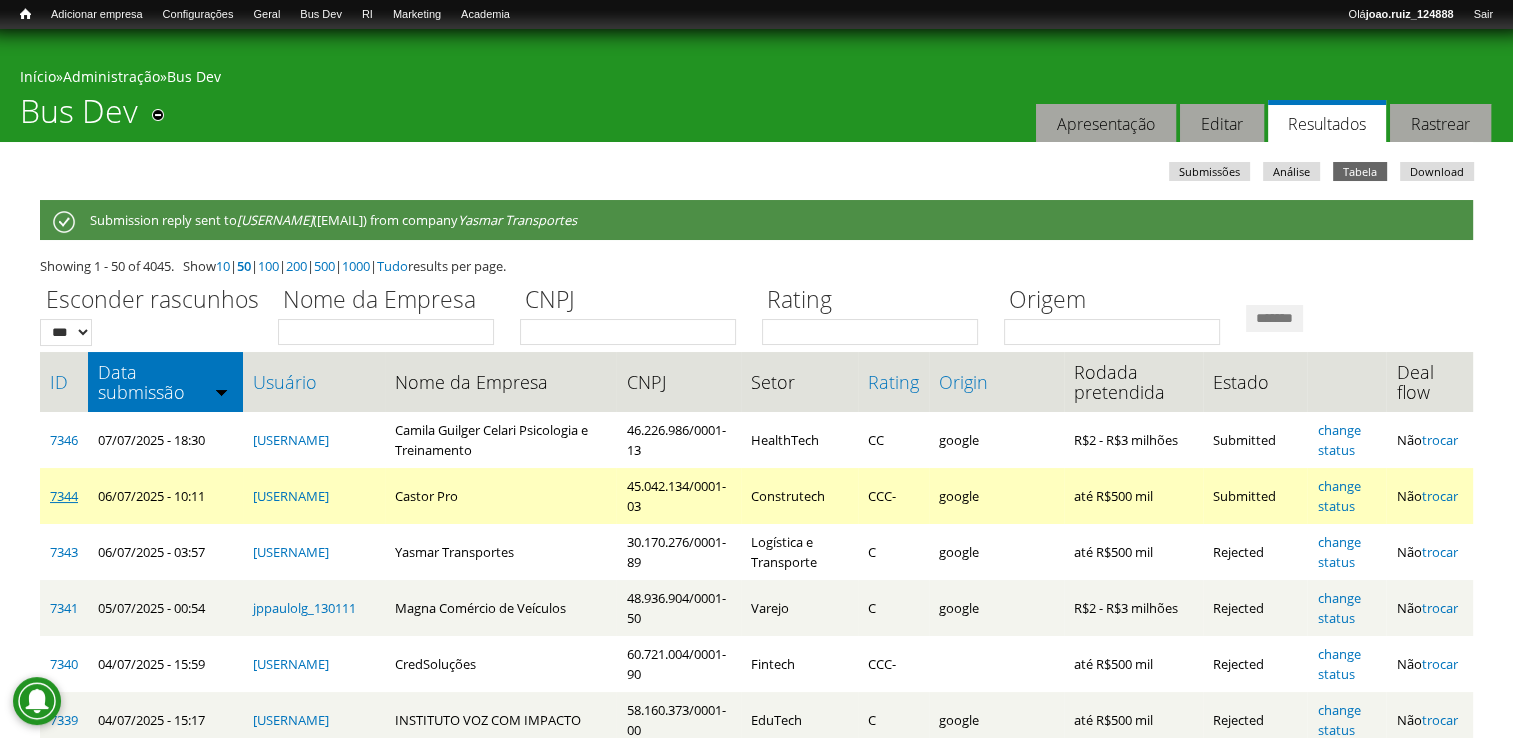 click on "7344" at bounding box center [64, 496] 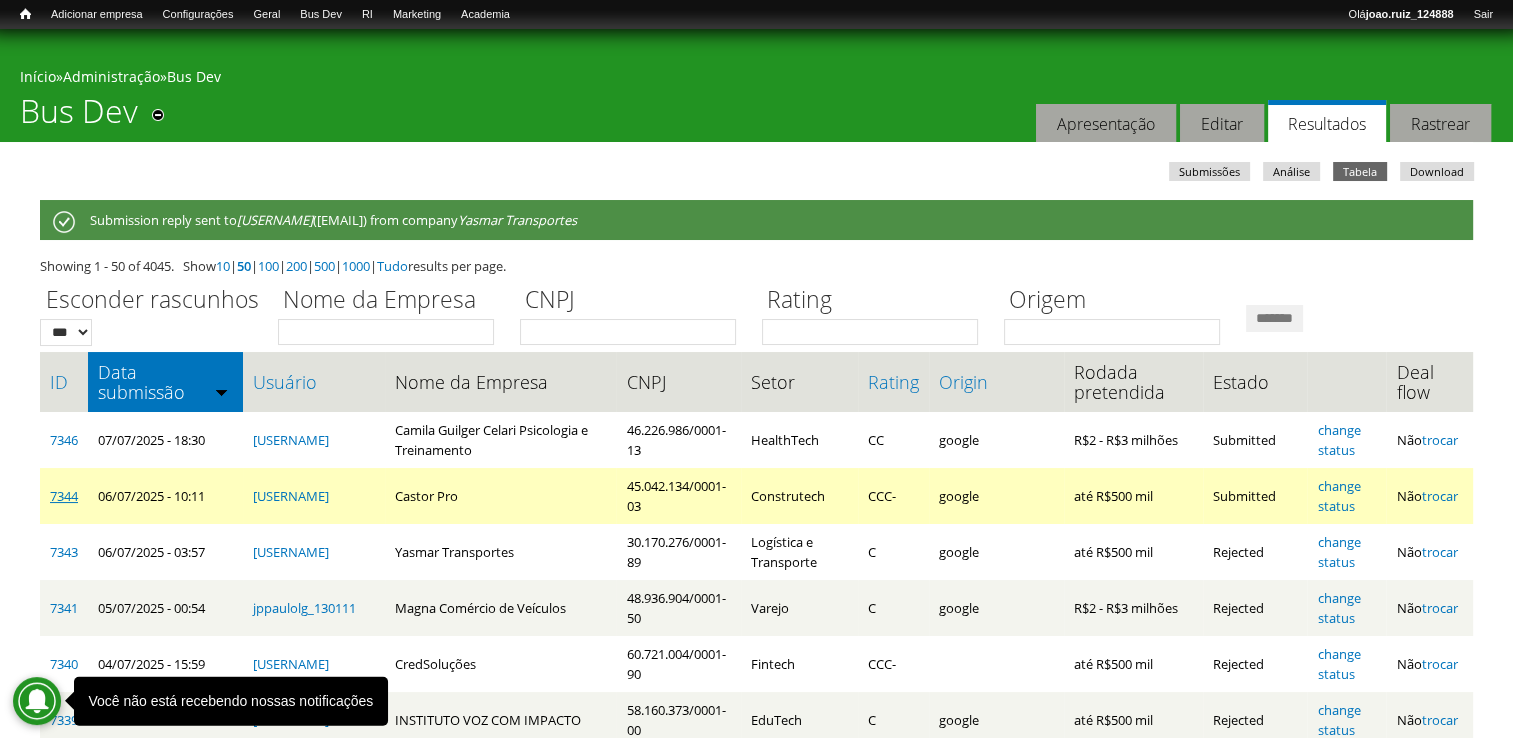 click on "7344" at bounding box center [64, 496] 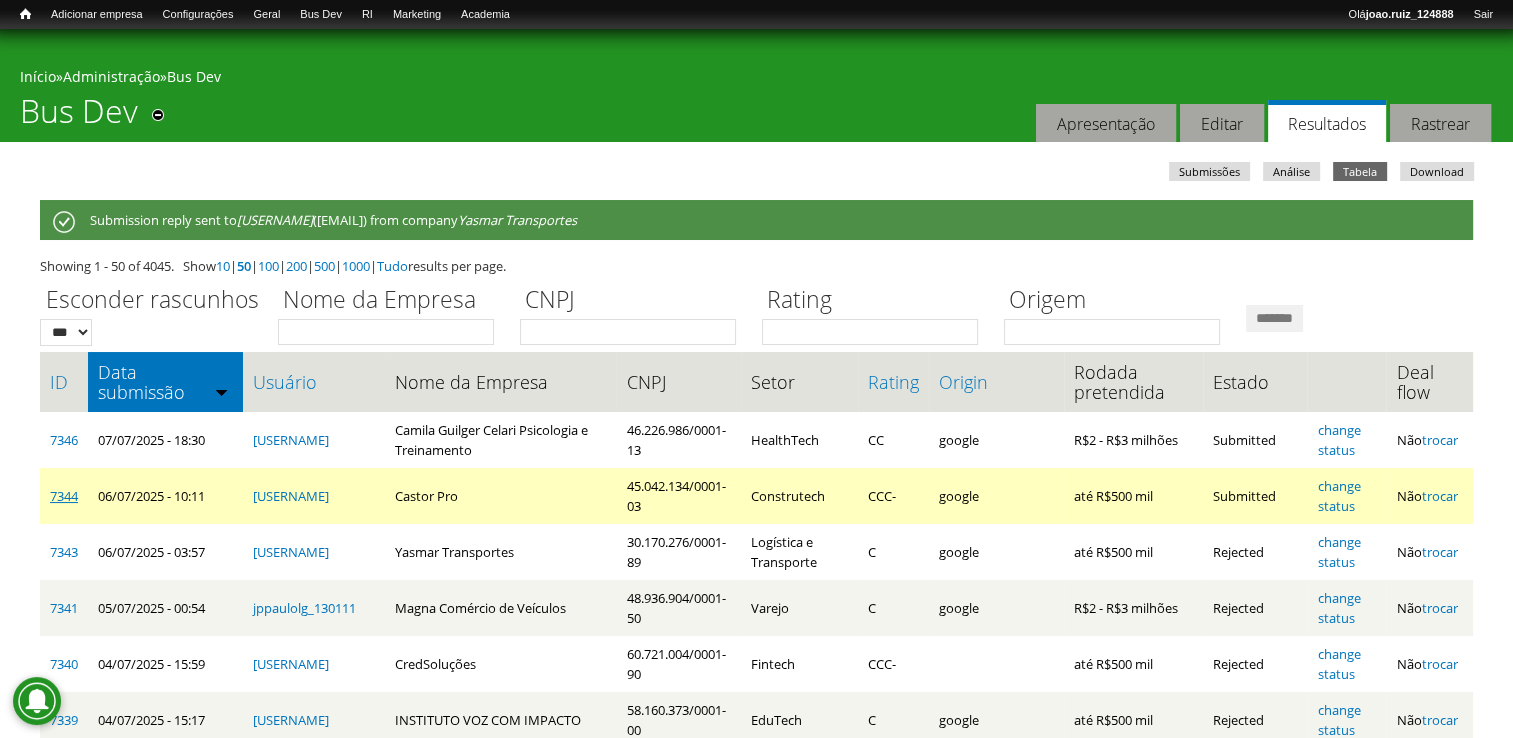 click on "7344" at bounding box center (64, 496) 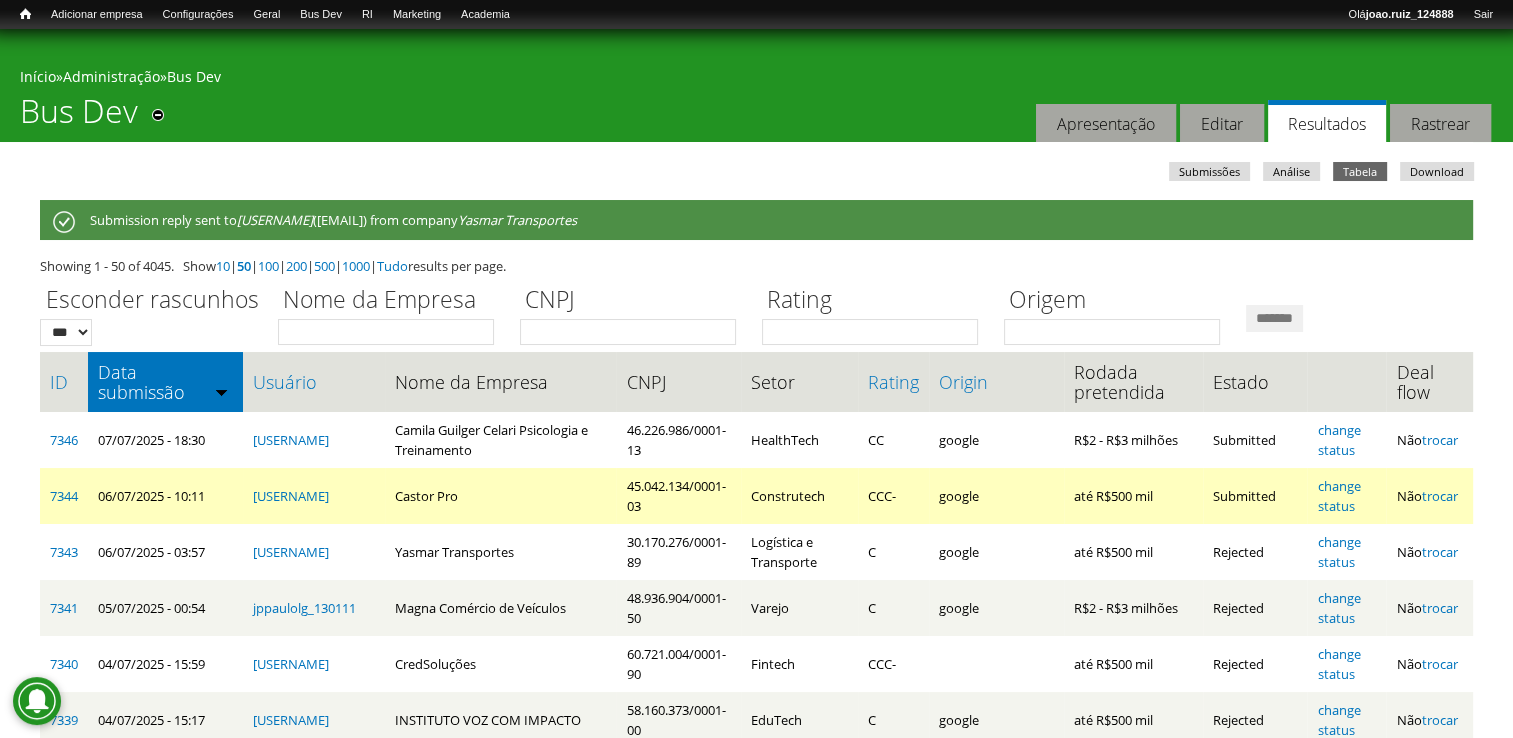 click on "Castor Pro" at bounding box center (501, 496) 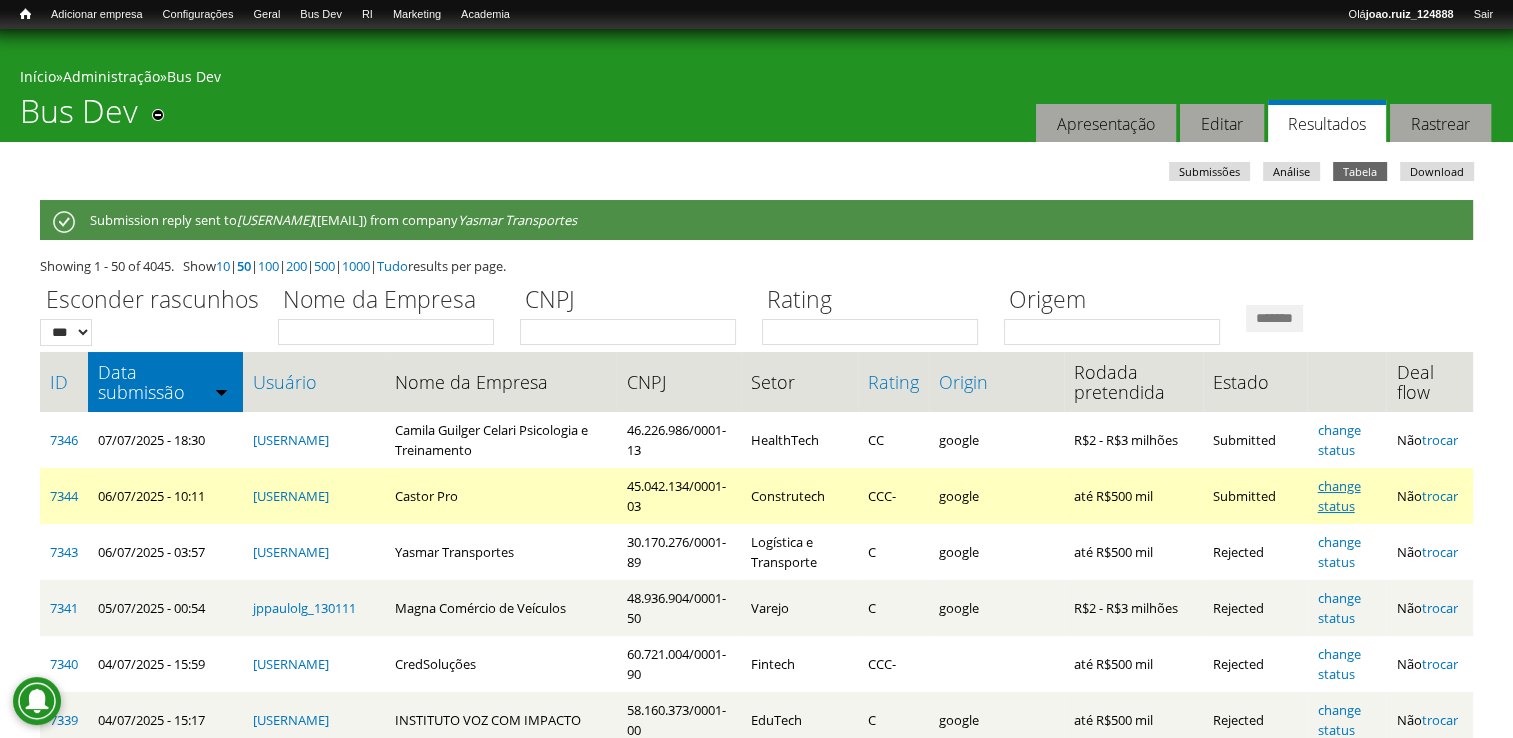 click on "change status" at bounding box center [1338, 496] 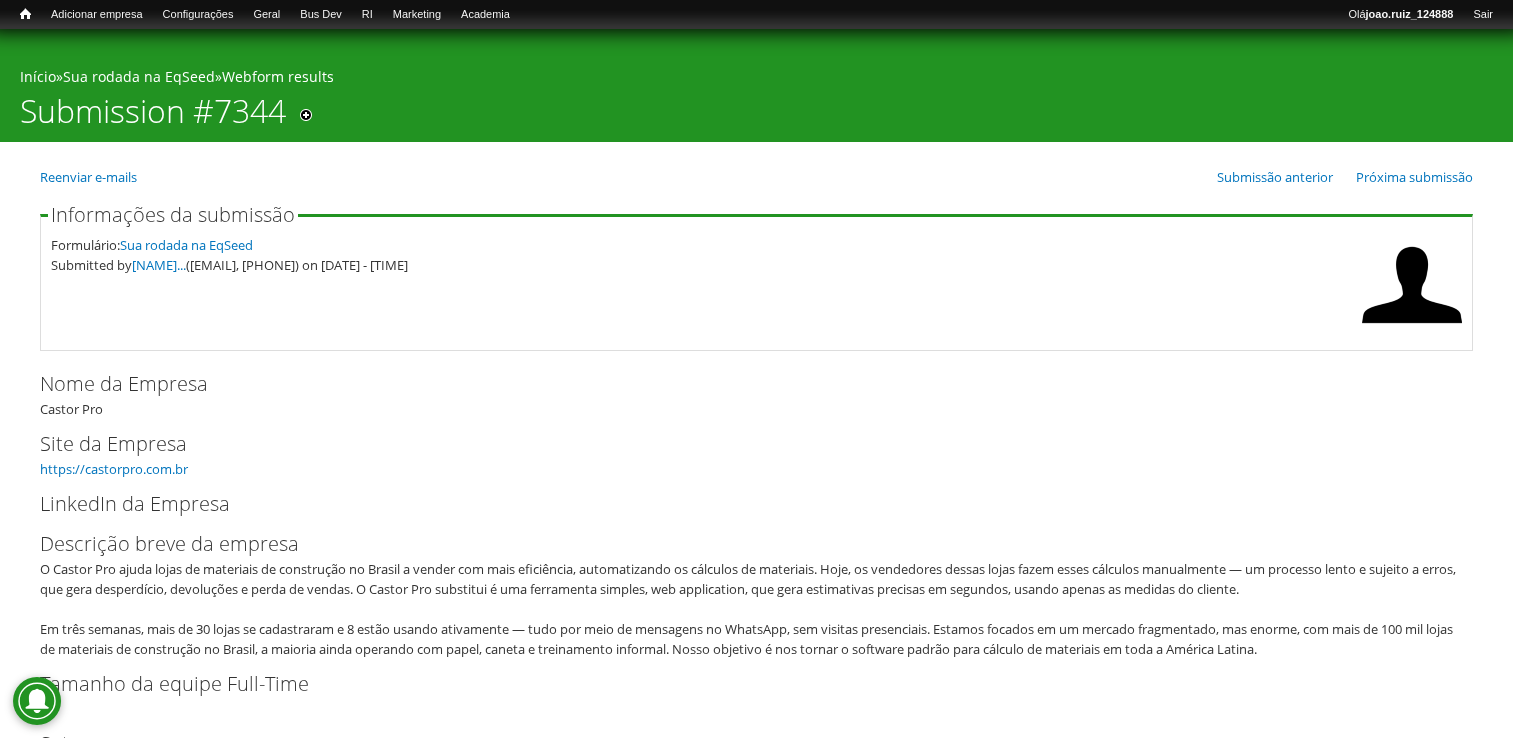 scroll, scrollTop: 0, scrollLeft: 0, axis: both 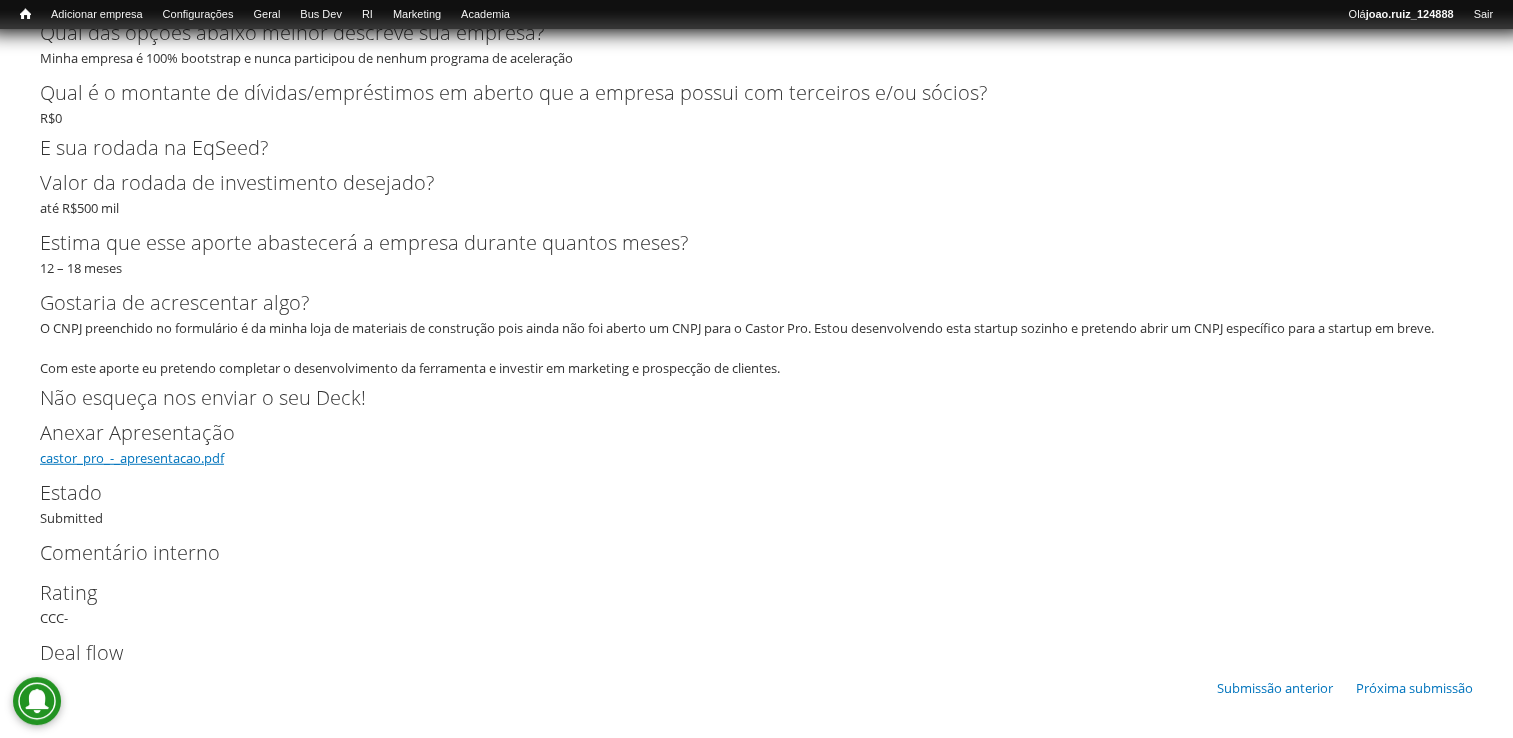 click on "castor_pro_-_apresentacao.pdf" at bounding box center [132, 458] 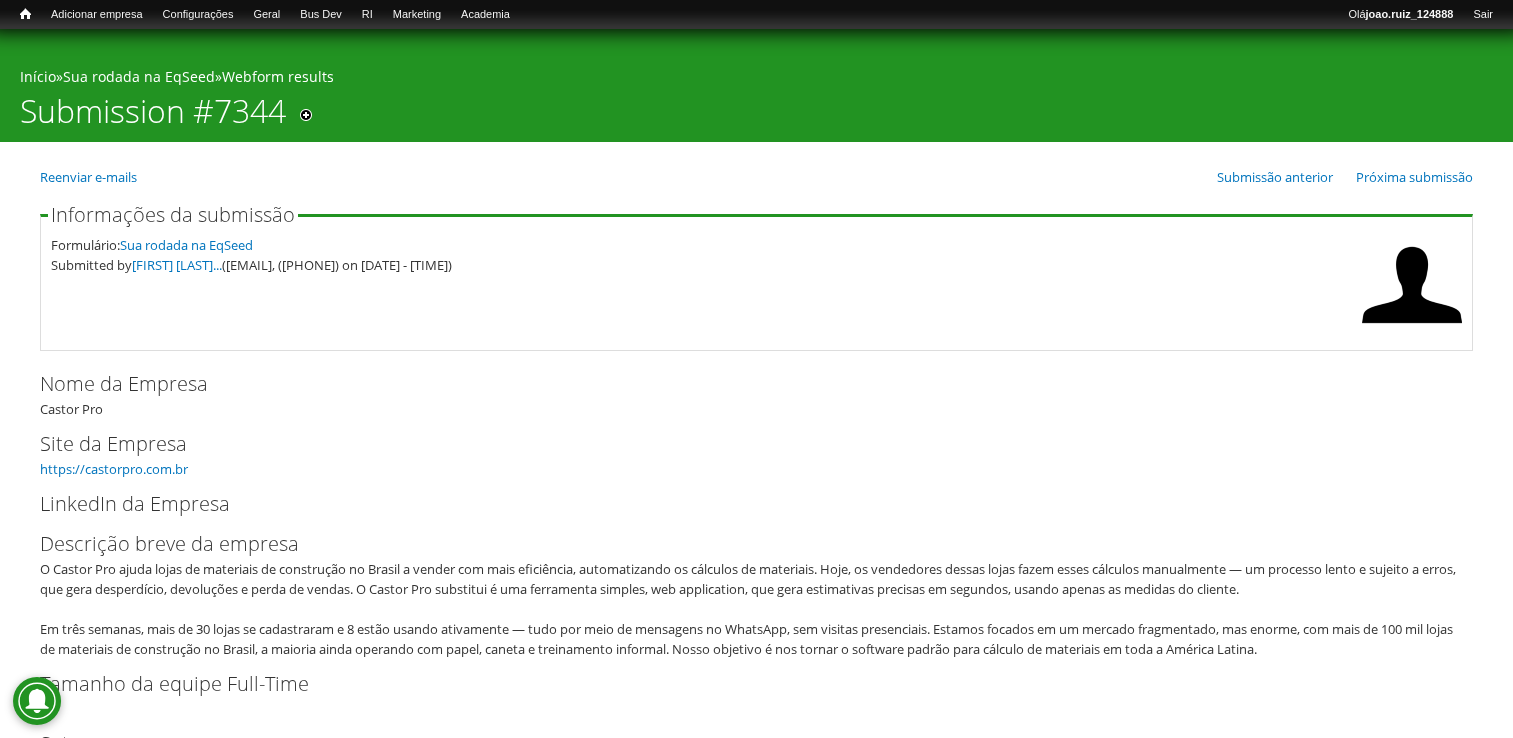 scroll, scrollTop: 0, scrollLeft: 0, axis: both 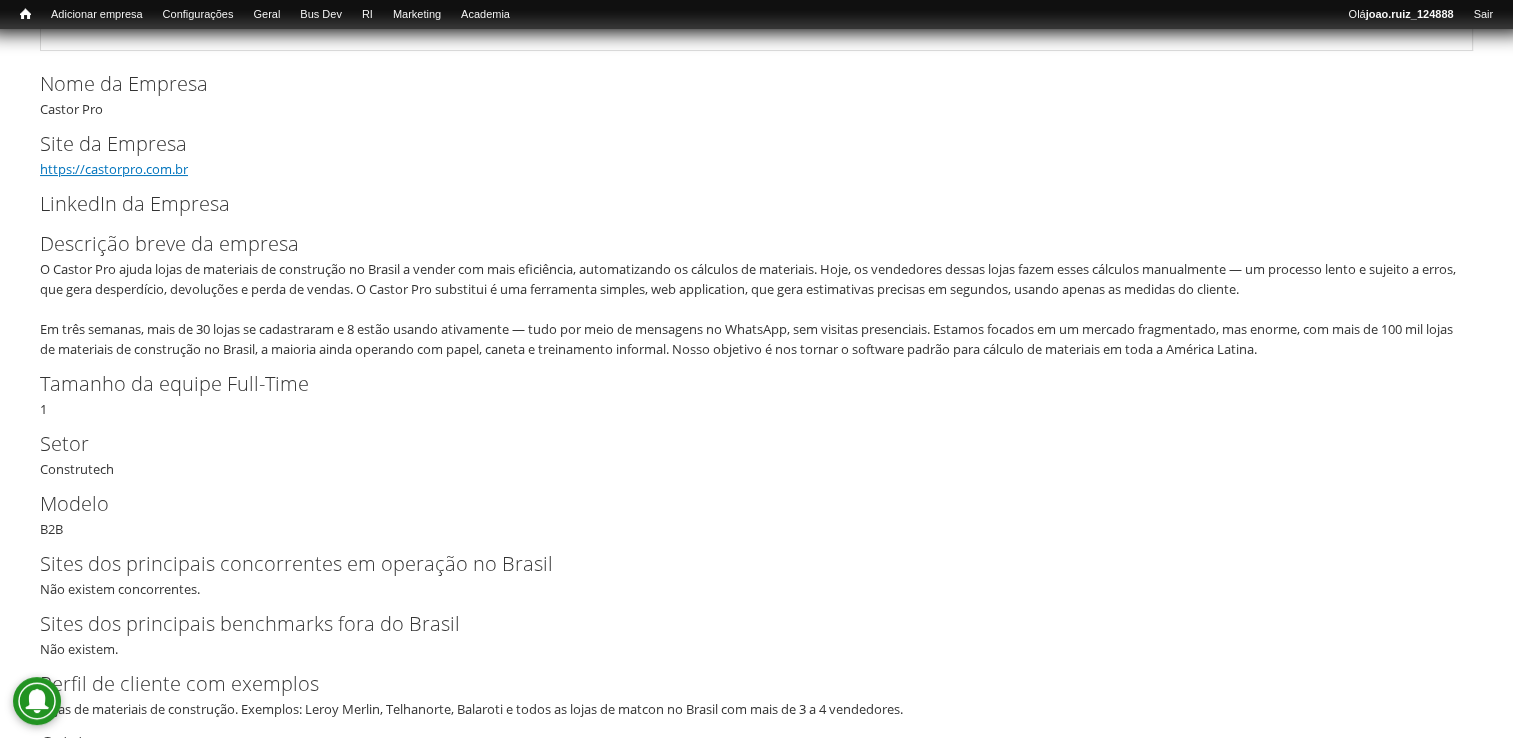 click on "https://castorpro.com.br" at bounding box center [114, 169] 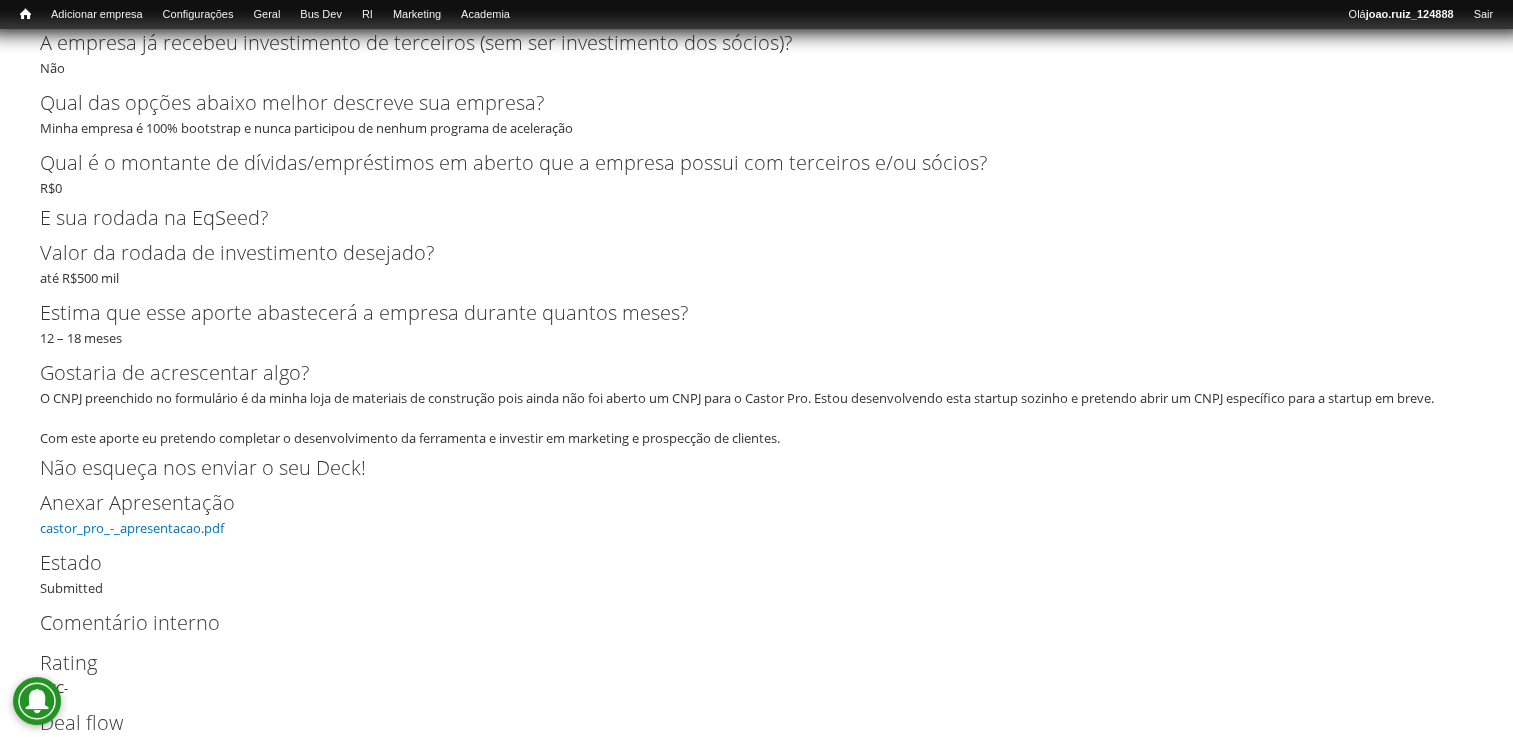 scroll, scrollTop: 5292, scrollLeft: 0, axis: vertical 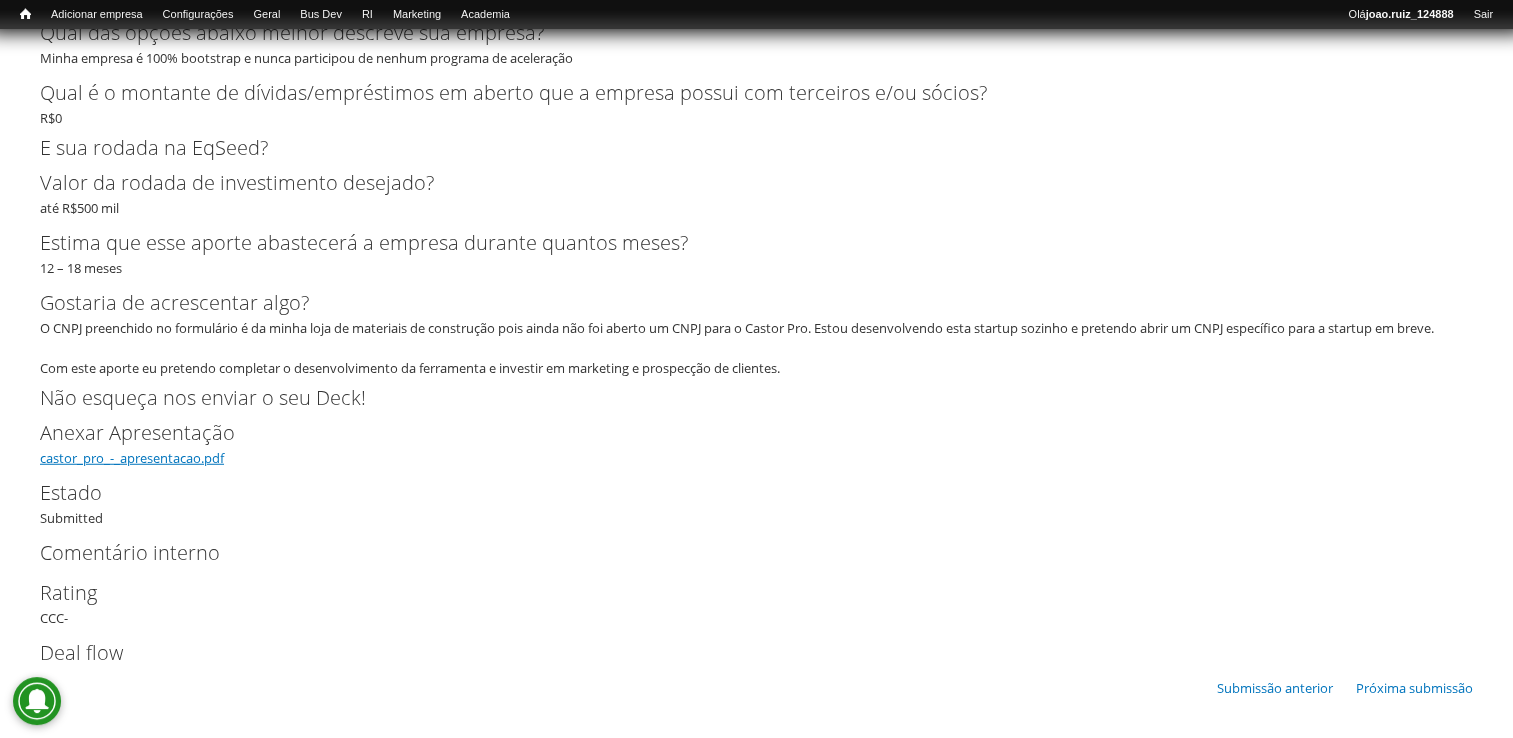 click on "castor_pro_-_apresentacao.pdf" at bounding box center (132, 458) 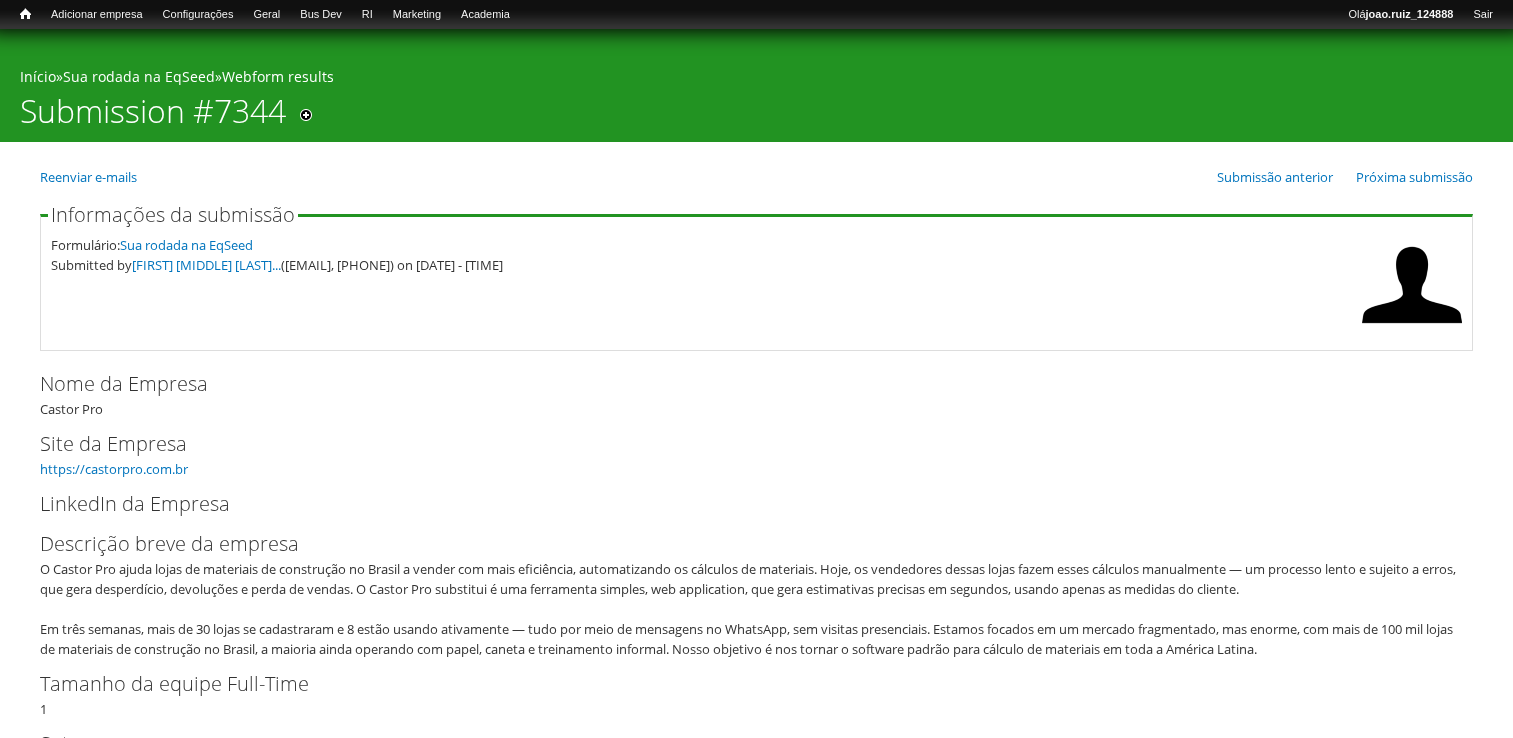 scroll, scrollTop: 400, scrollLeft: 0, axis: vertical 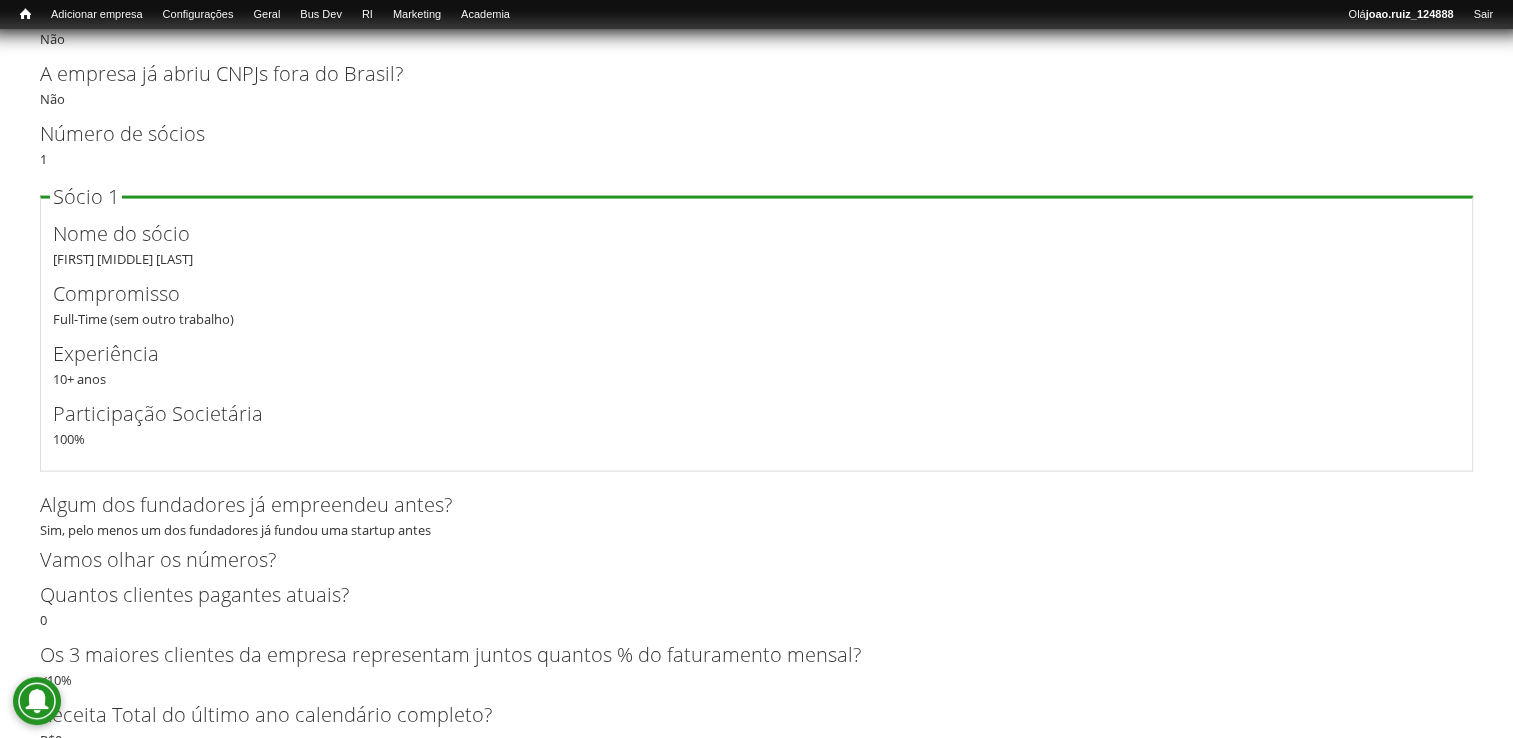 drag, startPoint x: 51, startPoint y: 262, endPoint x: 232, endPoint y: 255, distance: 181.13531 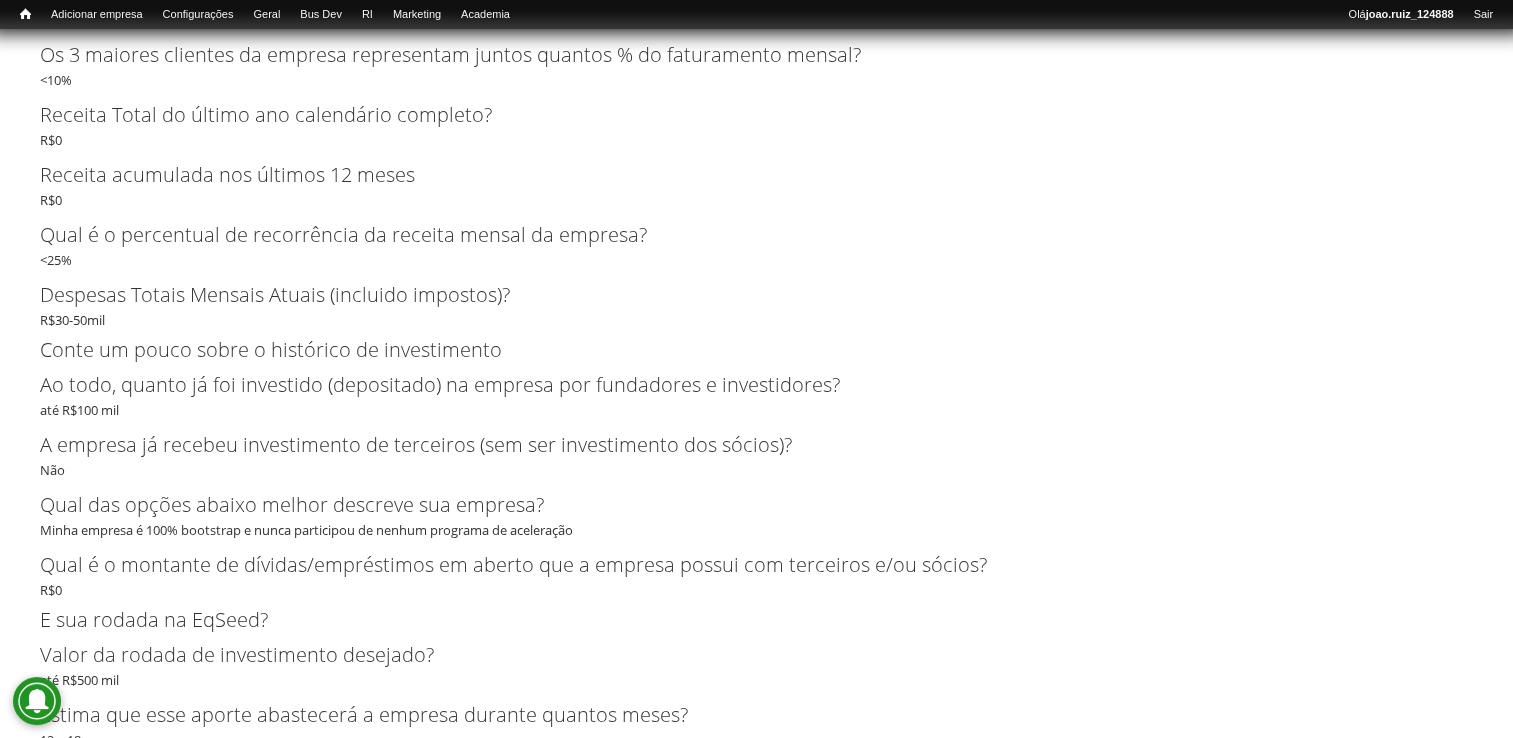 scroll, scrollTop: 5292, scrollLeft: 0, axis: vertical 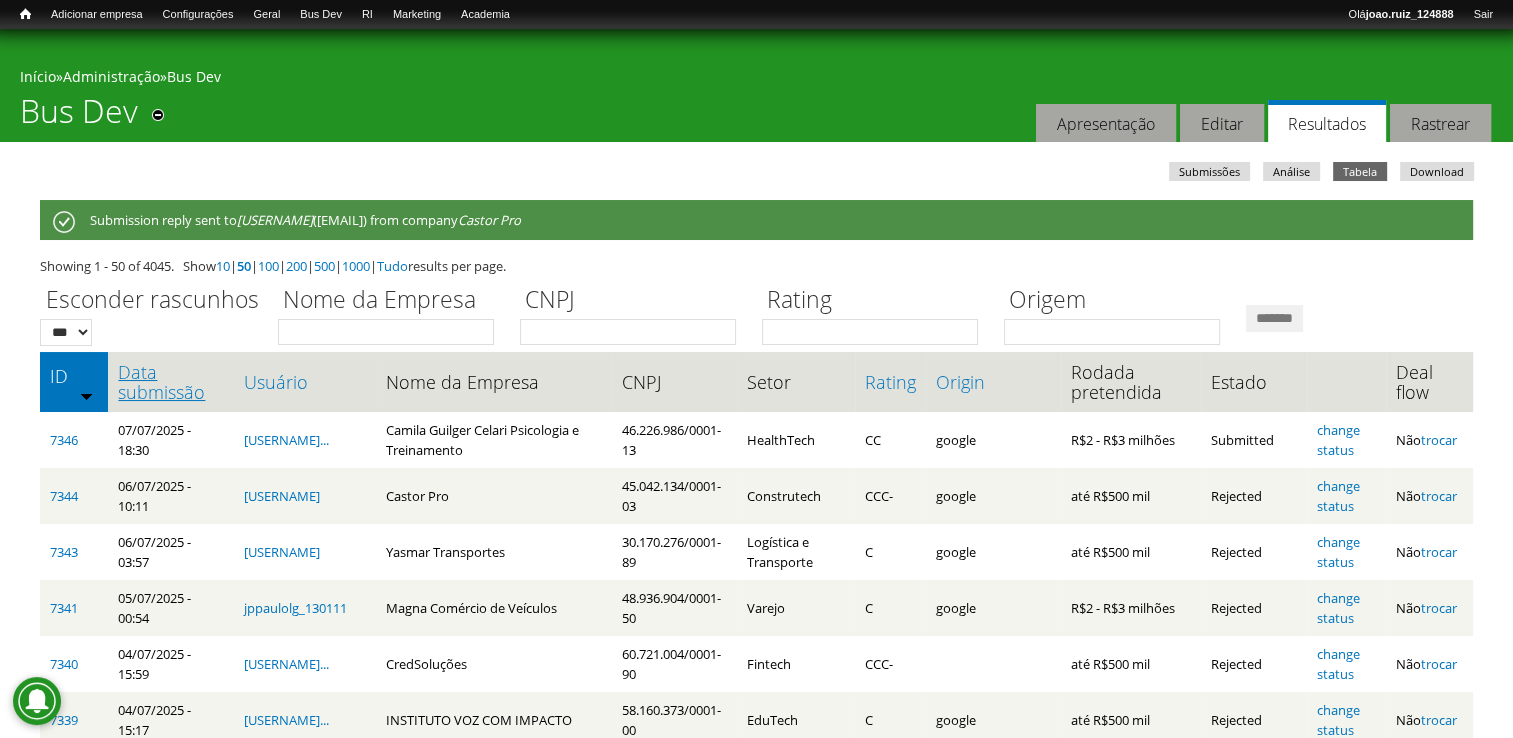 click on "Data submissão" at bounding box center [170, 382] 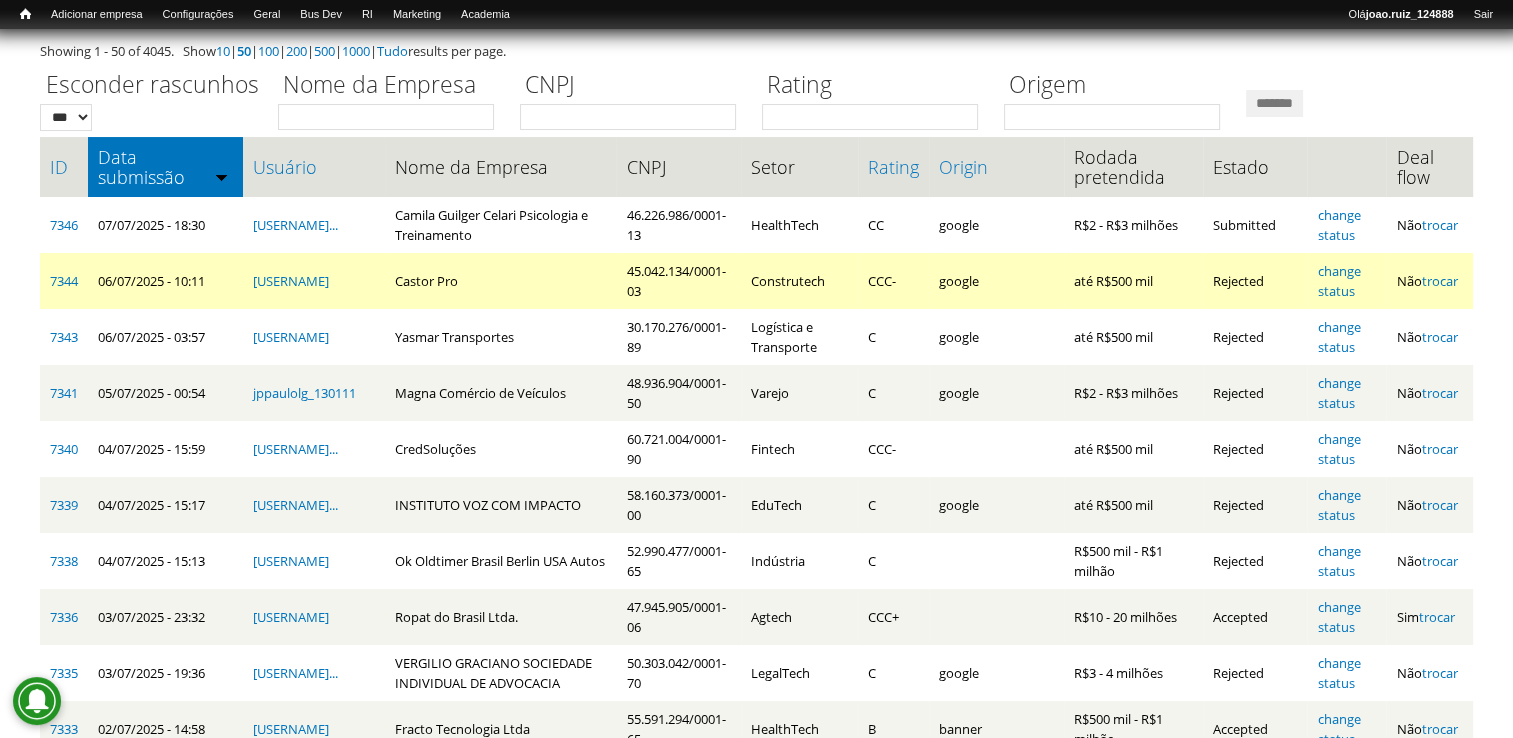 scroll, scrollTop: 100, scrollLeft: 0, axis: vertical 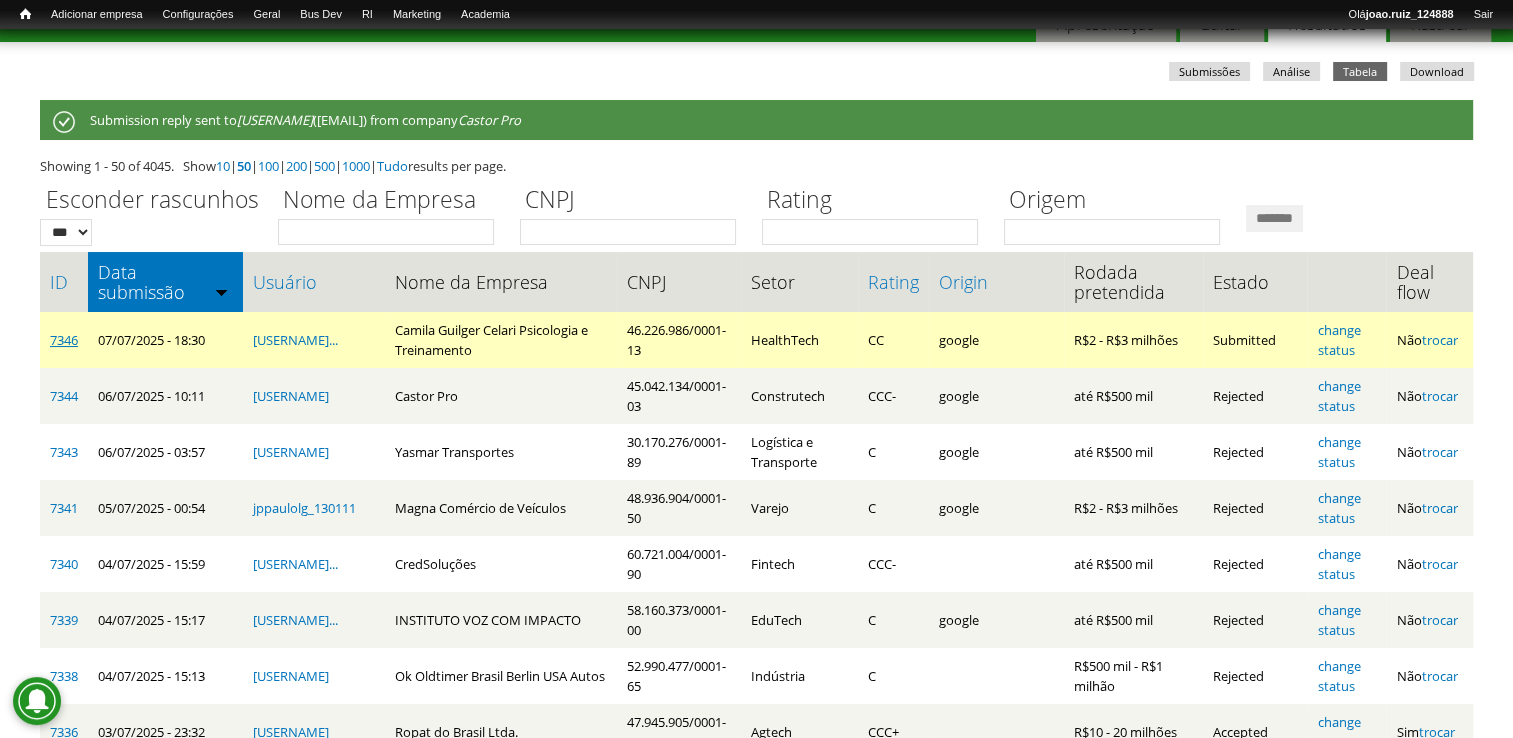 click on "7346" at bounding box center (64, 340) 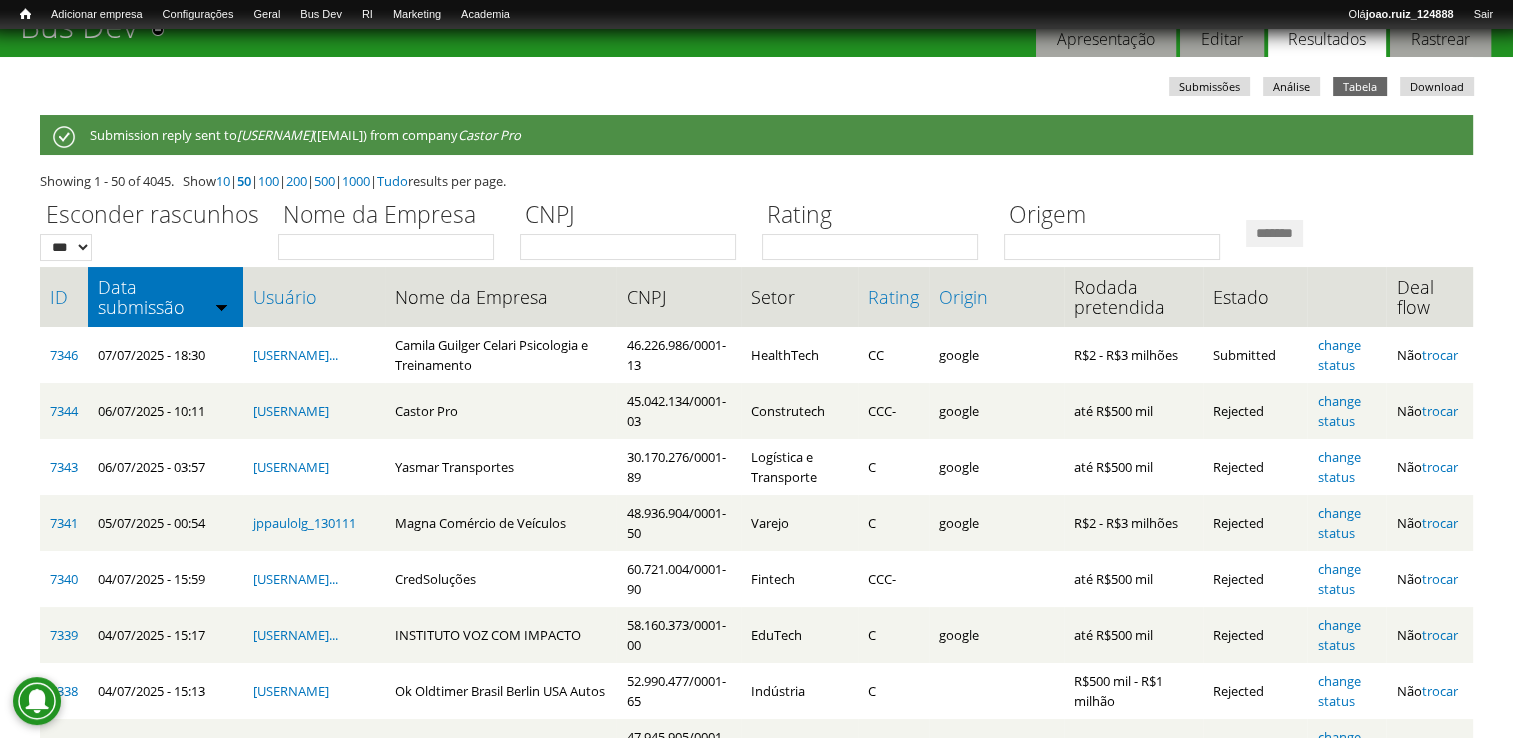 scroll, scrollTop: 0, scrollLeft: 0, axis: both 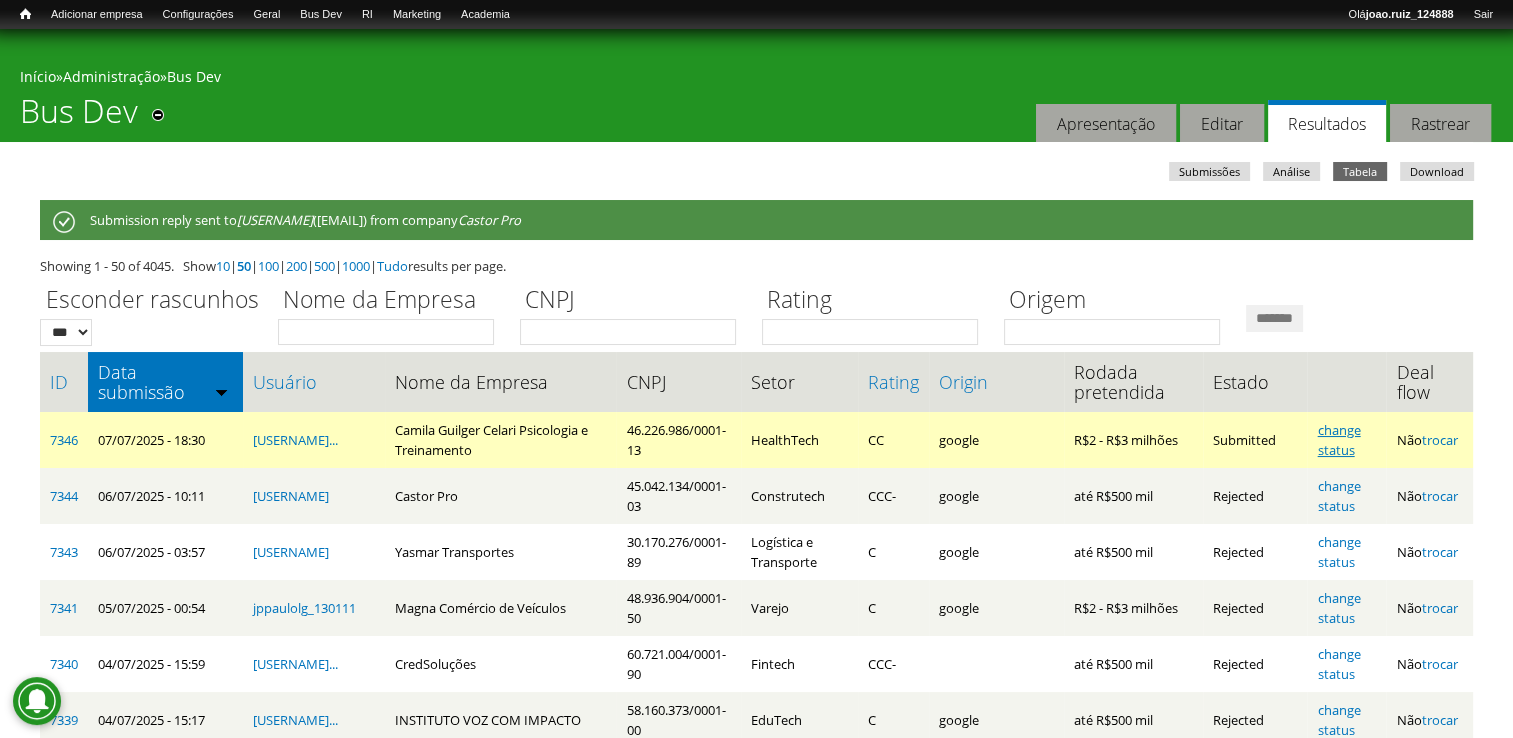 click on "change status" at bounding box center (1338, 440) 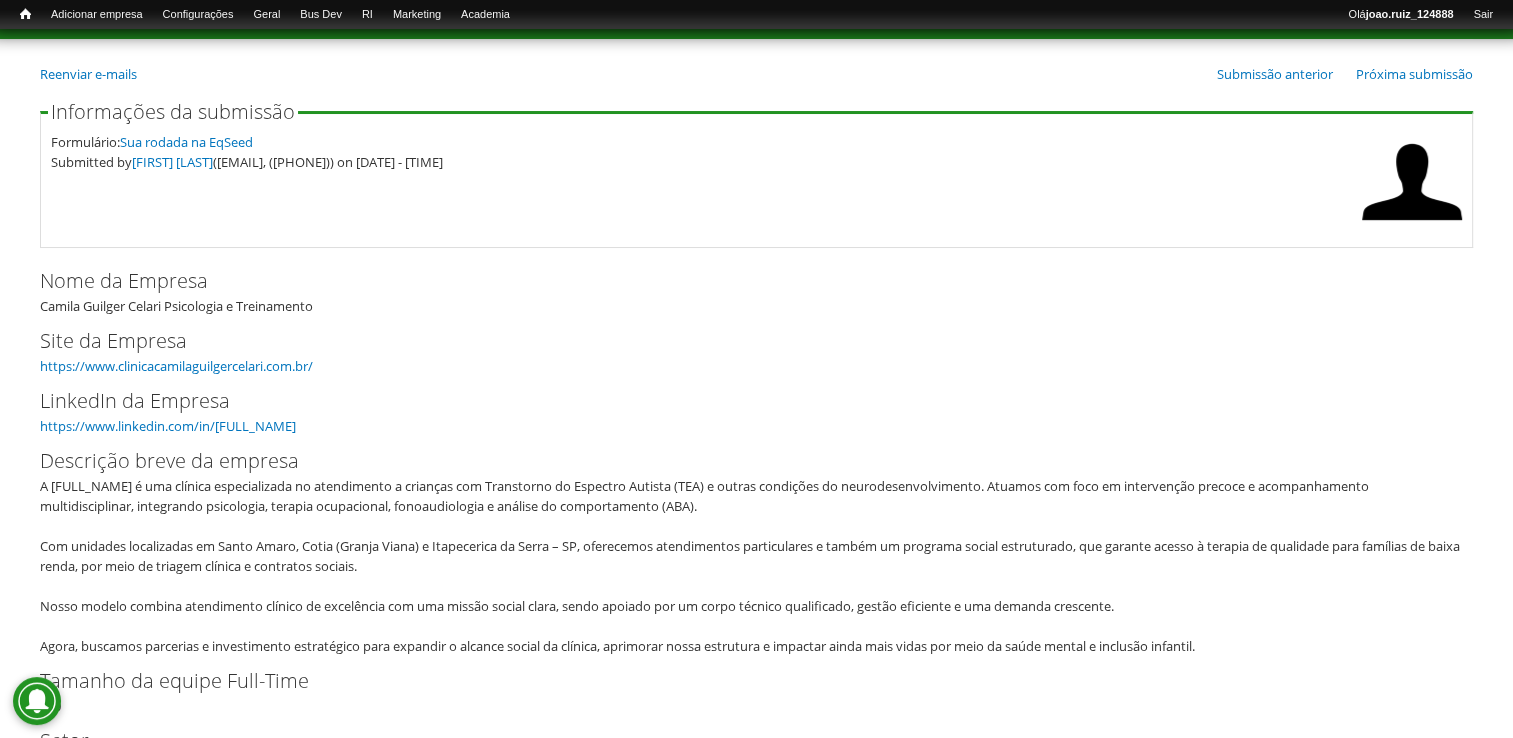 scroll, scrollTop: 0, scrollLeft: 0, axis: both 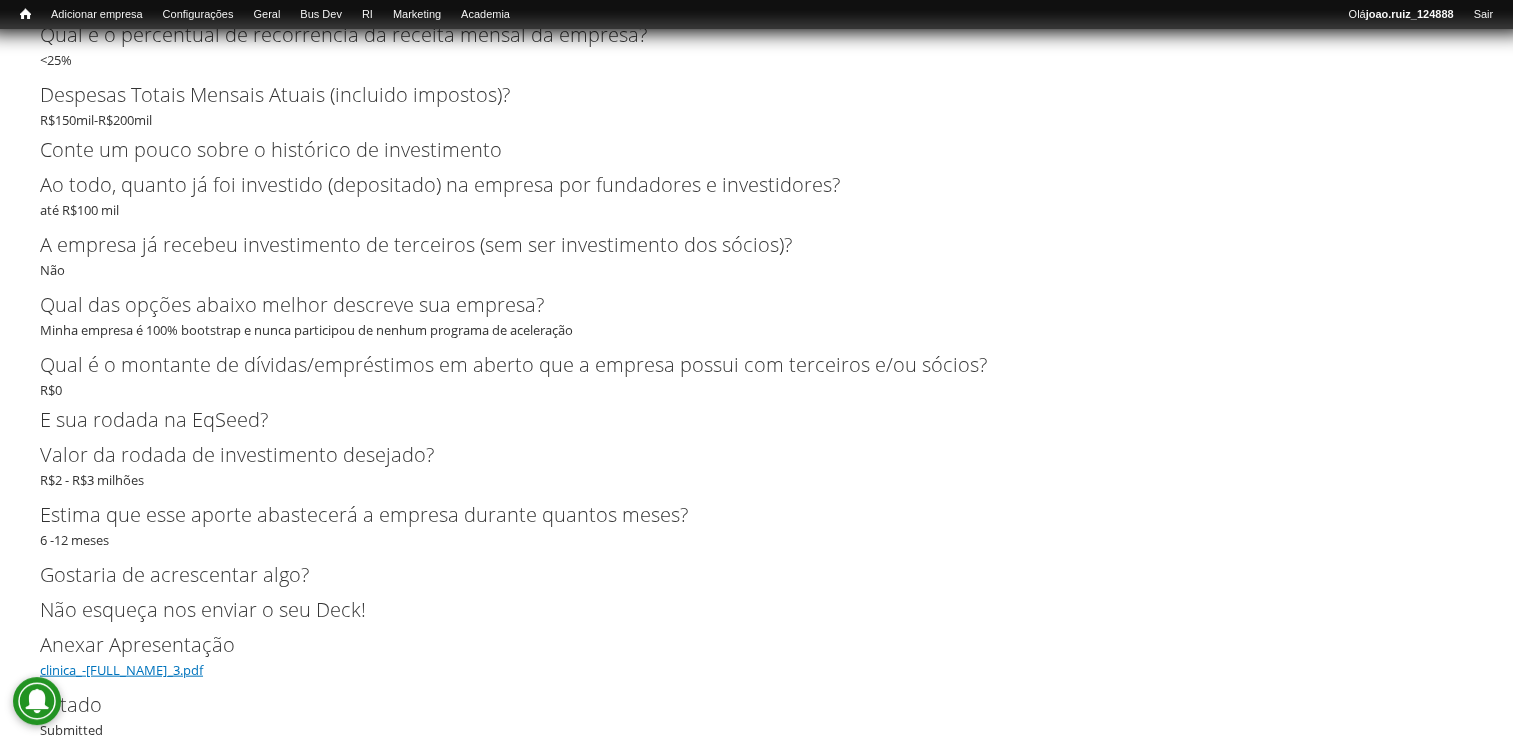 click on "[FILENAME]" at bounding box center [121, 670] 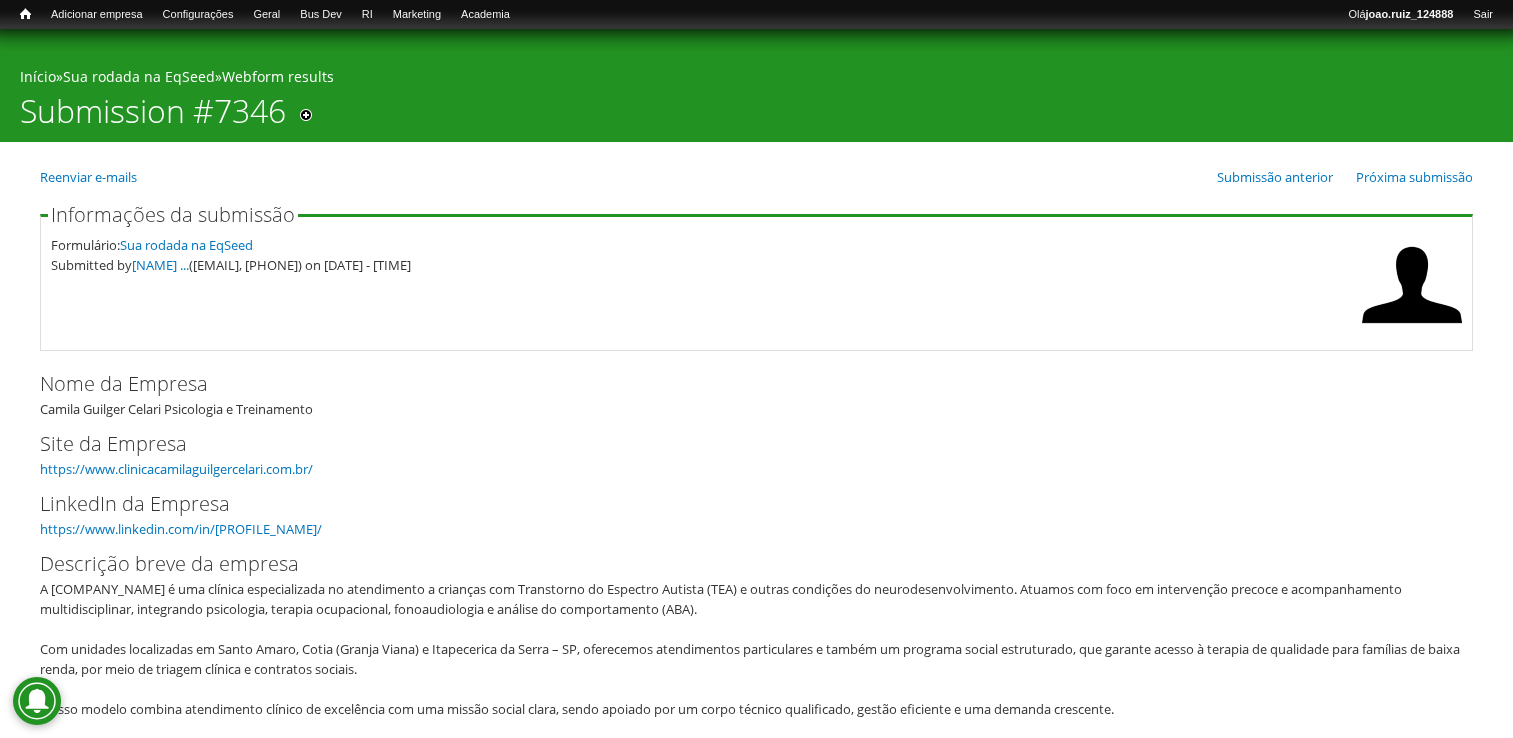 scroll, scrollTop: 0, scrollLeft: 0, axis: both 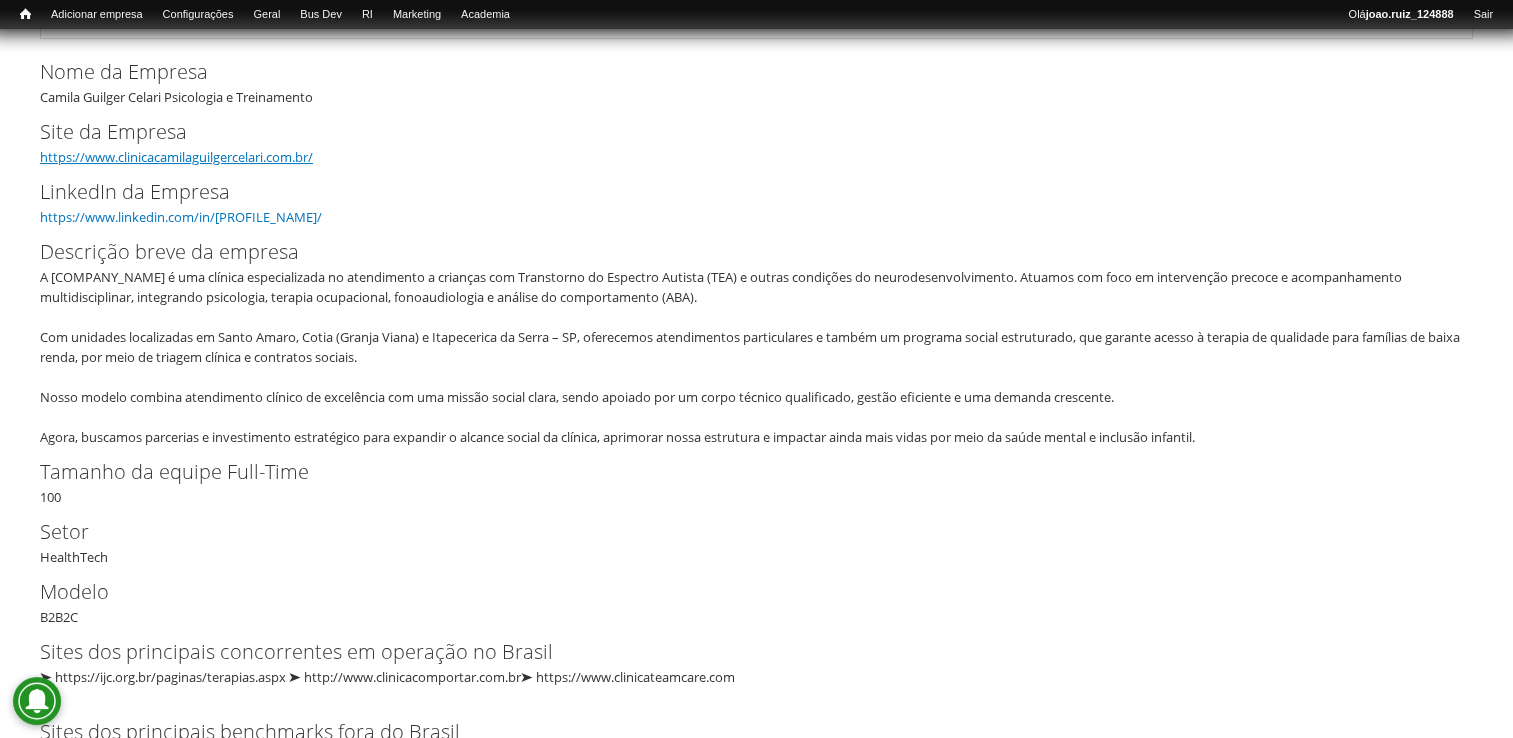 click on "https://www.clinicacamilaguilgercelari.com.br/" at bounding box center [176, 157] 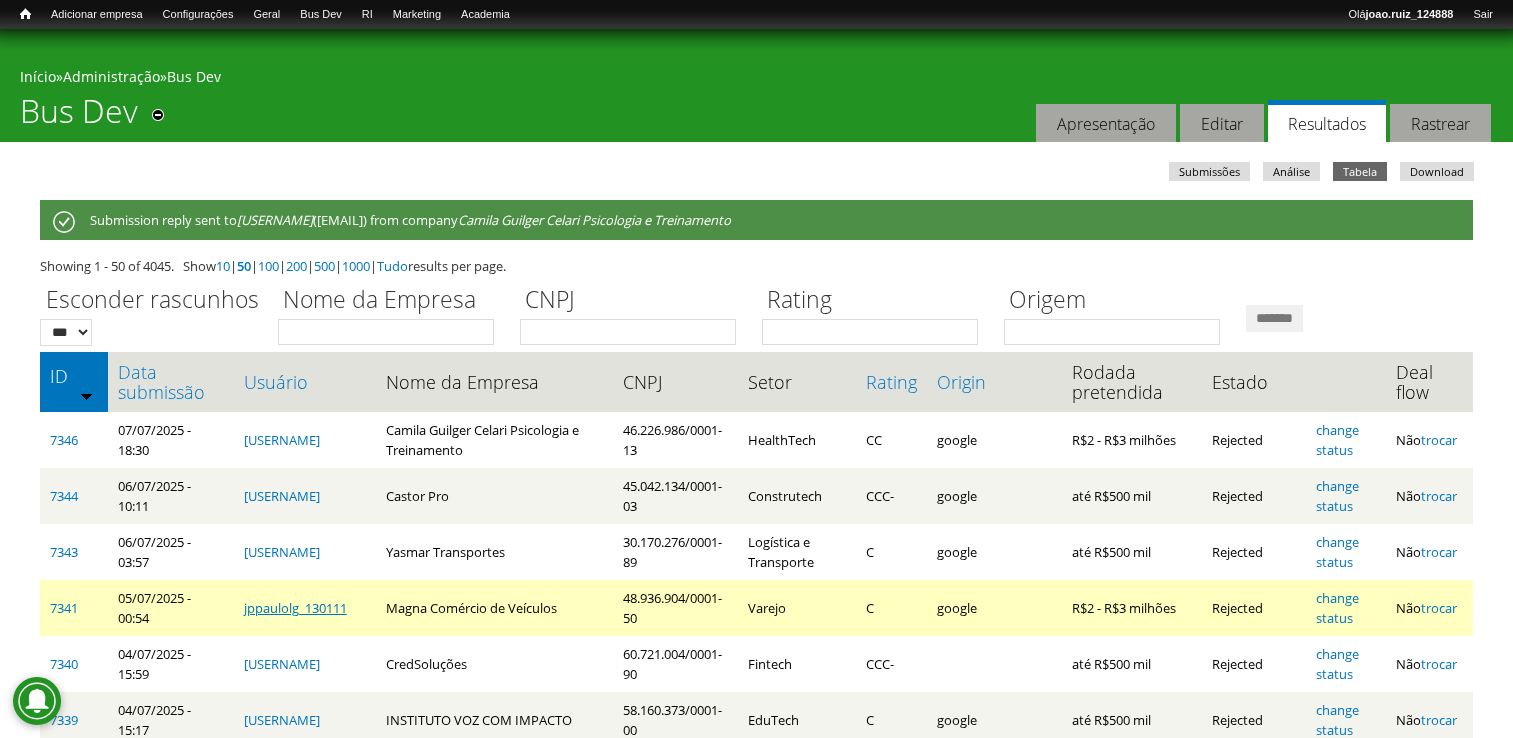 scroll, scrollTop: 200, scrollLeft: 0, axis: vertical 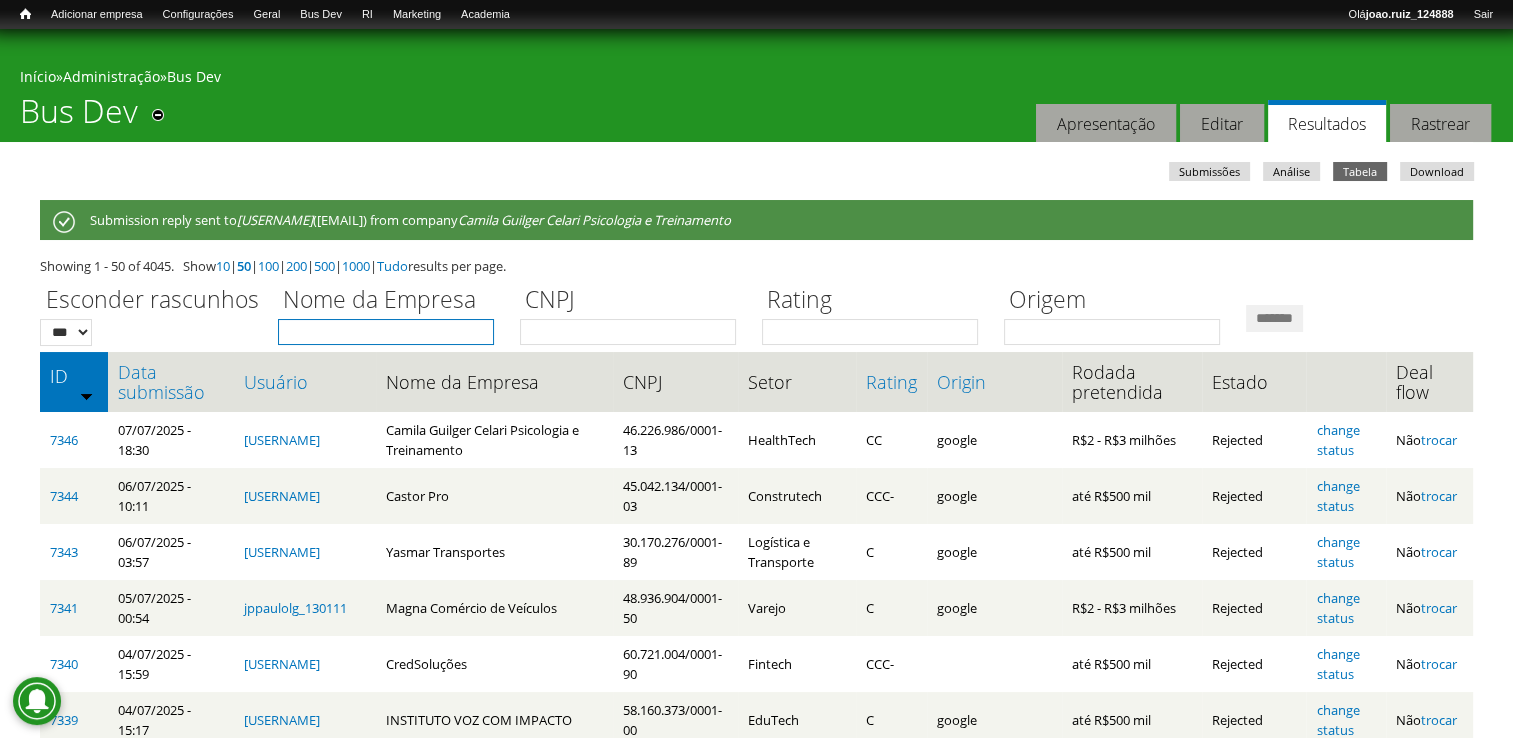 click on "Nome da Empresa" at bounding box center [386, 332] 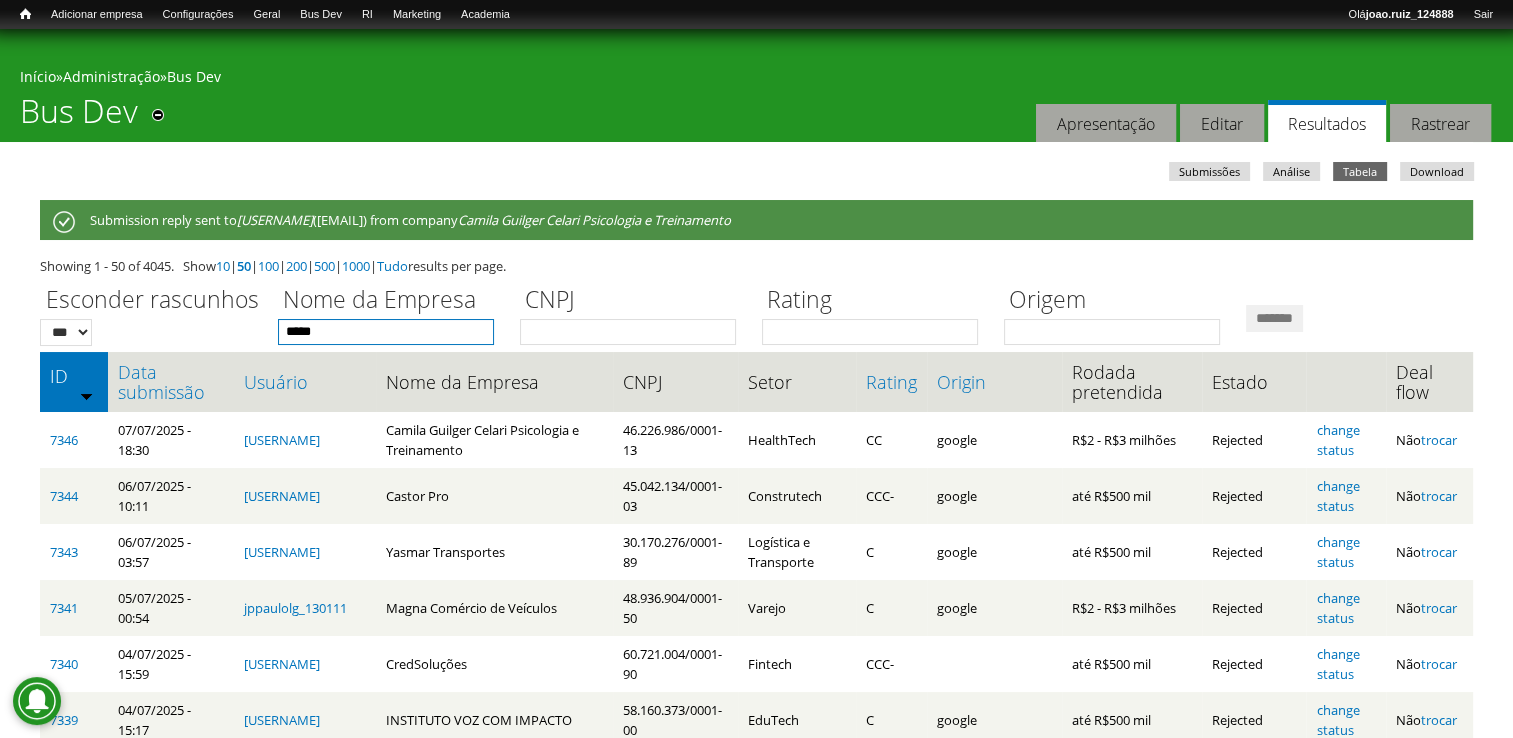 type on "*****" 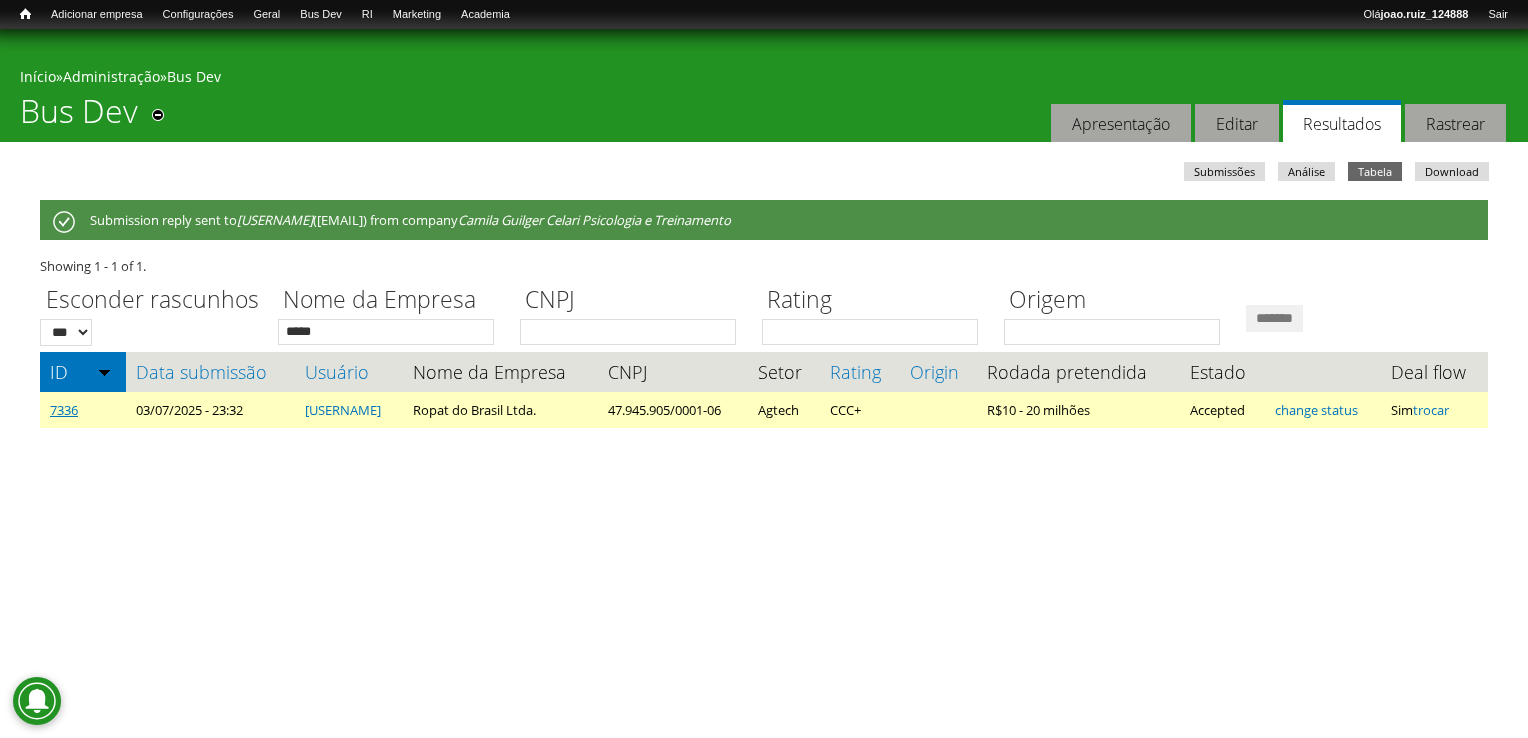 click on "7336" at bounding box center [64, 410] 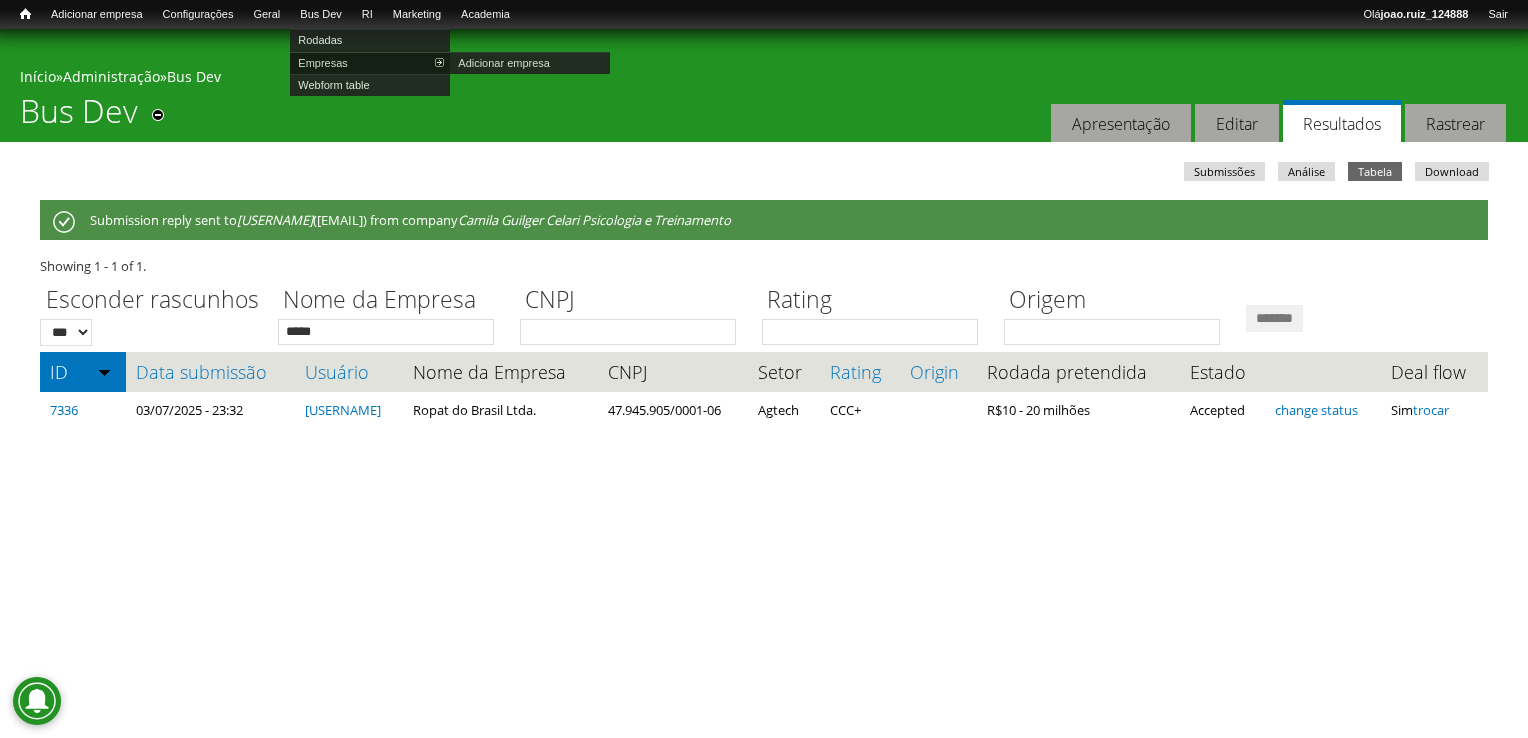 click on "Empresas" at bounding box center [370, 63] 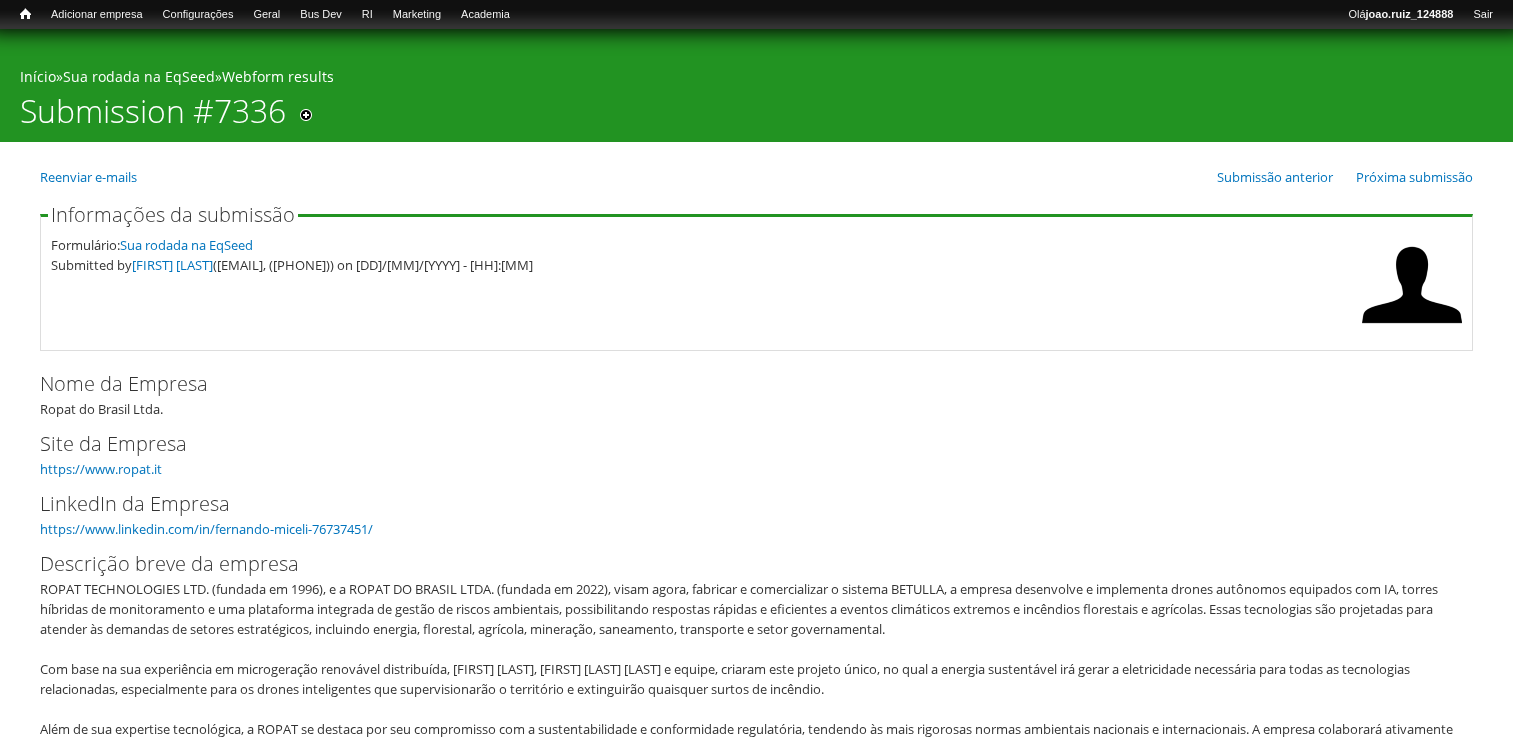 scroll, scrollTop: 400, scrollLeft: 0, axis: vertical 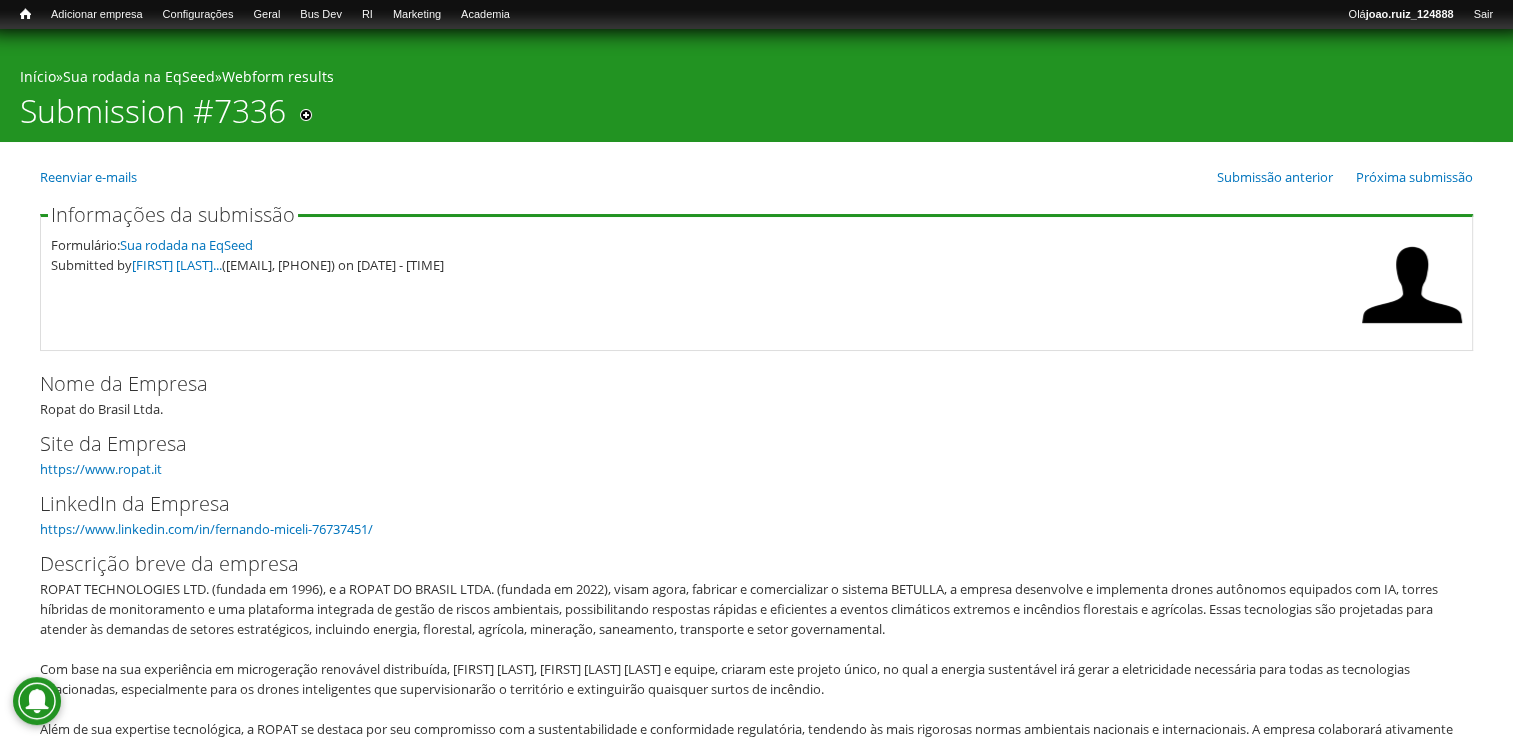 drag, startPoint x: 447, startPoint y: 267, endPoint x: 541, endPoint y: 286, distance: 95.90099 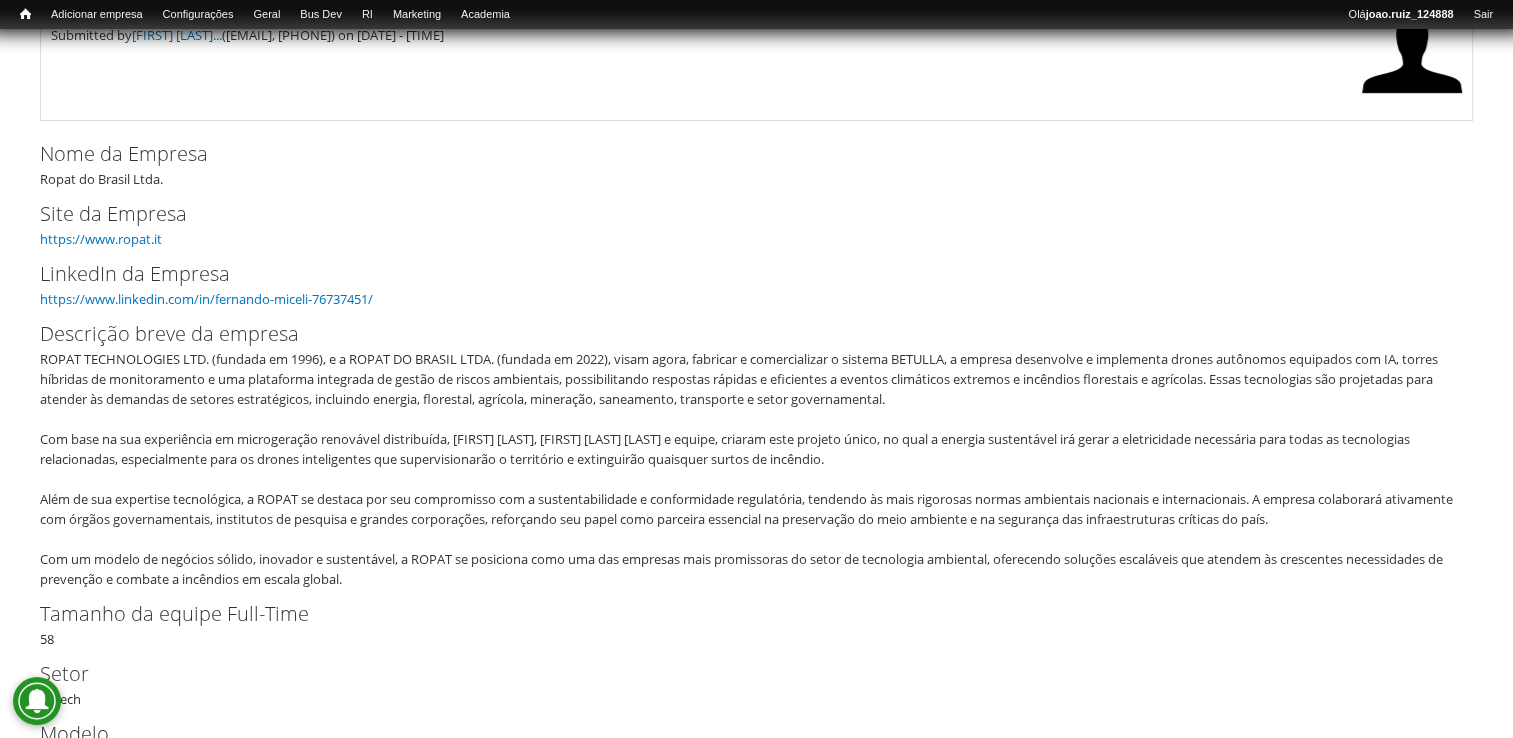 scroll, scrollTop: 300, scrollLeft: 0, axis: vertical 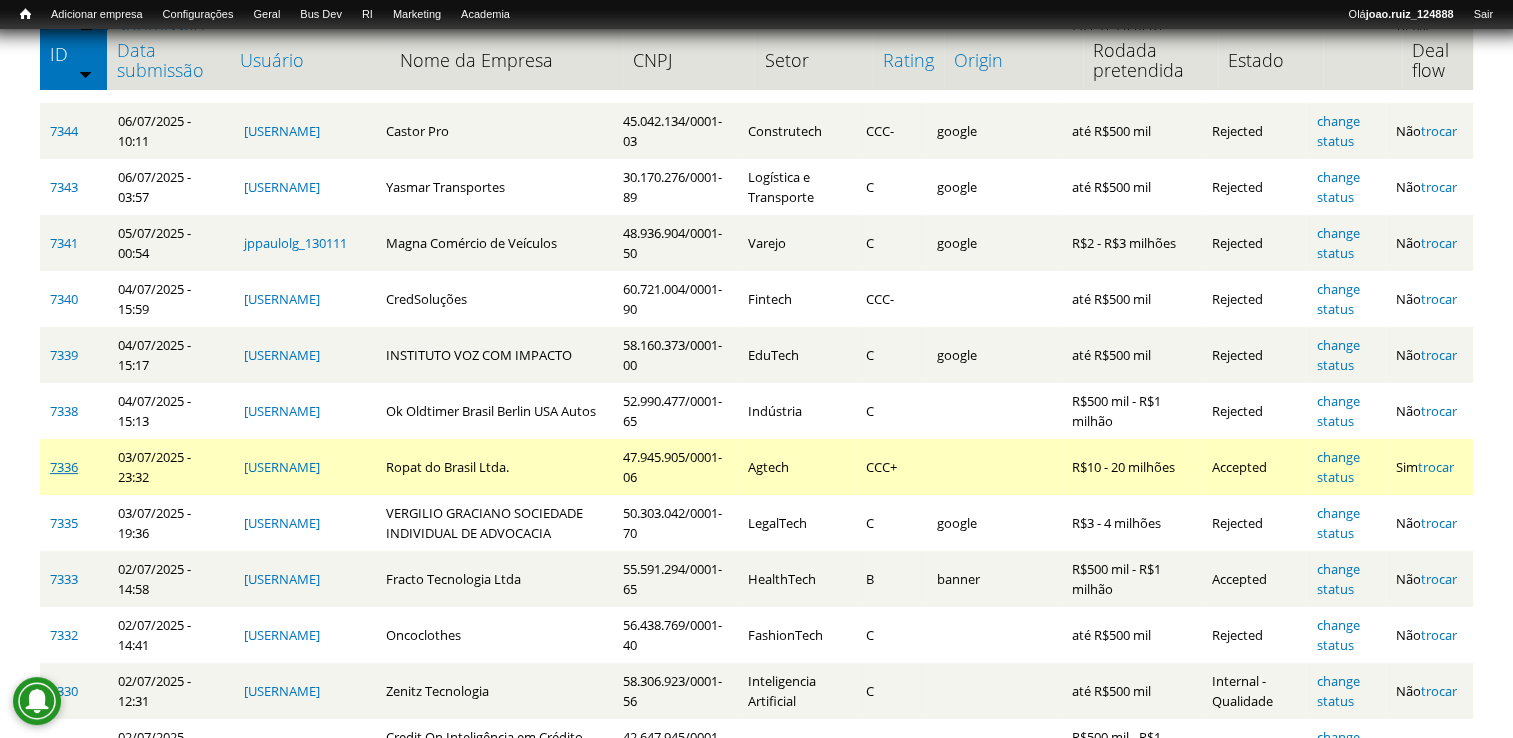 click on "7336" at bounding box center (64, 467) 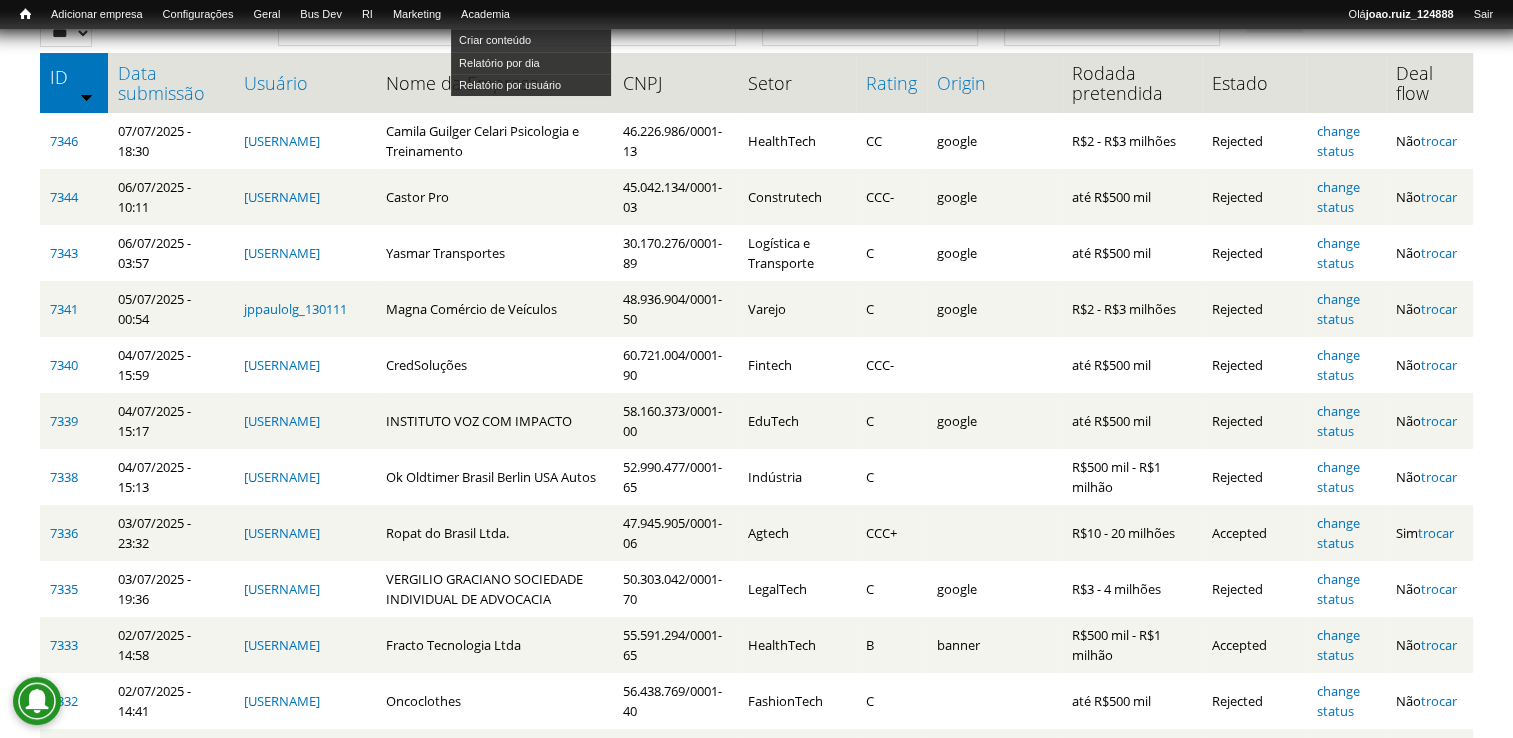 scroll, scrollTop: 200, scrollLeft: 0, axis: vertical 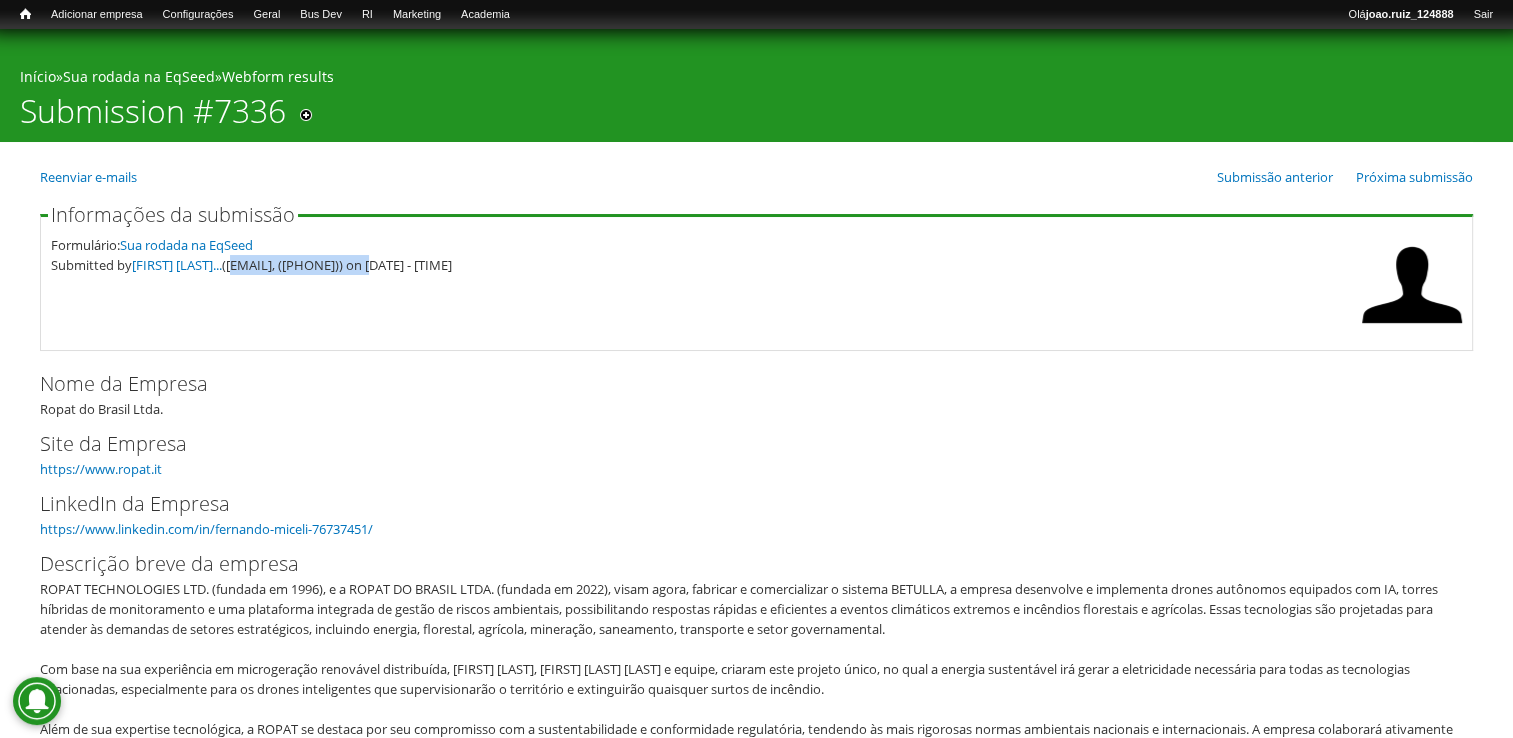 drag, startPoint x: 260, startPoint y: 266, endPoint x: 433, endPoint y: 278, distance: 173.41568 